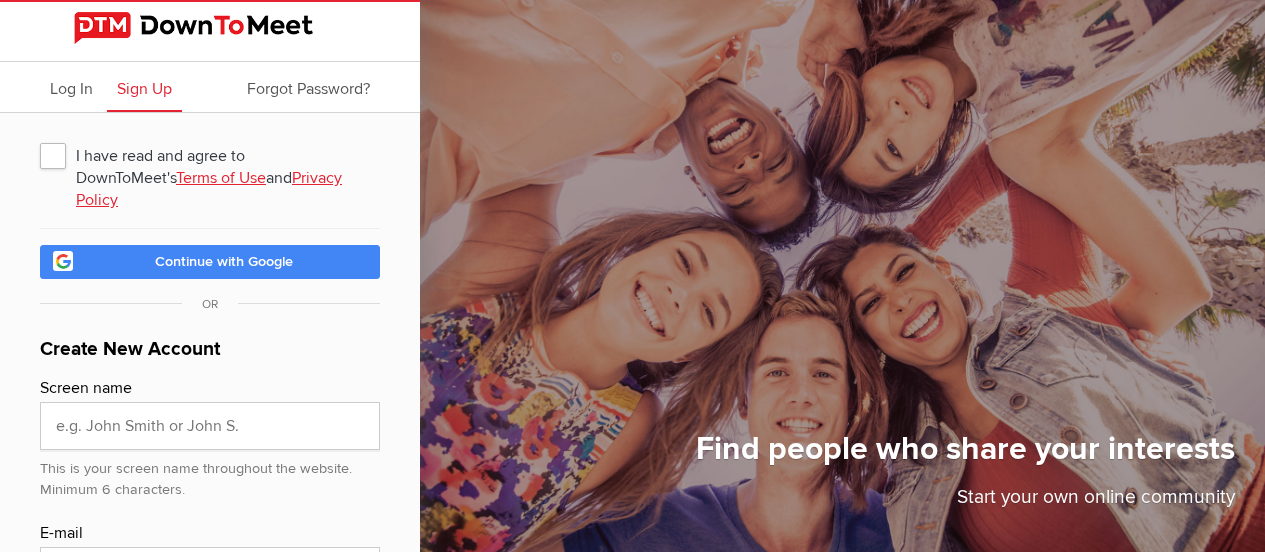 scroll, scrollTop: 0, scrollLeft: 0, axis: both 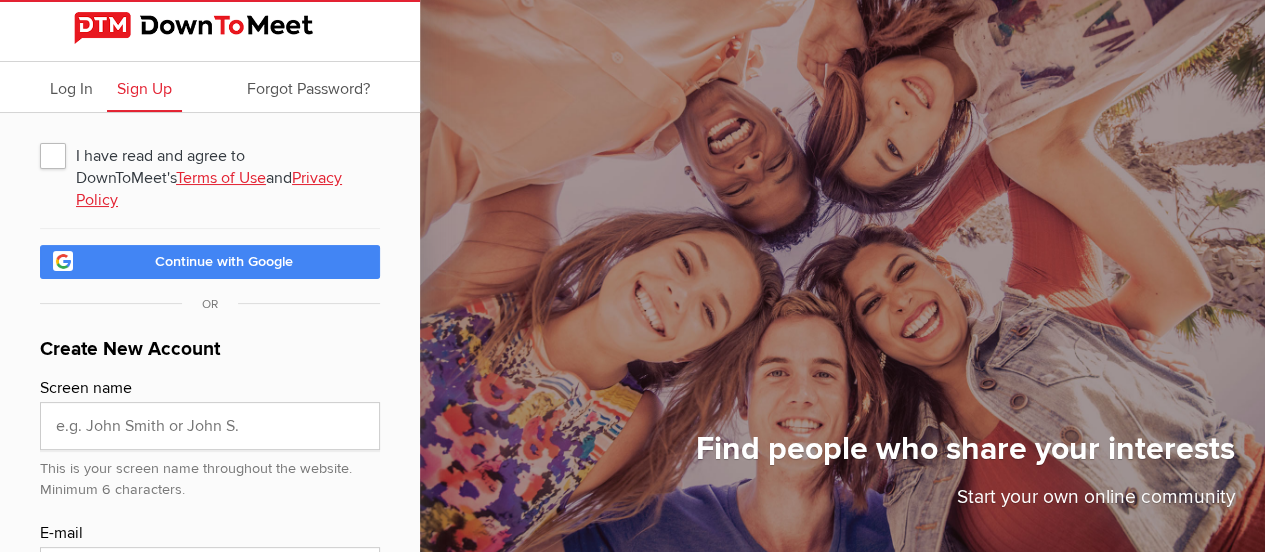 click on "I have read and agree to DownToMeet's  Terms of Use  and  Privacy Policy" 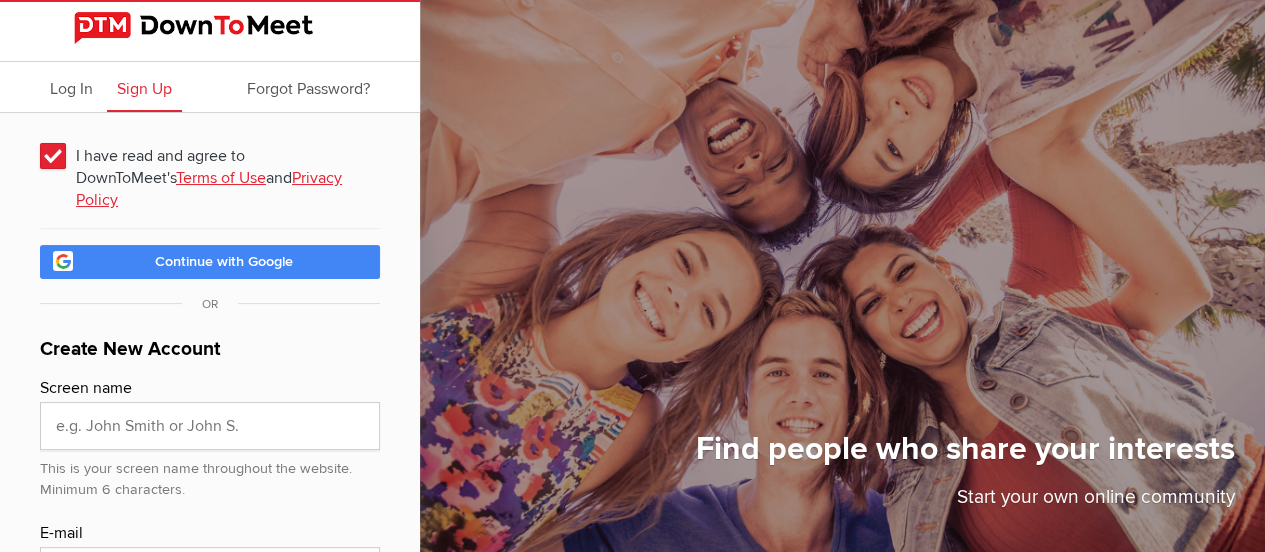 click on "Continue with Google" 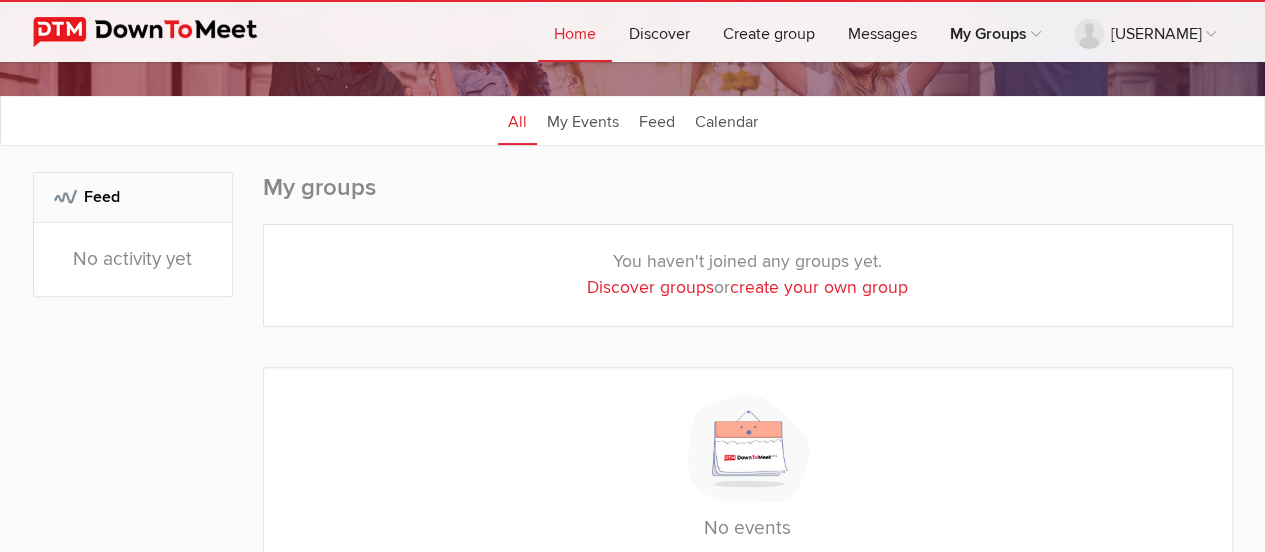 scroll, scrollTop: 100, scrollLeft: 0, axis: vertical 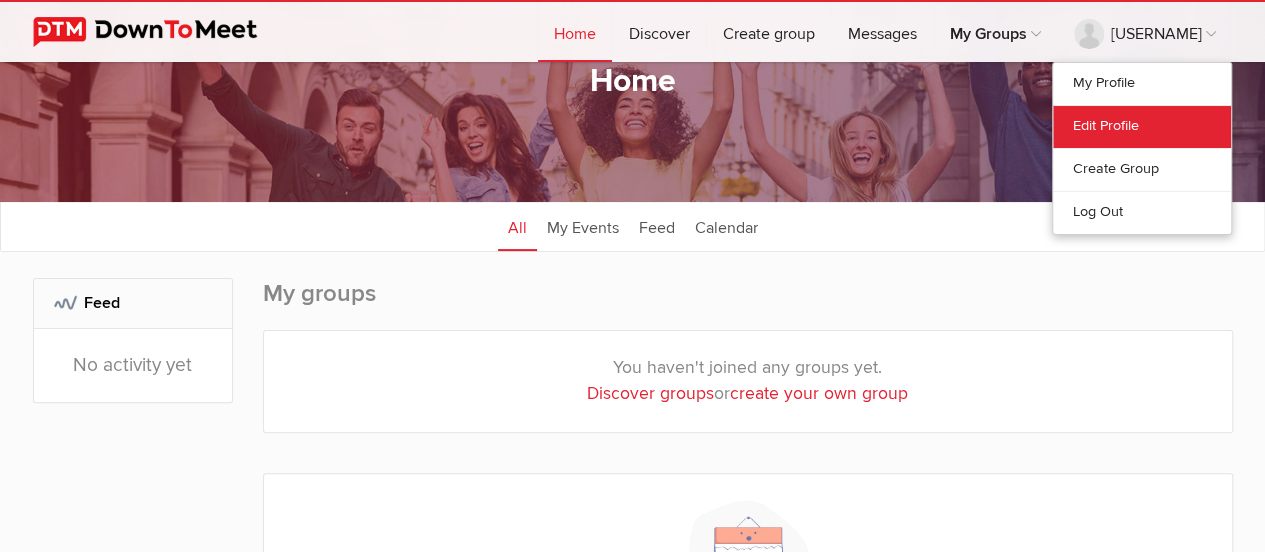 click on "Edit Profile" 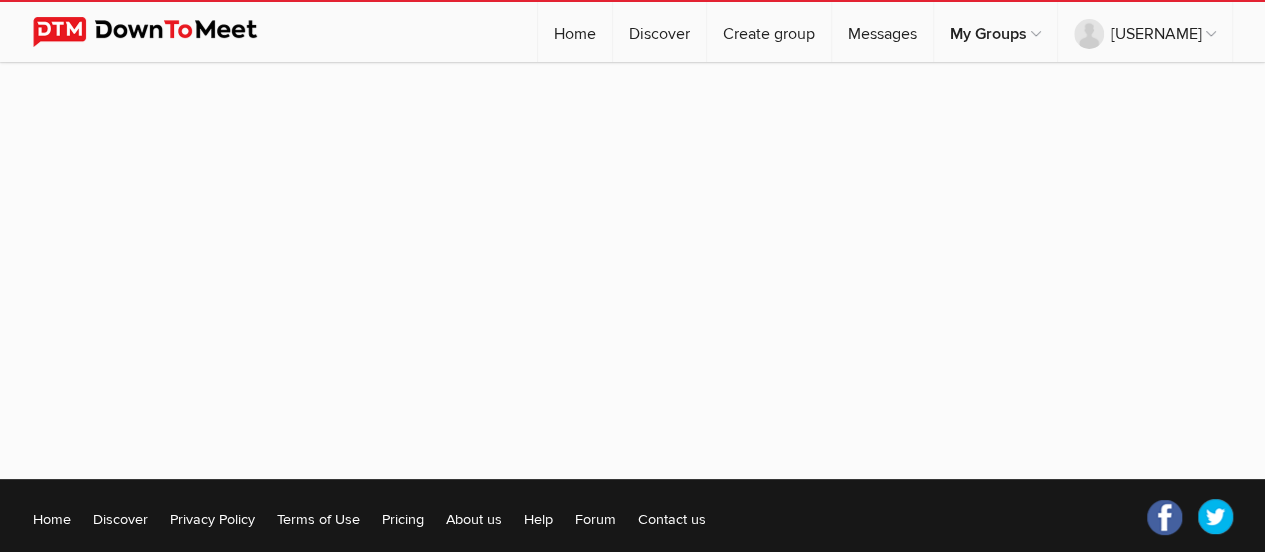 select 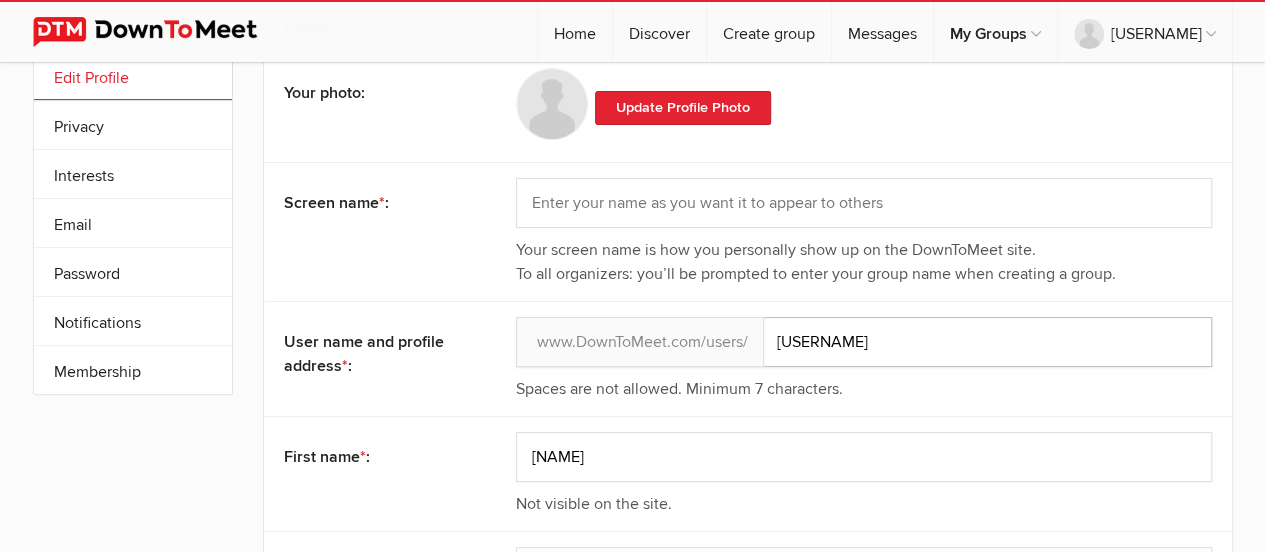 click on "[USERNAME]" 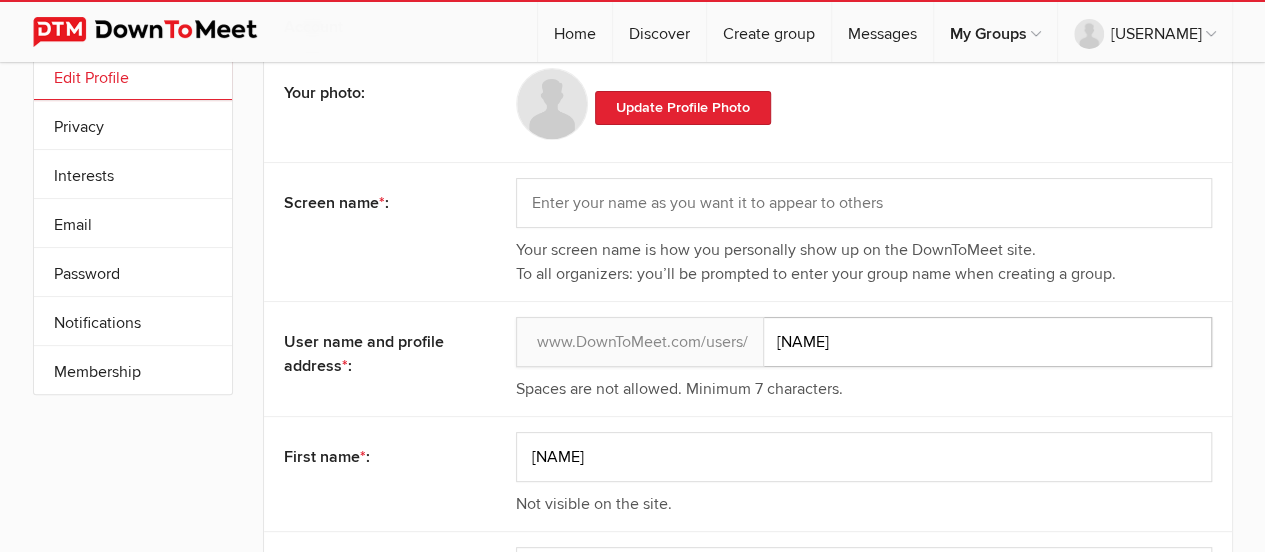 type on "[NAME]" 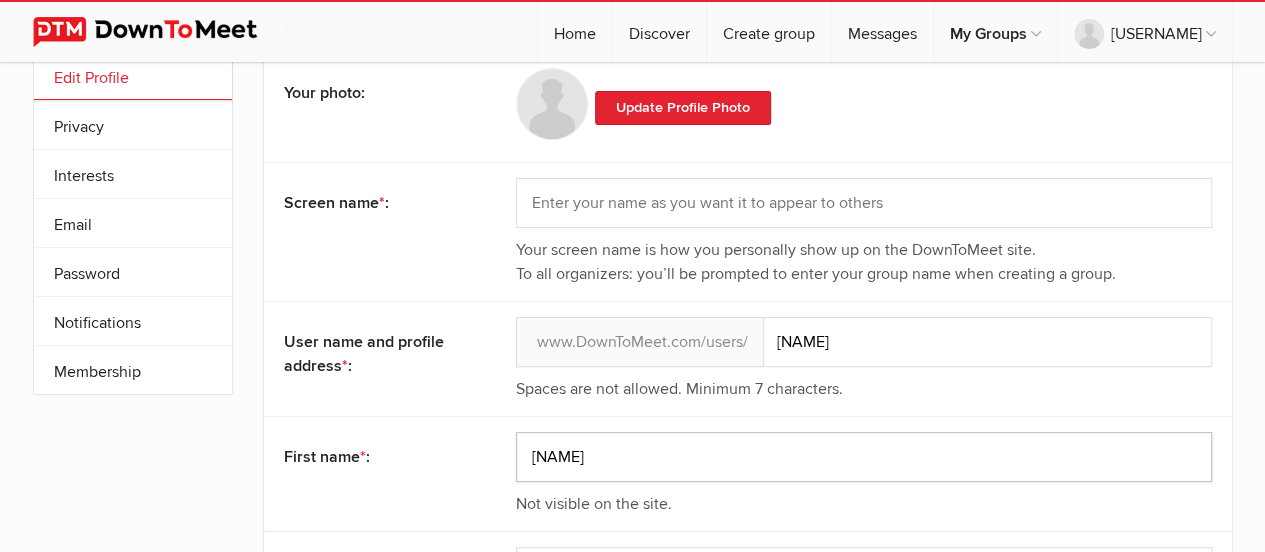 drag, startPoint x: 600, startPoint y: 443, endPoint x: 516, endPoint y: 459, distance: 85.51023 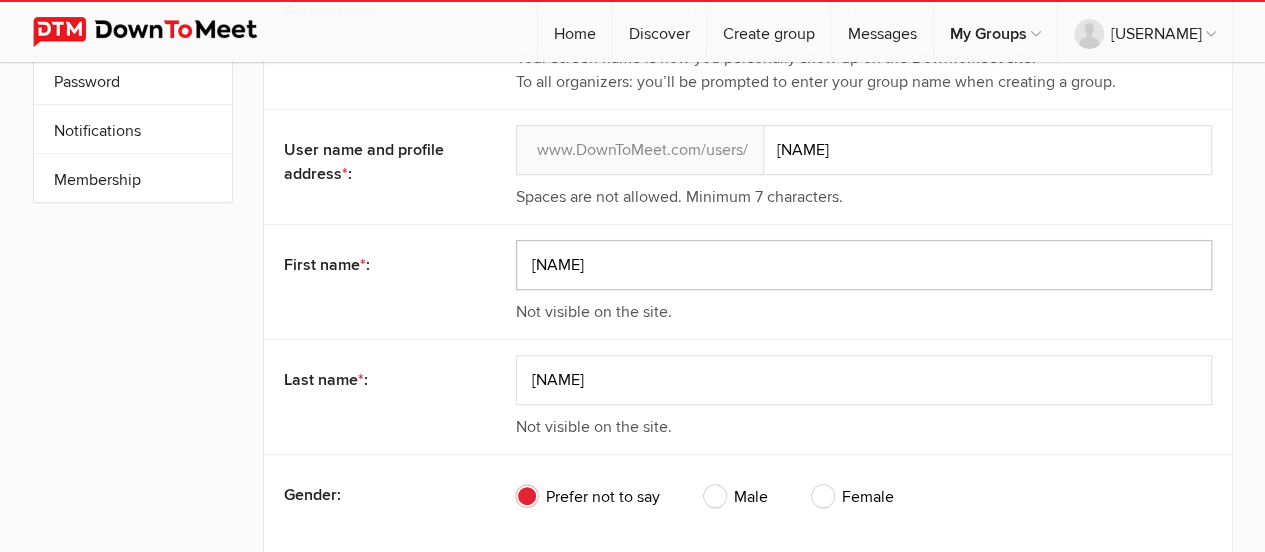 scroll, scrollTop: 300, scrollLeft: 0, axis: vertical 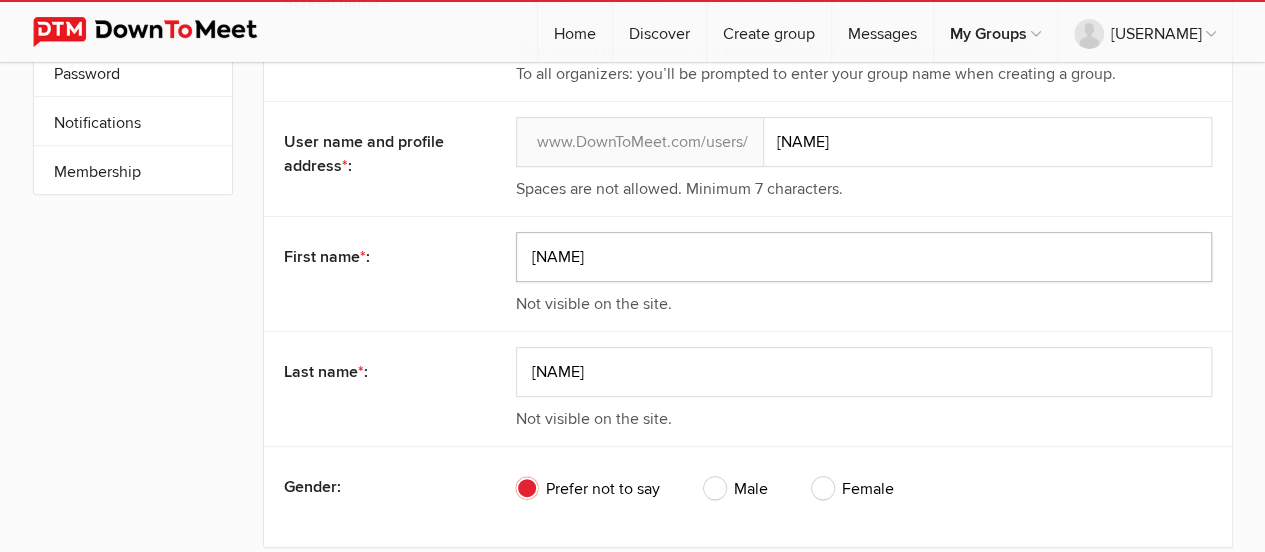 type on "[NAME]" 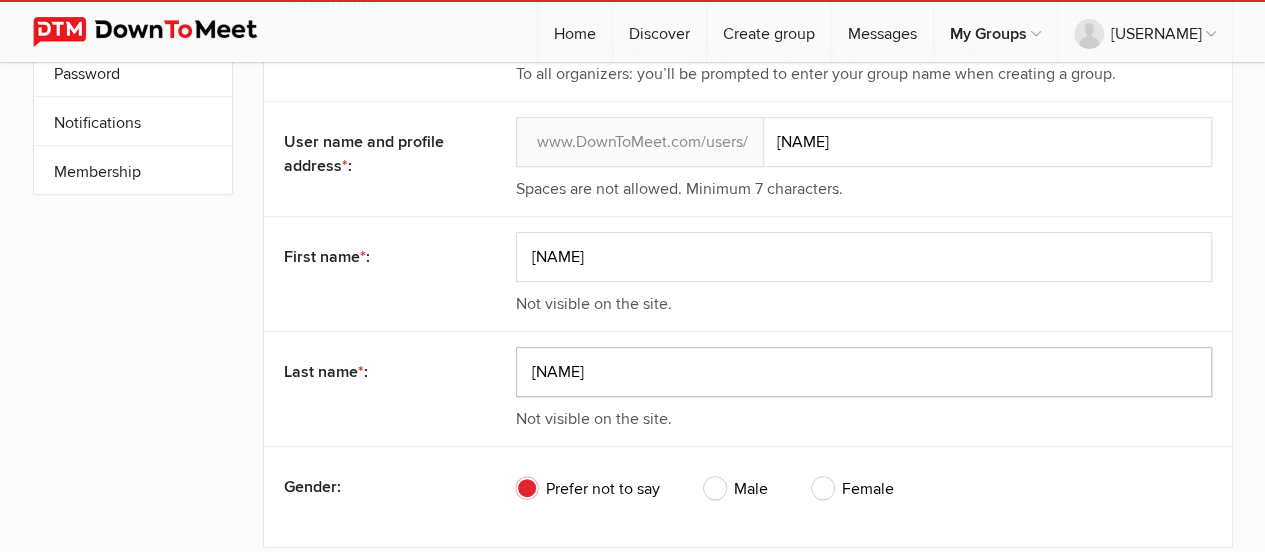 drag, startPoint x: 570, startPoint y: 379, endPoint x: 528, endPoint y: 383, distance: 42.190044 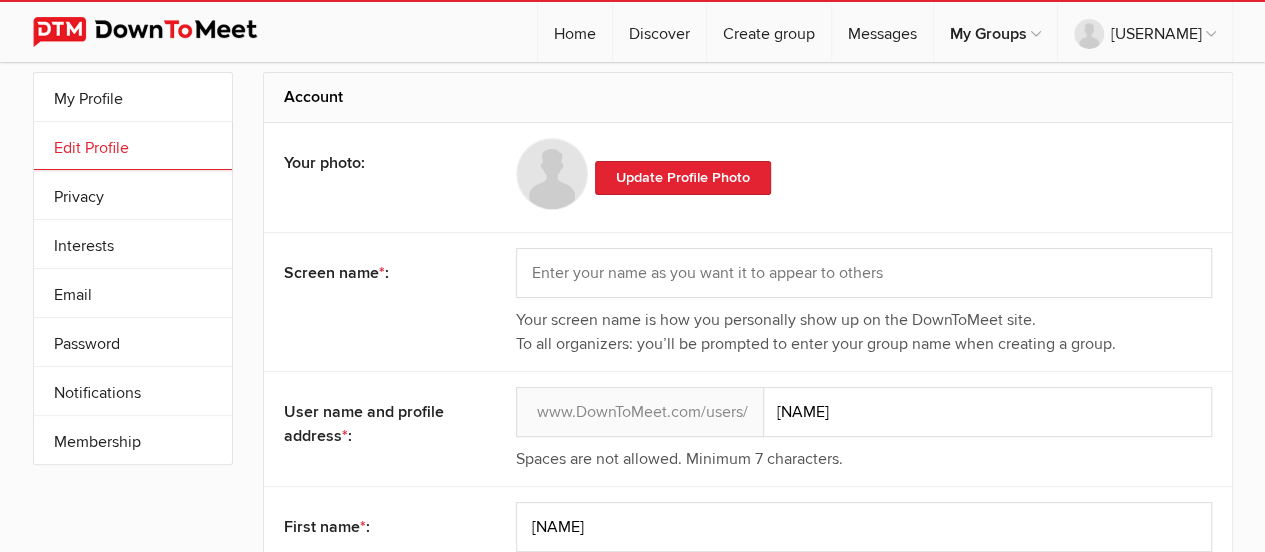 scroll, scrollTop: 0, scrollLeft: 0, axis: both 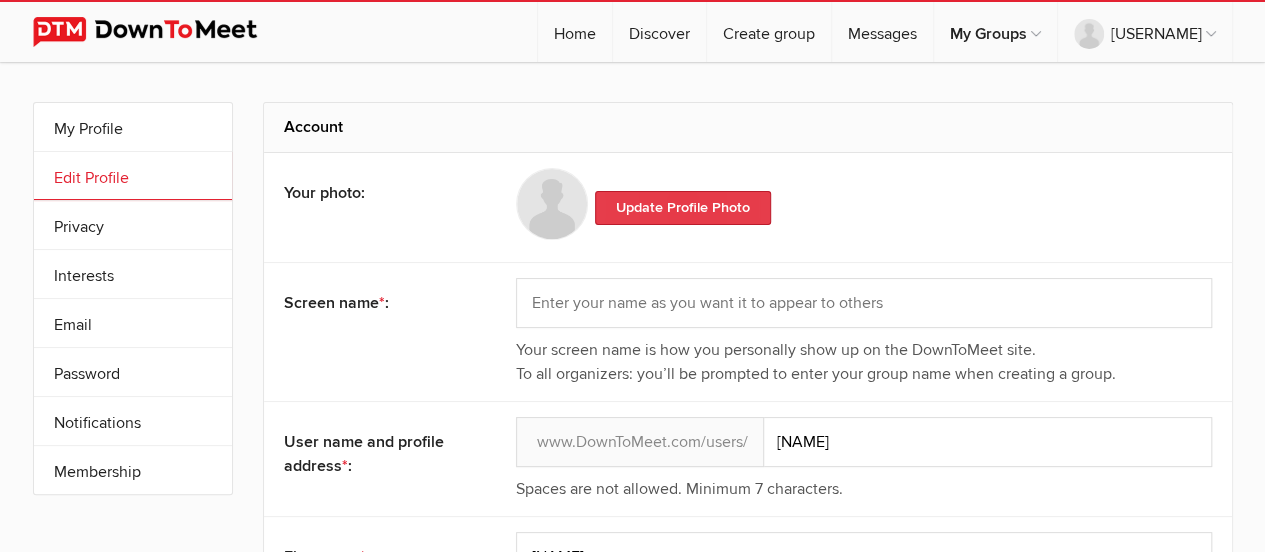 type on "[LAST NAME]" 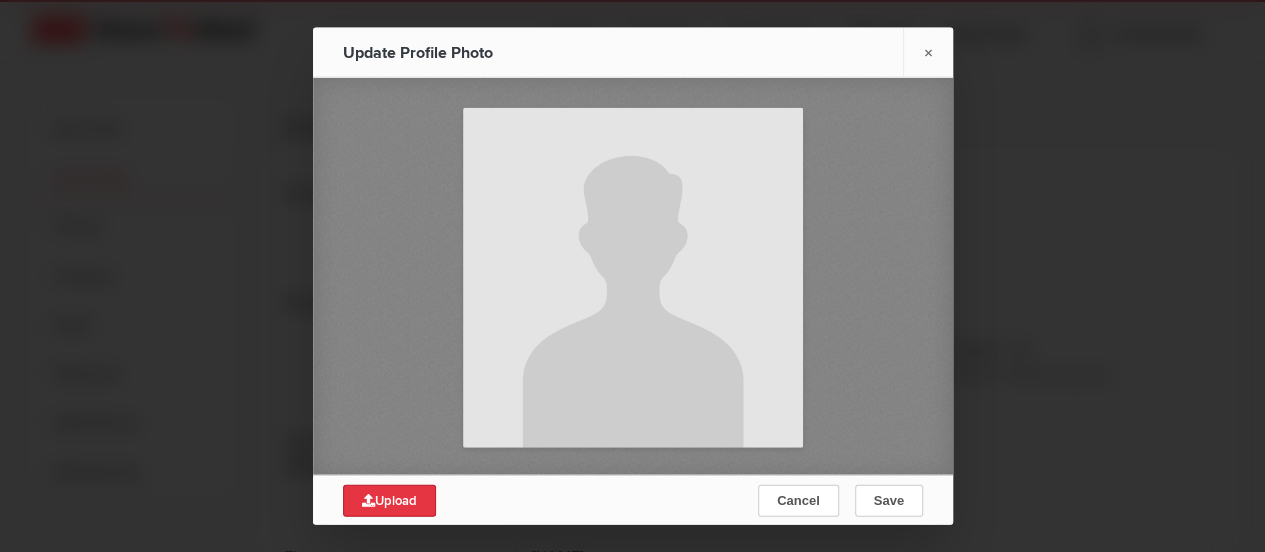 click on "Upload" at bounding box center (389, 500) 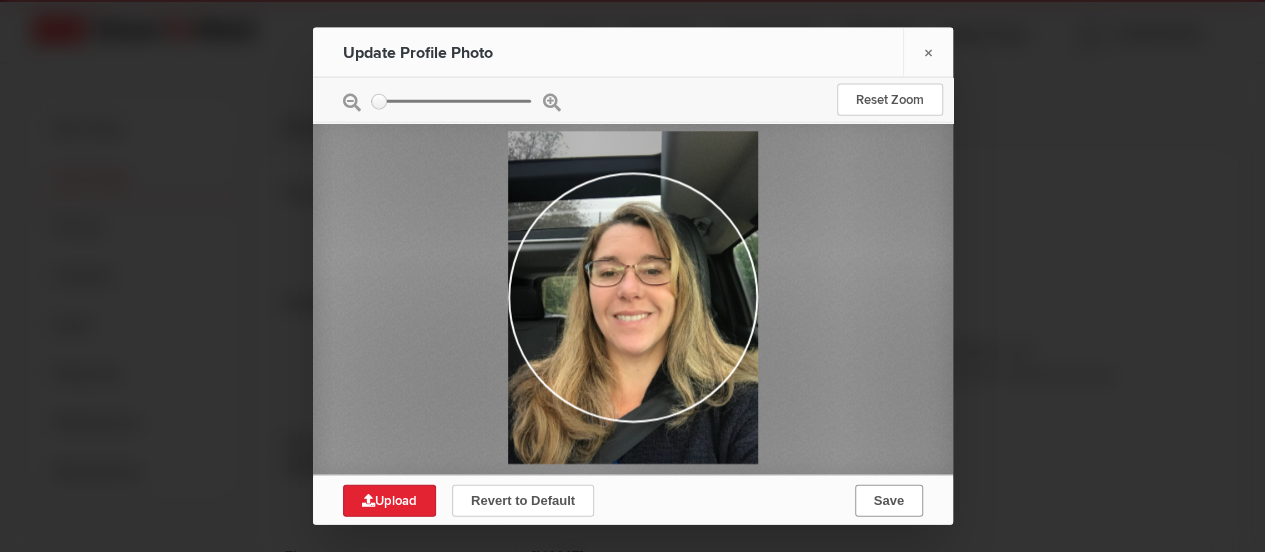 click on "Save" 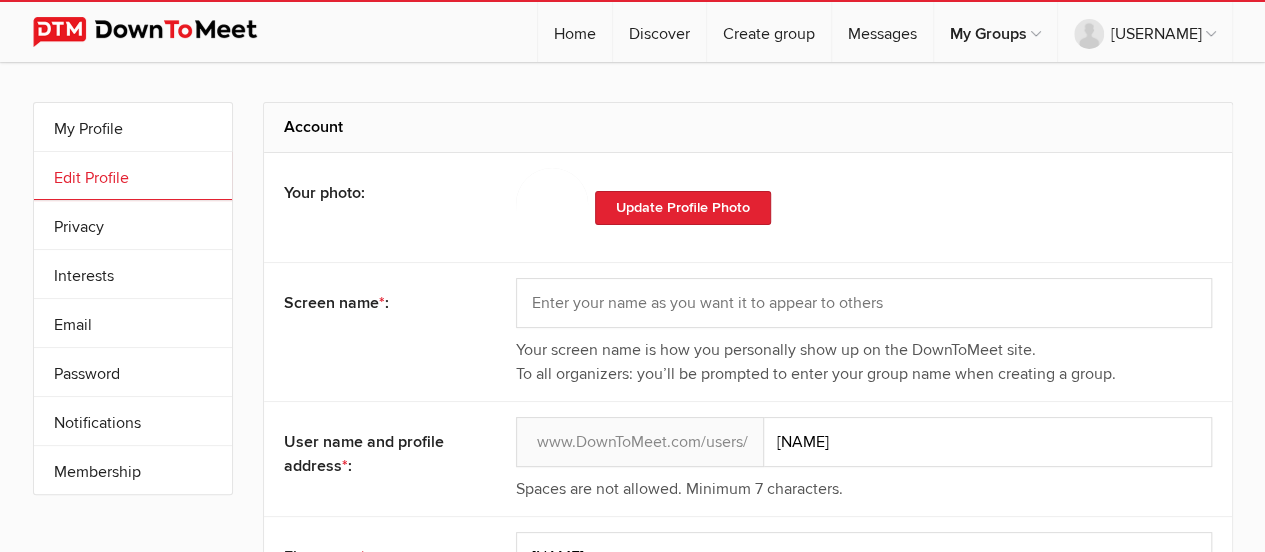 type on "[USERNAME]" 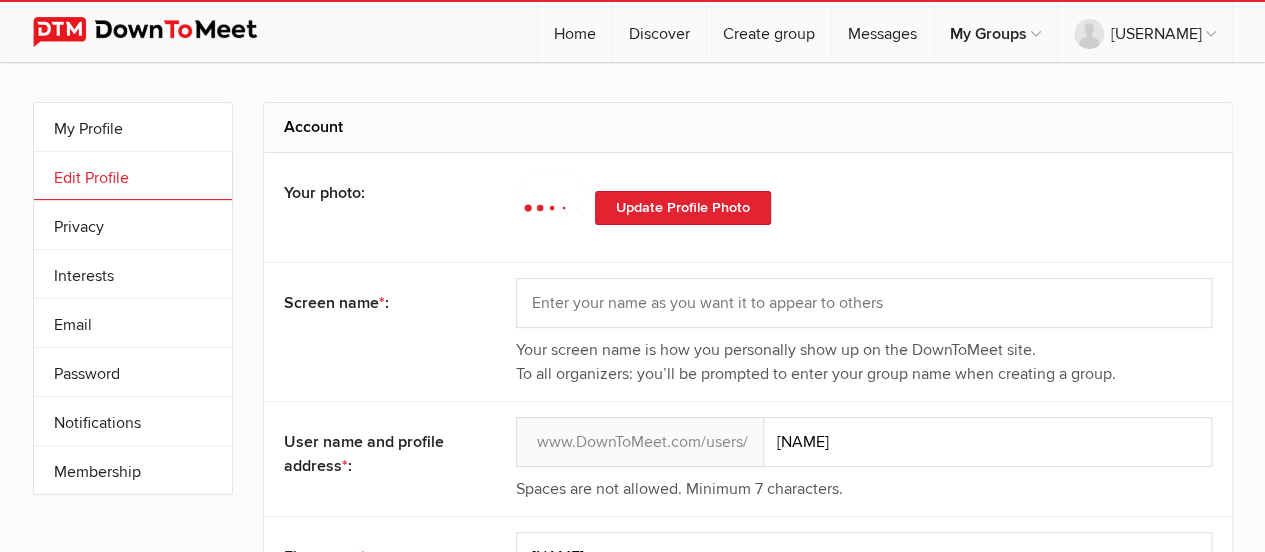 type on "[NAME]" 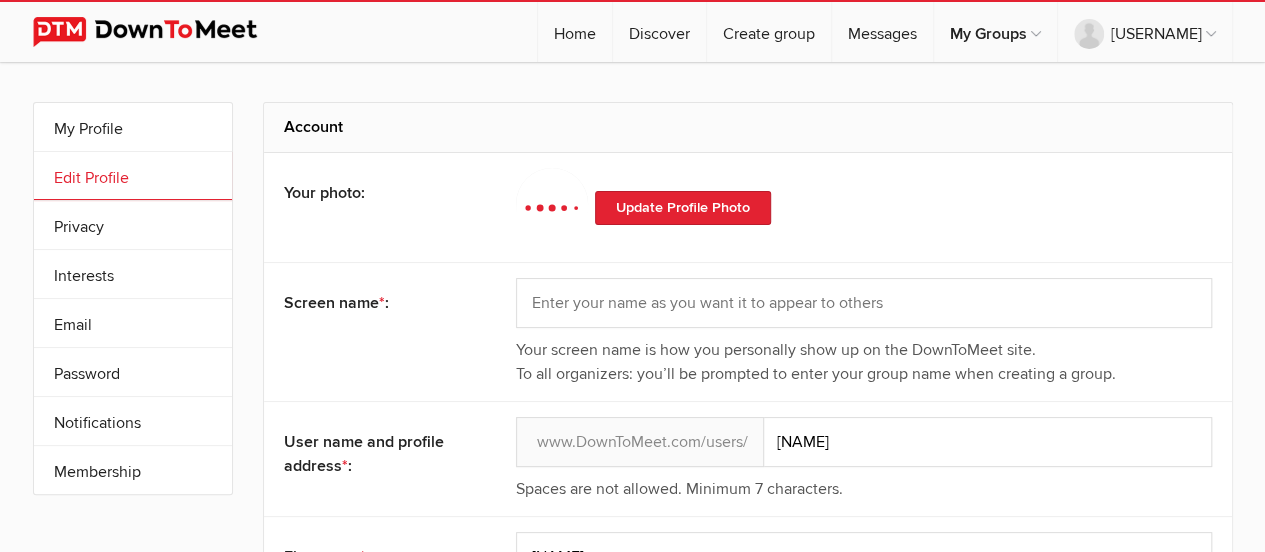 type on "[NAME]" 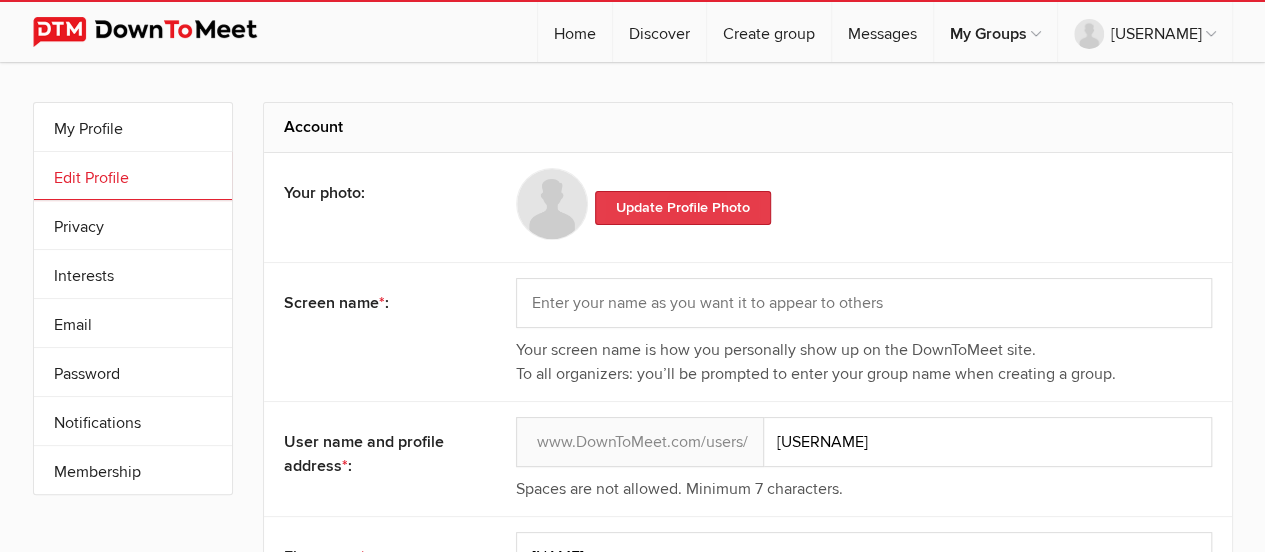 click on "Update Profile Photo" 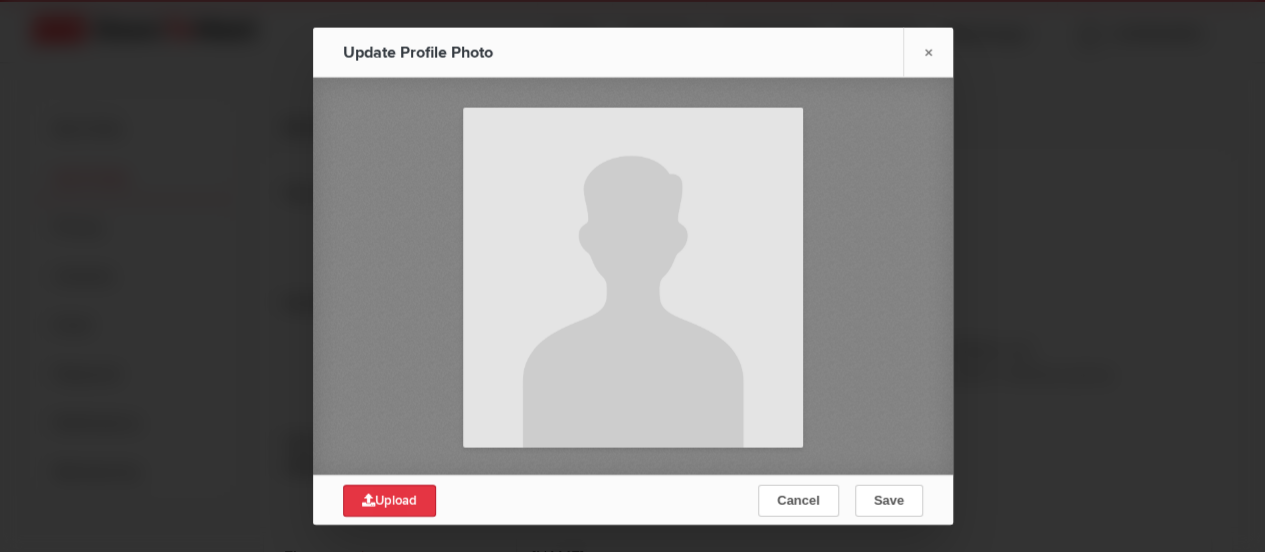 click on "Upload" at bounding box center [389, 500] 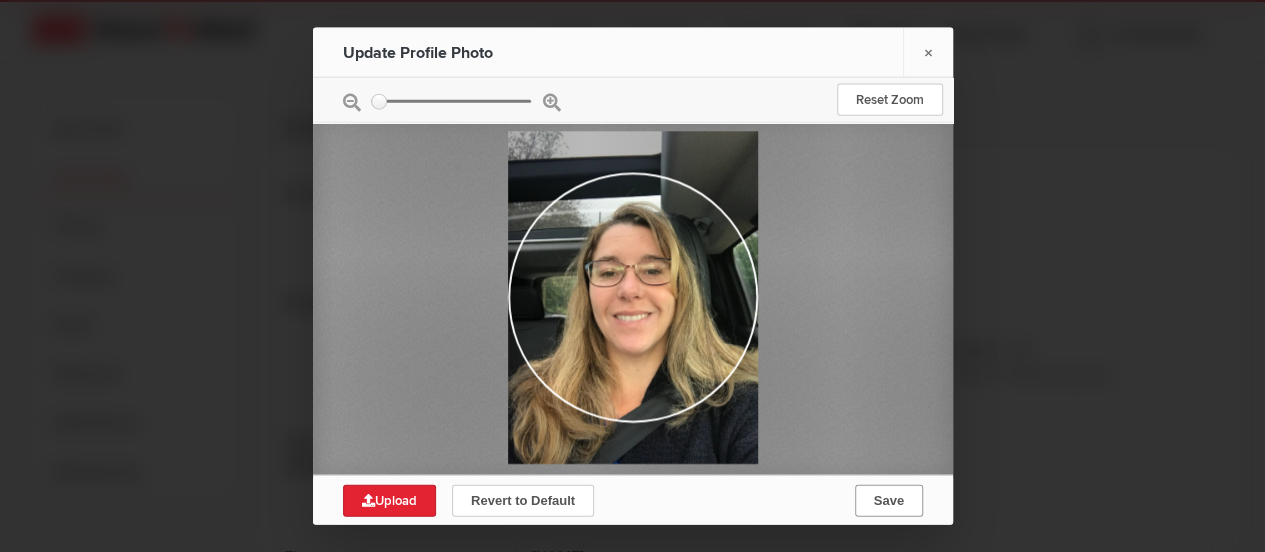 click on "Save" 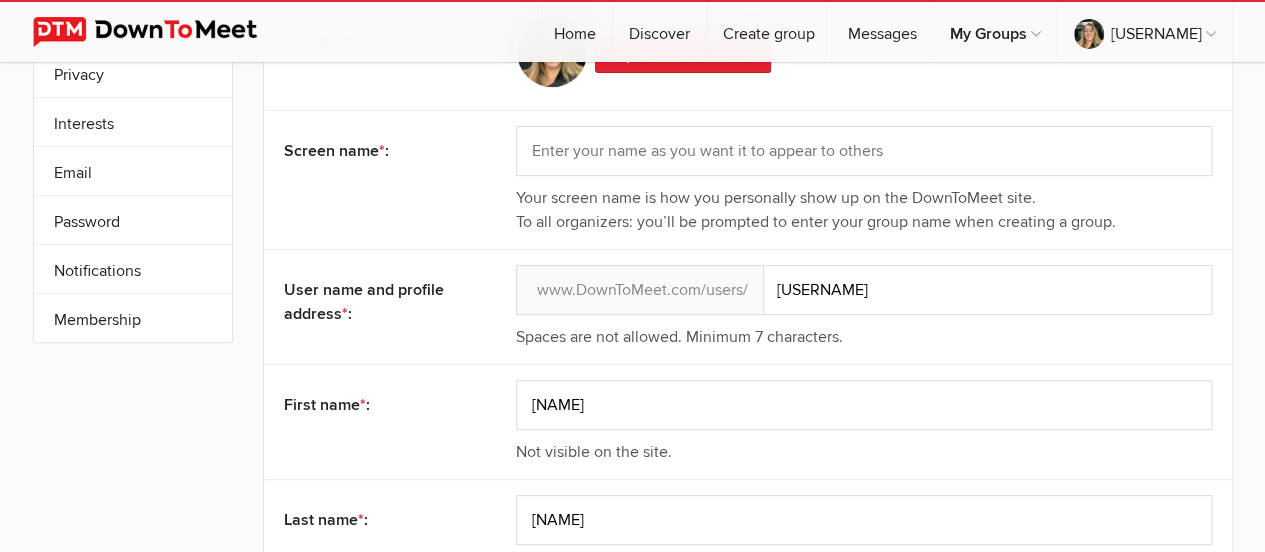 scroll, scrollTop: 200, scrollLeft: 0, axis: vertical 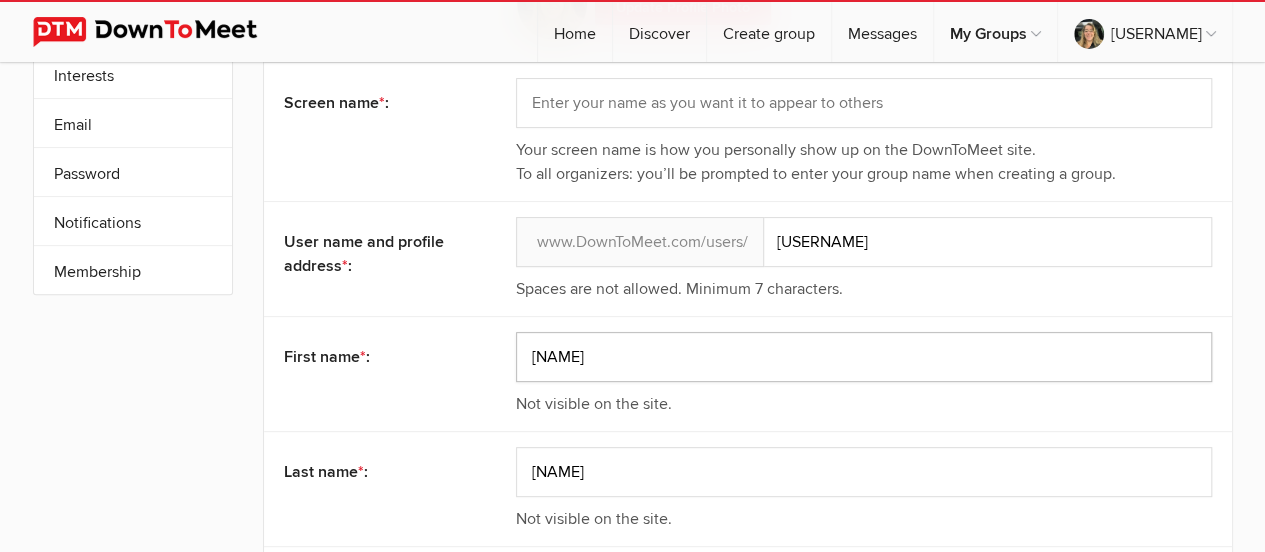 drag, startPoint x: 650, startPoint y: 355, endPoint x: 472, endPoint y: 356, distance: 178.0028 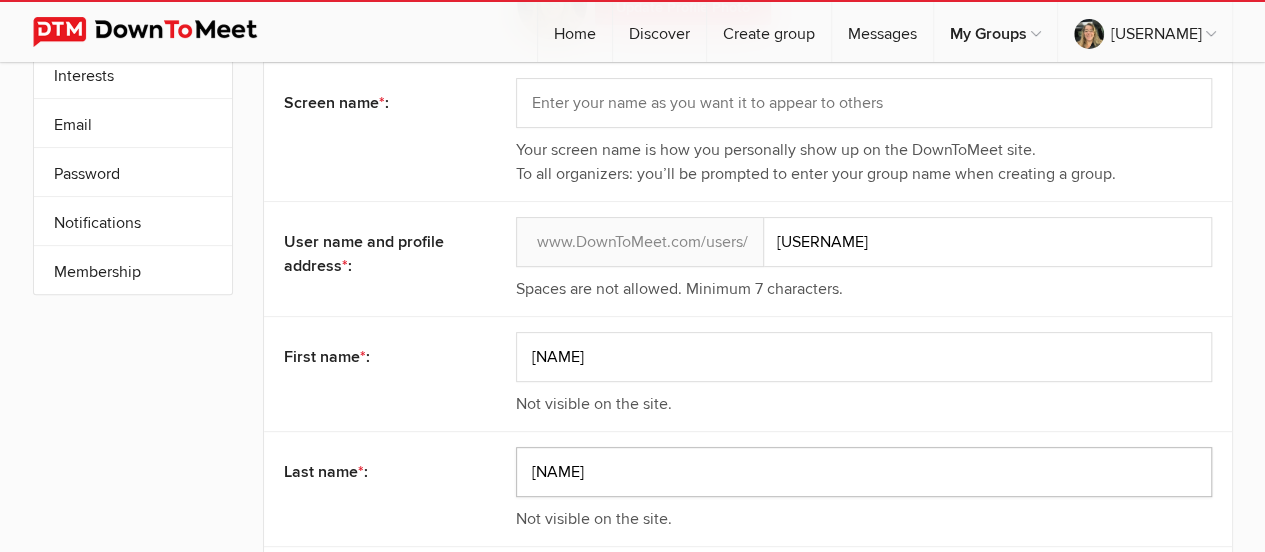 drag, startPoint x: 598, startPoint y: 486, endPoint x: 460, endPoint y: 467, distance: 139.30183 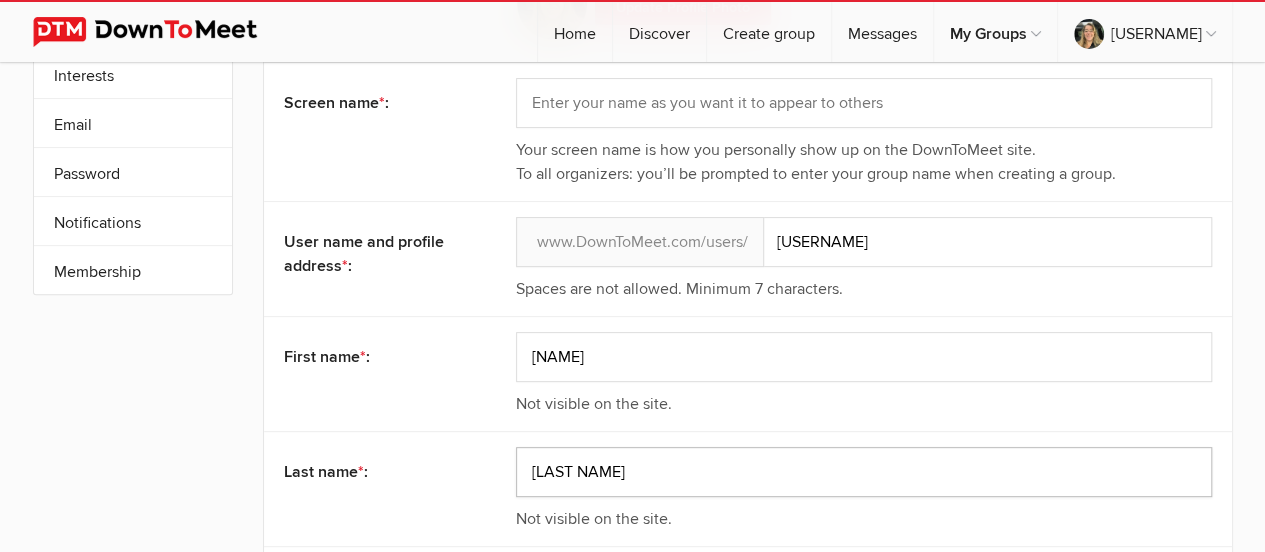 type on "[LAST NAME]" 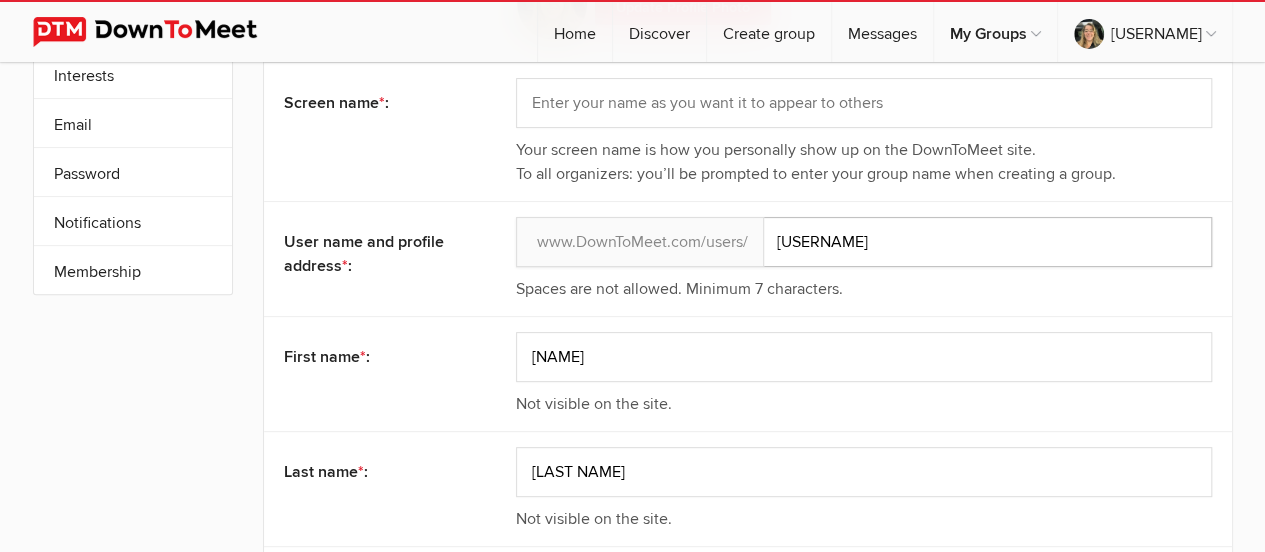 drag, startPoint x: 859, startPoint y: 242, endPoint x: 770, endPoint y: 247, distance: 89.140335 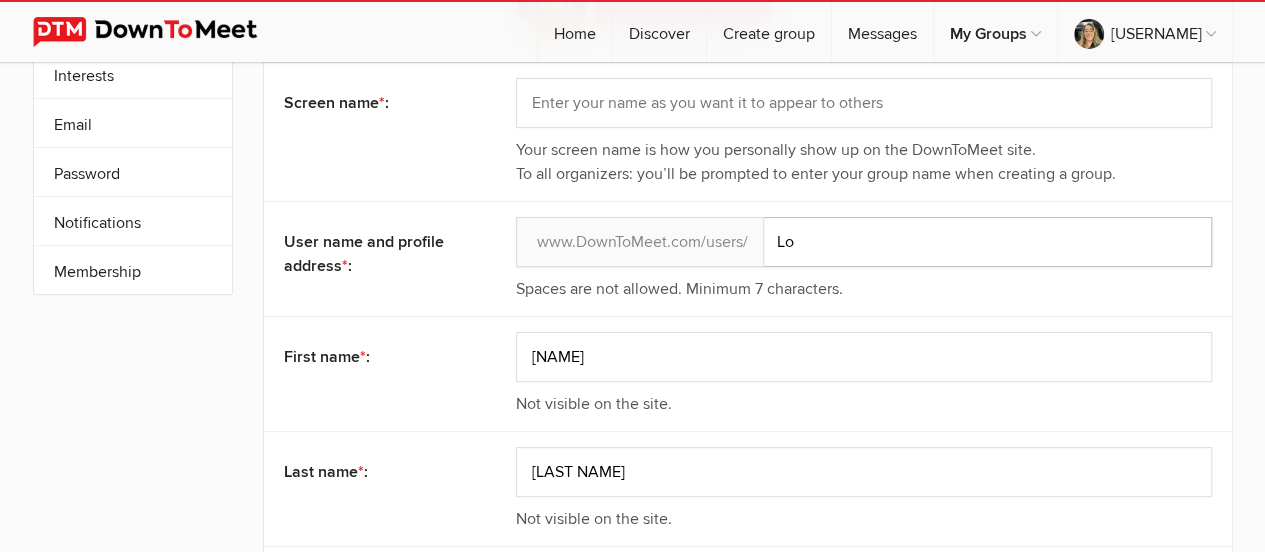 type on "L" 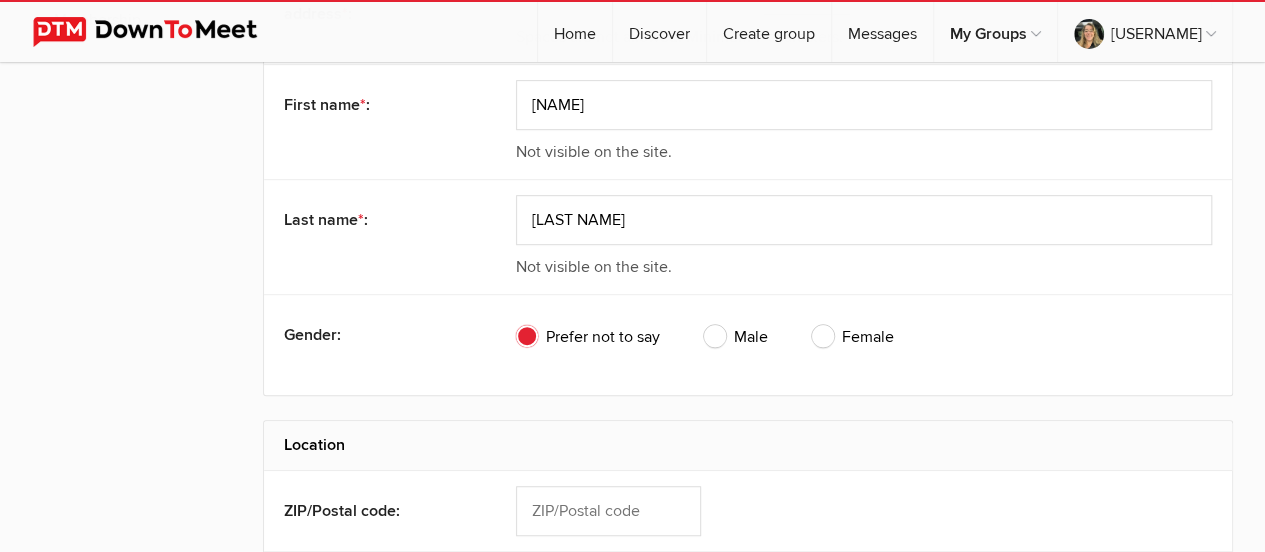 scroll, scrollTop: 500, scrollLeft: 0, axis: vertical 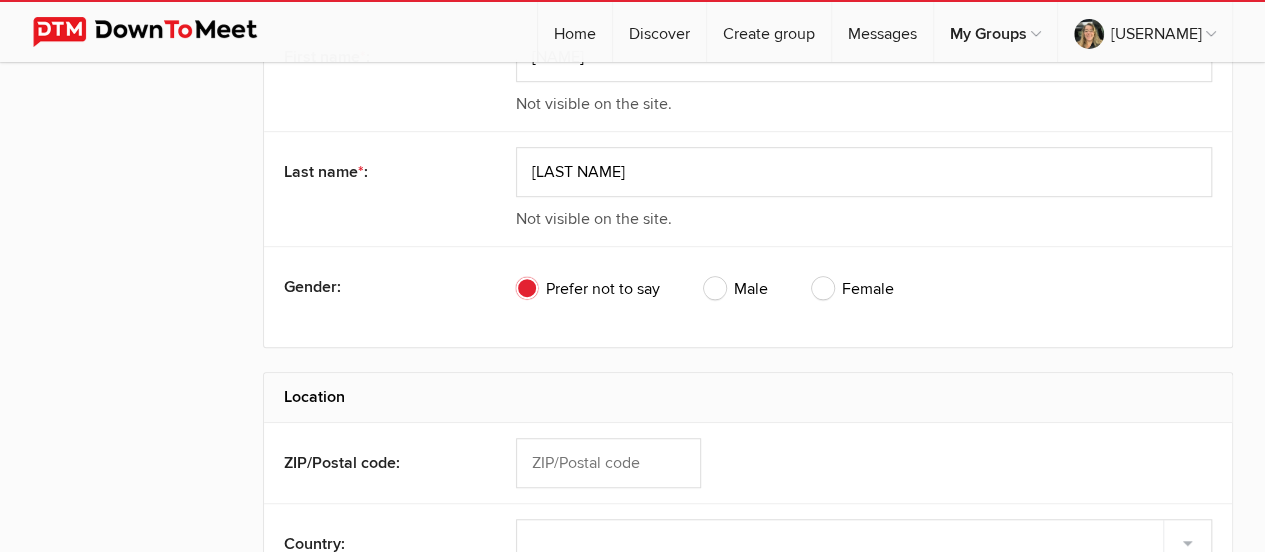 type on "[USERNAME]" 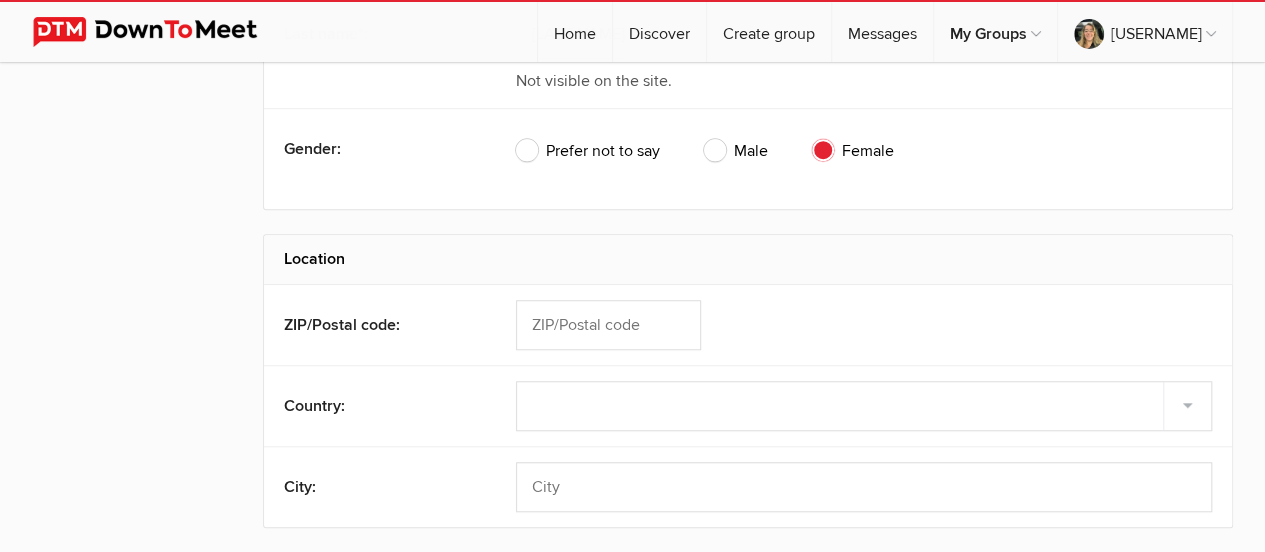 scroll, scrollTop: 700, scrollLeft: 0, axis: vertical 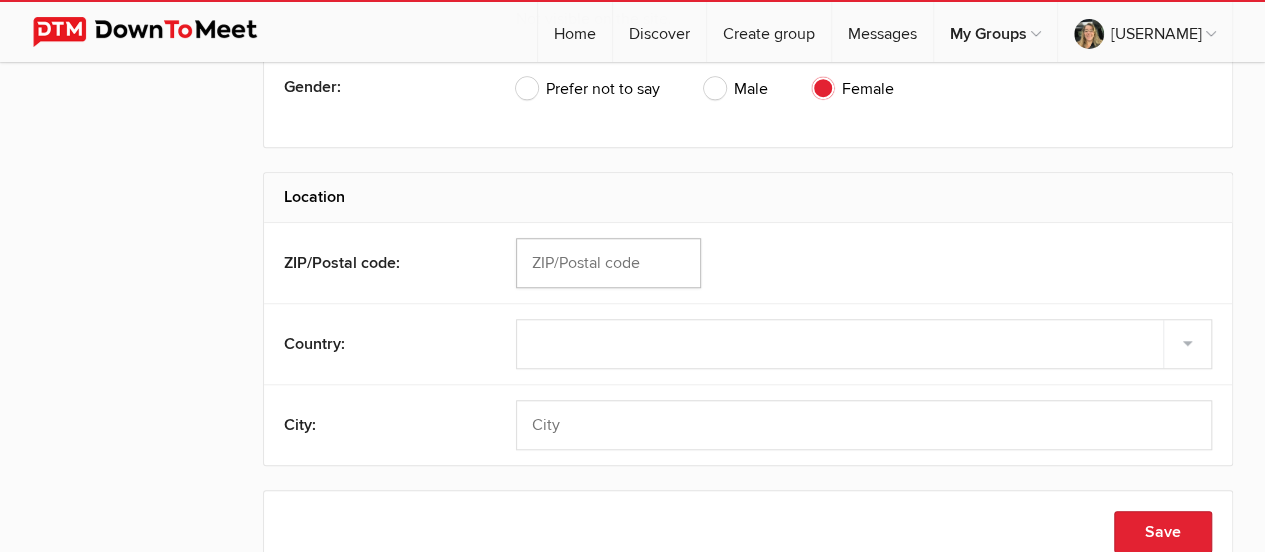 click 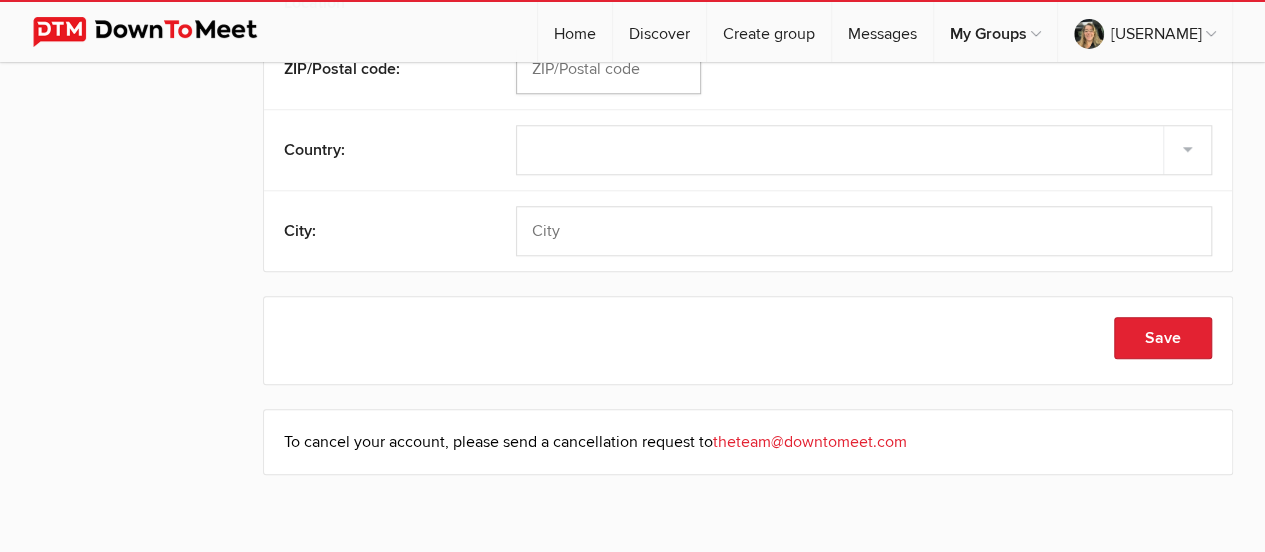 scroll, scrollTop: 900, scrollLeft: 0, axis: vertical 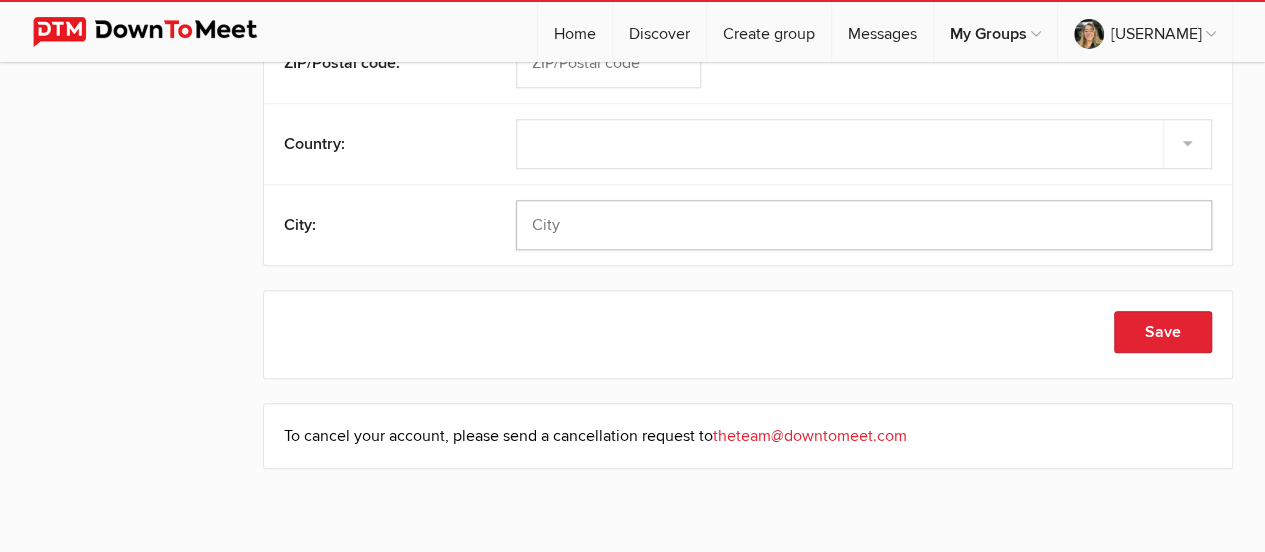 click 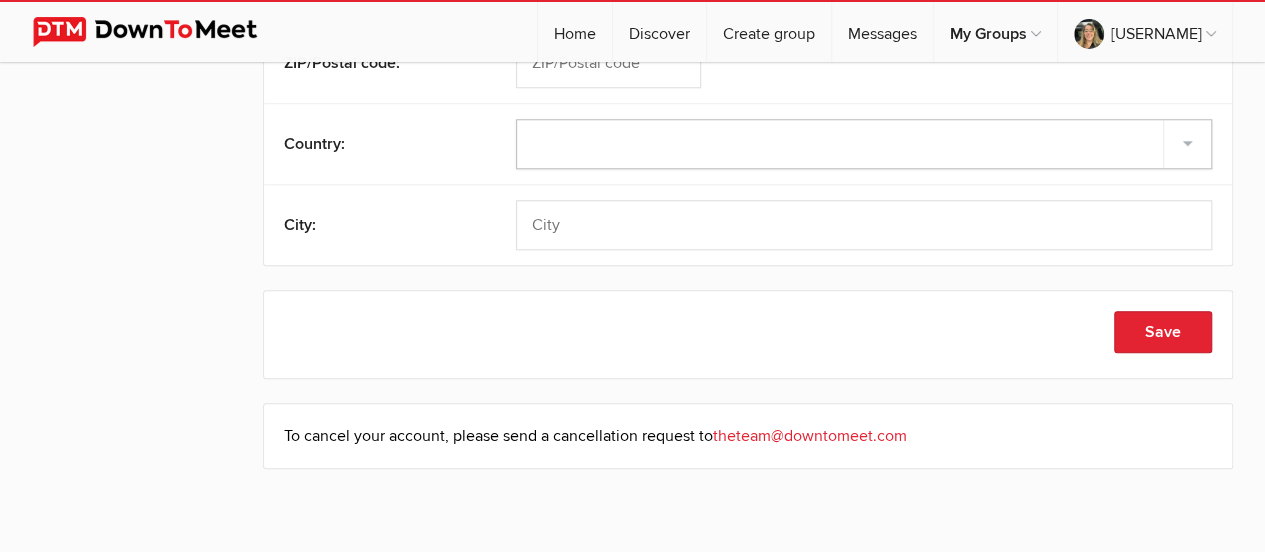 click on "Select country
United States
––––––––––
Afghanistan
Albania
Algeria
American Samoa
Andorra
Angola
Anguilla
Antarctica
Antigua and Barbuda
Argentina
Armenia
Aruba
Australia
Austria
Azerbaijan
Bahamas
Bahrain
Bangladesh
Barbados
Belarus
Belgium
Belize
Benin
Bermuda
Bhutan
Bolivia
Bosnia and Herzegovina
Botswana
Bouvet Island
Brazil
British Indian Ocean Territory
Brunei Darussalam
Bulgaria
Burkina Faso
Burundi
Cambodia
Cameroon
Canada
Cape Verde
Cayman Islands" 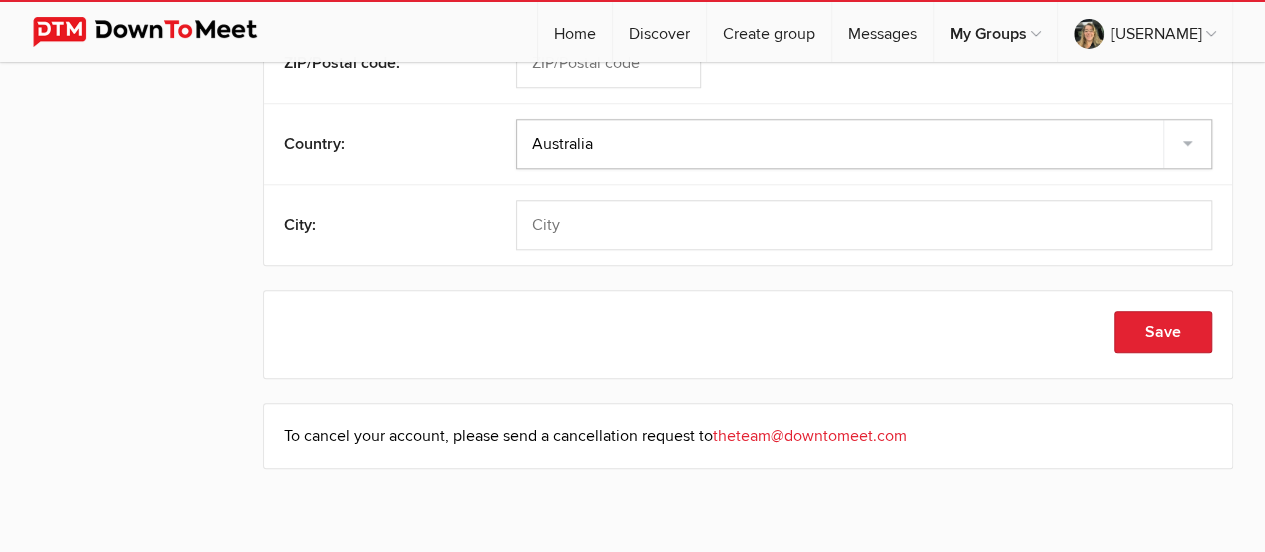 click on "Select country
United States
––––––––––
Afghanistan
Albania
Algeria
American Samoa
Andorra
Angola
Anguilla
Antarctica
Antigua and Barbuda
Argentina
Armenia
Aruba
Australia
Austria
Azerbaijan
Bahamas
Bahrain
Bangladesh
Barbados
Belarus
Belgium
Belize
Benin
Bermuda
Bhutan
Bolivia
Bosnia and Herzegovina
Botswana
Bouvet Island
Brazil
British Indian Ocean Territory
Brunei Darussalam
Bulgaria
Burkina Faso
Burundi
Cambodia
Cameroon
Canada
Cape Verde
Cayman Islands" 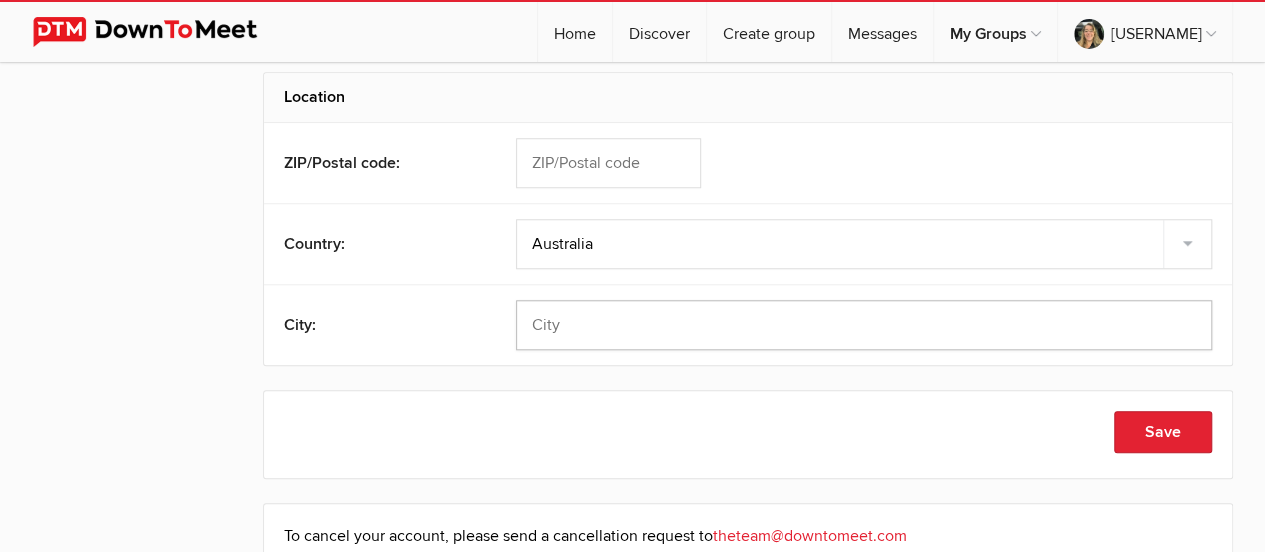 click 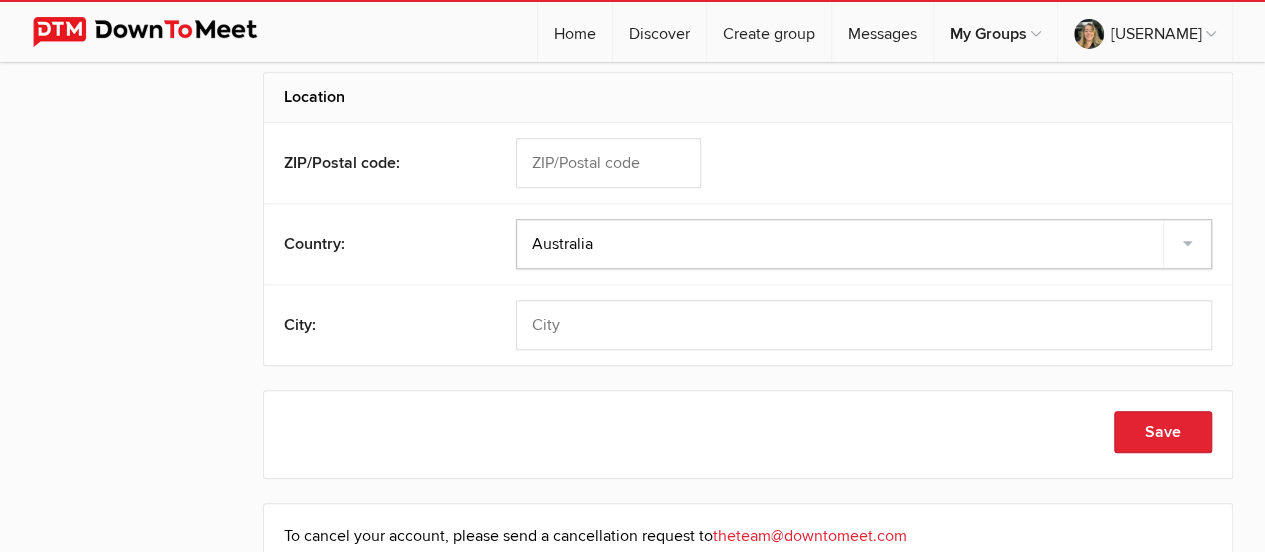 click on "Select country
United States
––––––––––
Afghanistan
Albania
Algeria
American Samoa
Andorra
Angola
Anguilla
Antarctica
Antigua and Barbuda
Argentina
Armenia
Aruba
Australia
Austria
Azerbaijan
Bahamas
Bahrain
Bangladesh
Barbados
Belarus
Belgium
Belize
Benin
Bermuda
Bhutan
Bolivia
Bosnia and Herzegovina
Botswana
Bouvet Island
Brazil
British Indian Ocean Territory
Brunei Darussalam
Bulgaria
Burkina Faso
Burundi
Cambodia
Cameroon
Canada
Cape Verde
Cayman Islands" 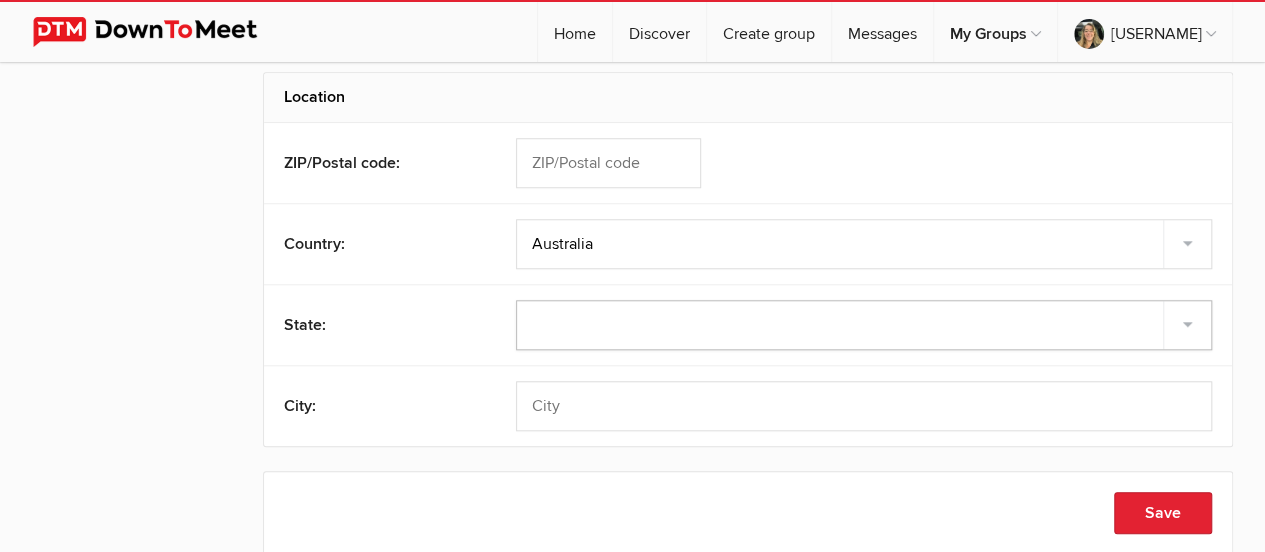 click on "Alabama
Alaska
American Samoa
Arizona
Arkansas
Armed Forces Americas
Armed Forces Europe
Armed Forces Pacific
California
Colorado
Connecticut
Delaware
District of Columbia
Federated States of Micronesia
Florida
Georgia
Guam
Hawaii
Idaho
Illinois
Indiana
Iowa
Kansas
Kentucky
Louisiana
Maine
Marshall Islands
Maryland
Massachusetts
Michigan
Minnesota
Mississippi
Missouri
Montana
Nebraska
Nevada
New Hampshire
New Jersey
New Mexico
New York
North Carolina
North Dakota
Northern Mariana Islands" 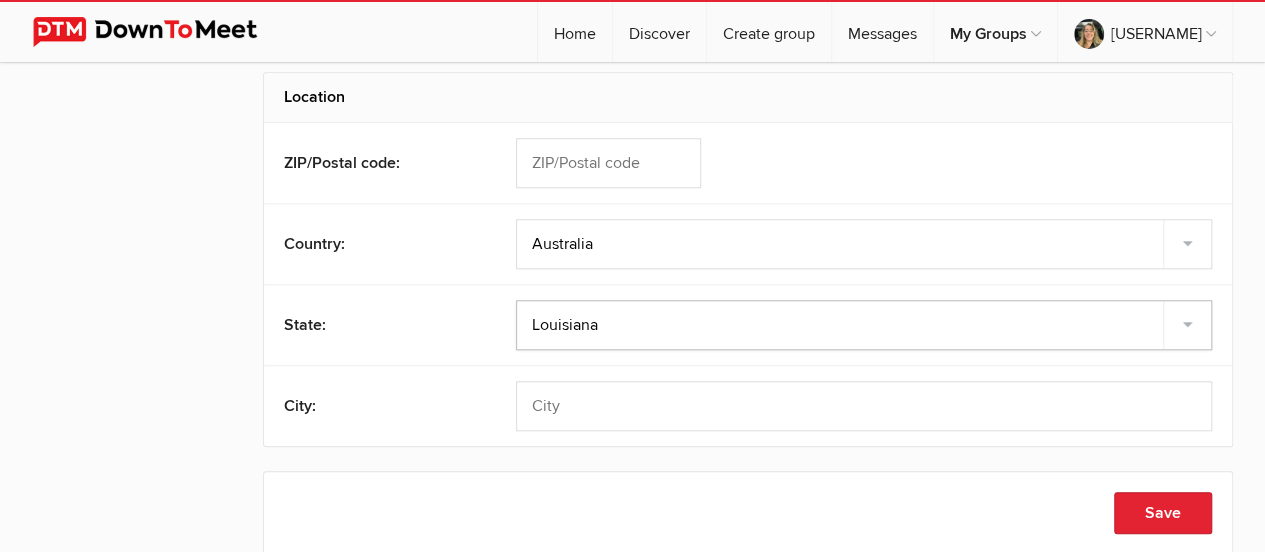 click on "Alabama
Alaska
American Samoa
Arizona
Arkansas
Armed Forces Americas
Armed Forces Europe
Armed Forces Pacific
California
Colorado
Connecticut
Delaware
District of Columbia
Federated States of Micronesia
Florida
Georgia
Guam
Hawaii
Idaho
Illinois
Indiana
Iowa
Kansas
Kentucky
Louisiana
Maine
Marshall Islands
Maryland
Massachusetts
Michigan
Minnesota
Mississippi
Missouri
Montana
Nebraska
Nevada
New Hampshire
New Jersey
New Mexico
New York
North Carolina
North Dakota
Northern Mariana Islands" 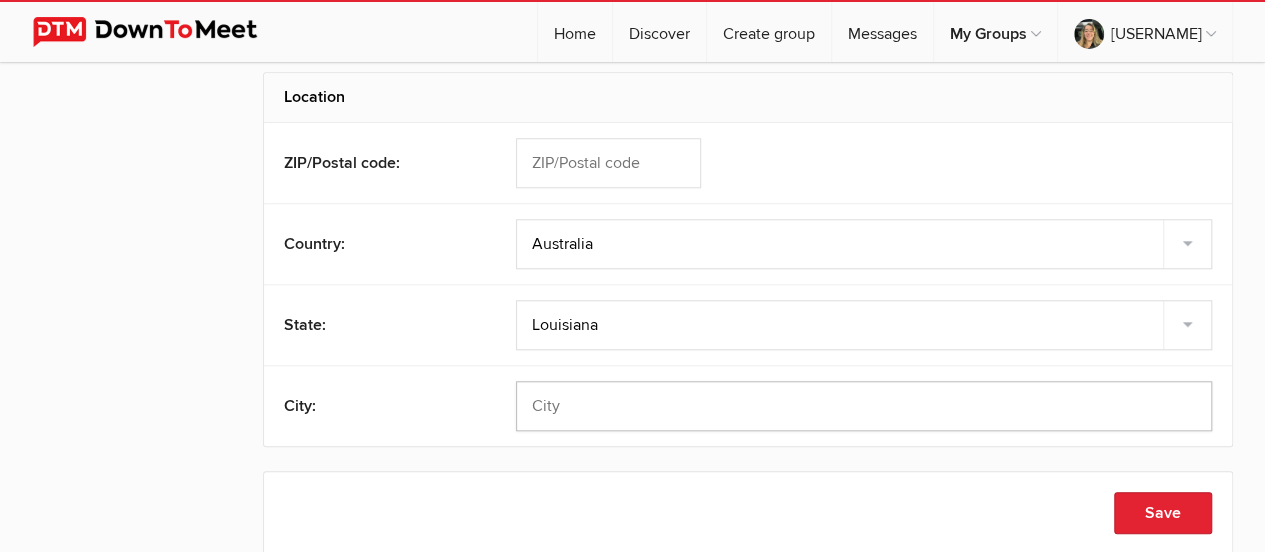 click 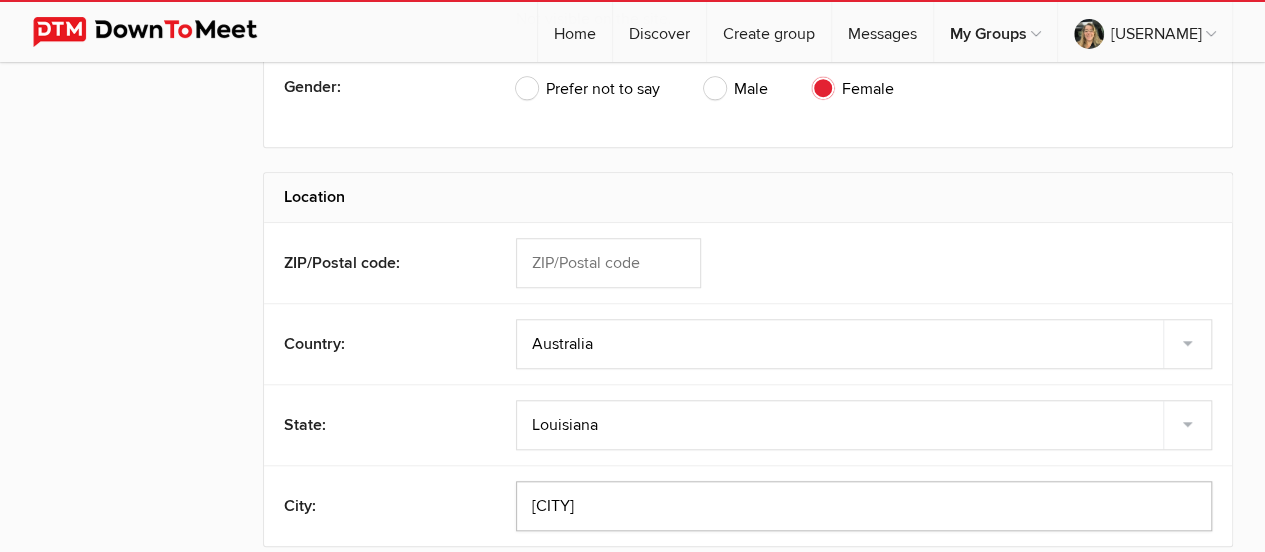 scroll, scrollTop: 600, scrollLeft: 0, axis: vertical 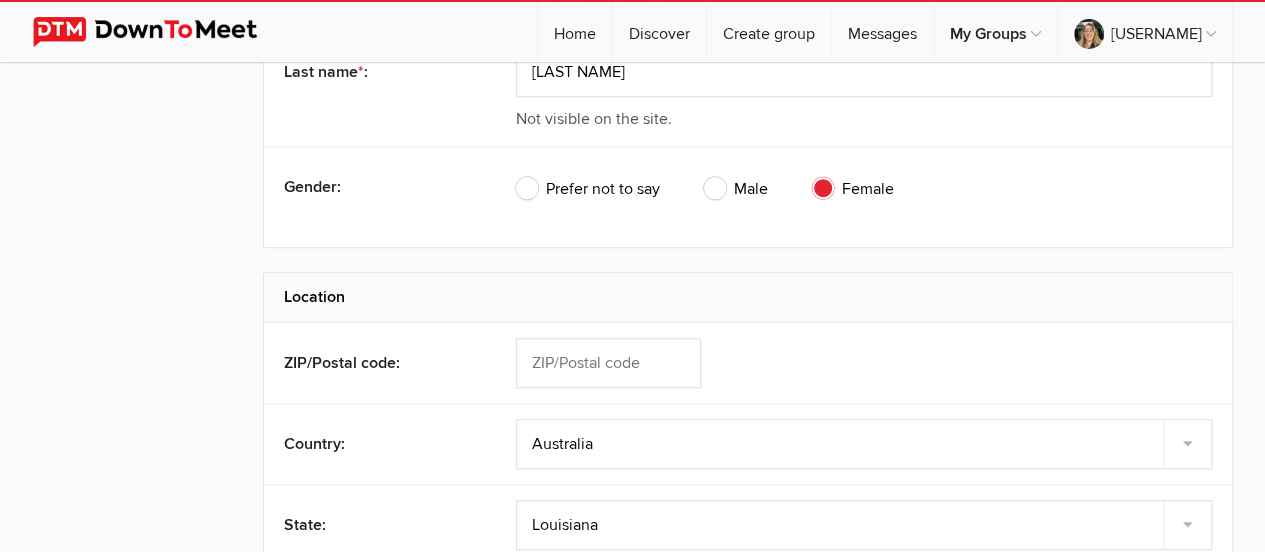 type on "[CITY]" 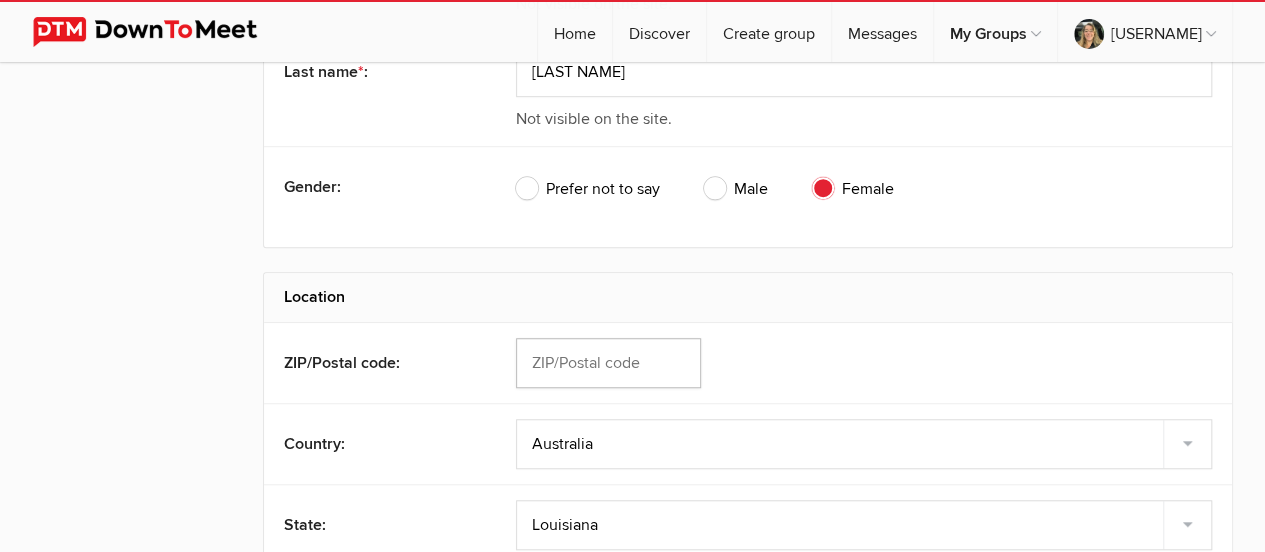 click 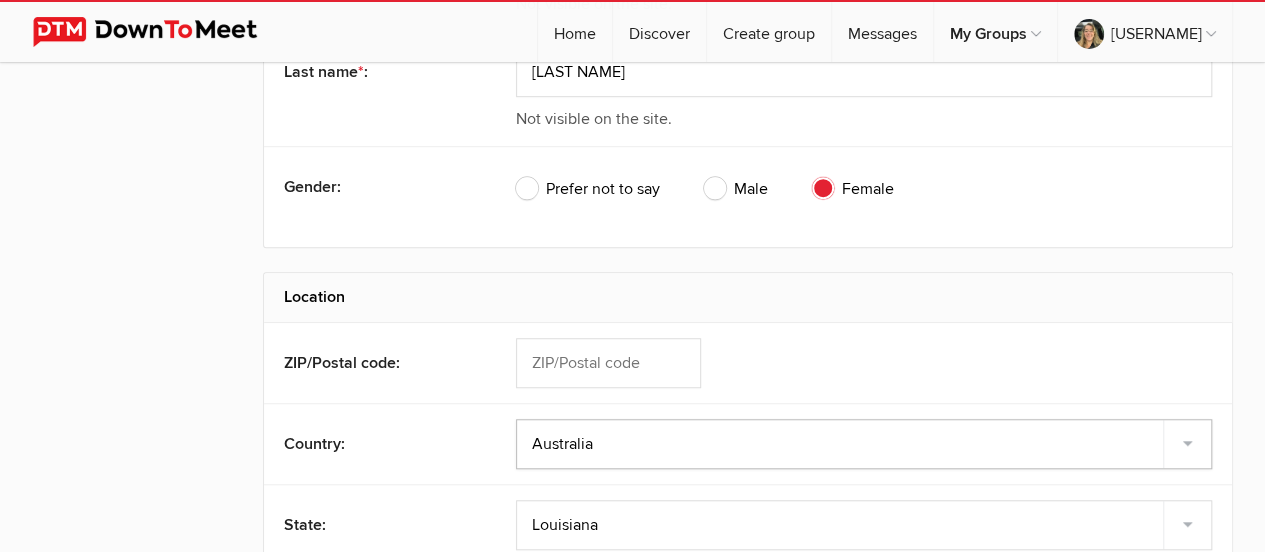 drag, startPoint x: 640, startPoint y: 439, endPoint x: 552, endPoint y: 433, distance: 88.20431 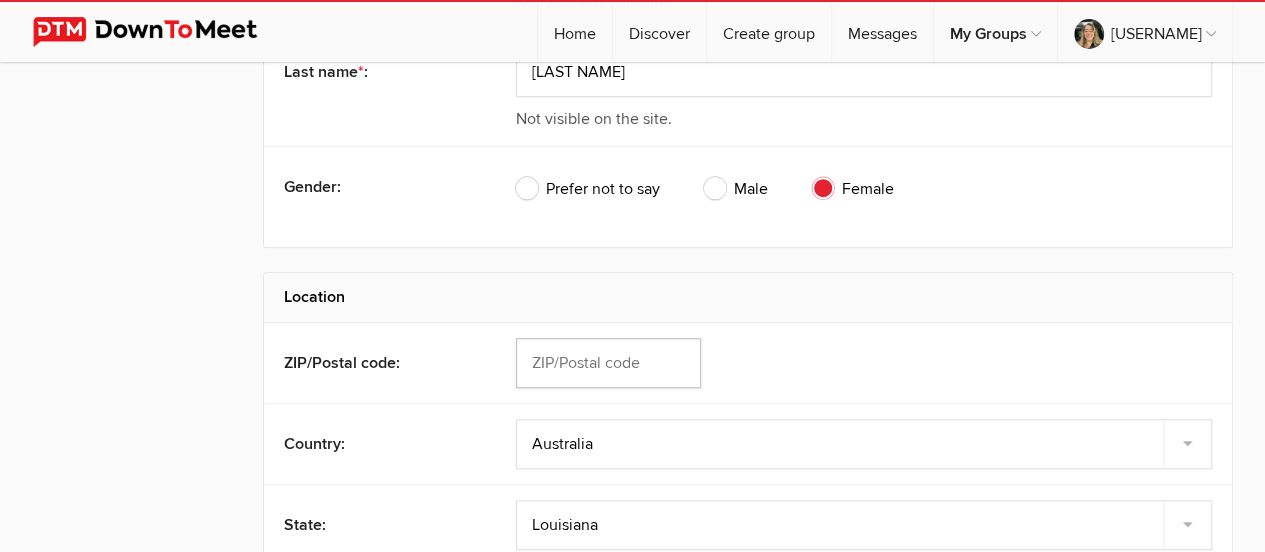 click 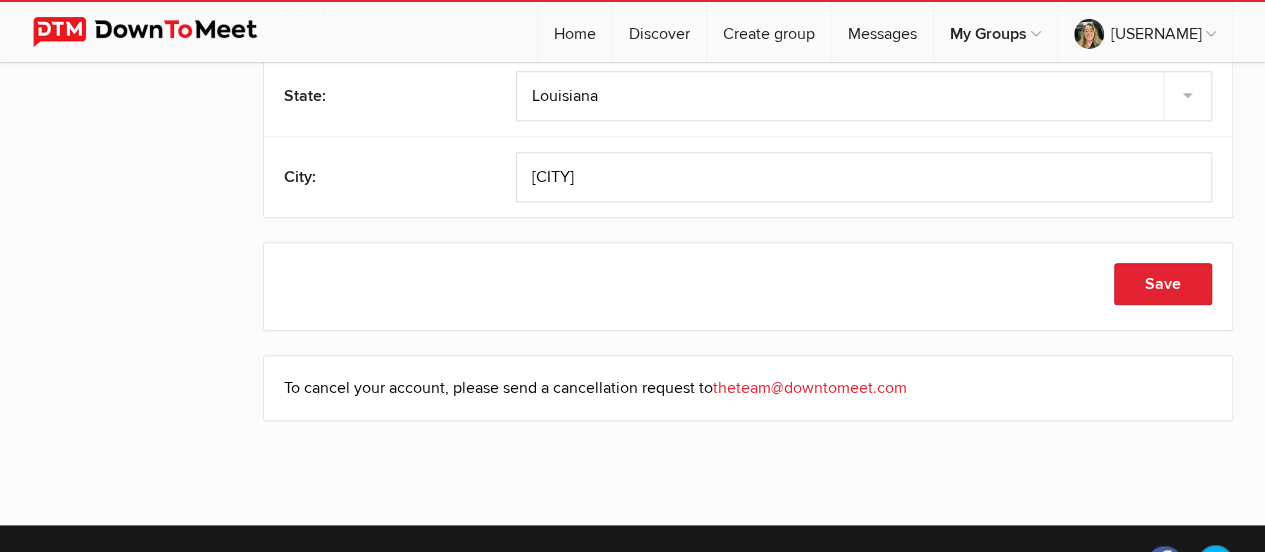 scroll, scrollTop: 1164, scrollLeft: 0, axis: vertical 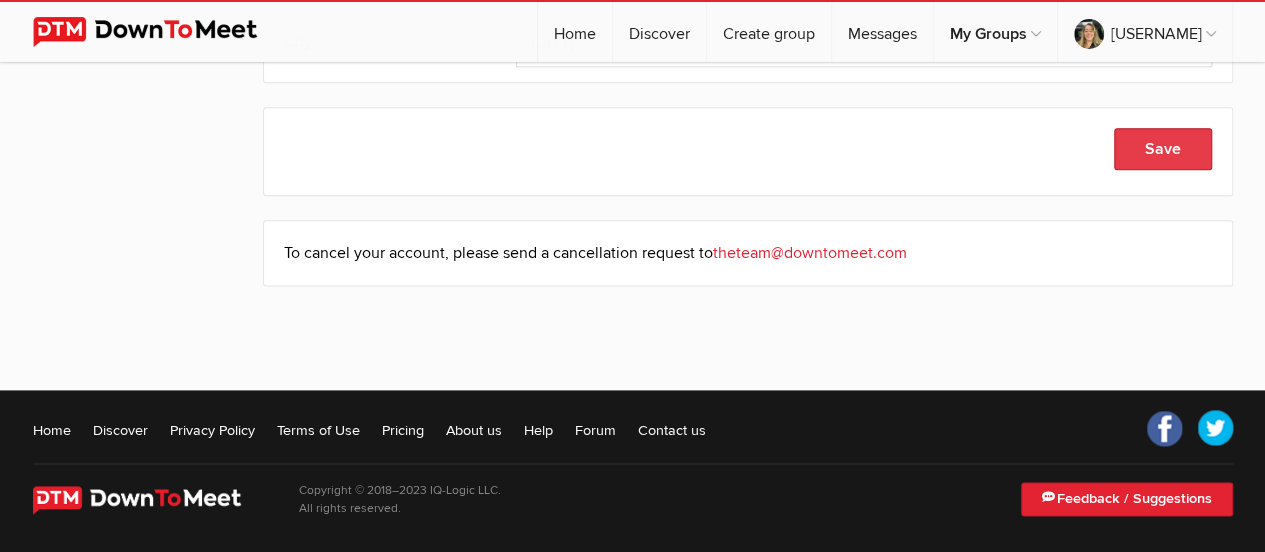 type on "[POSTAL_CODE]" 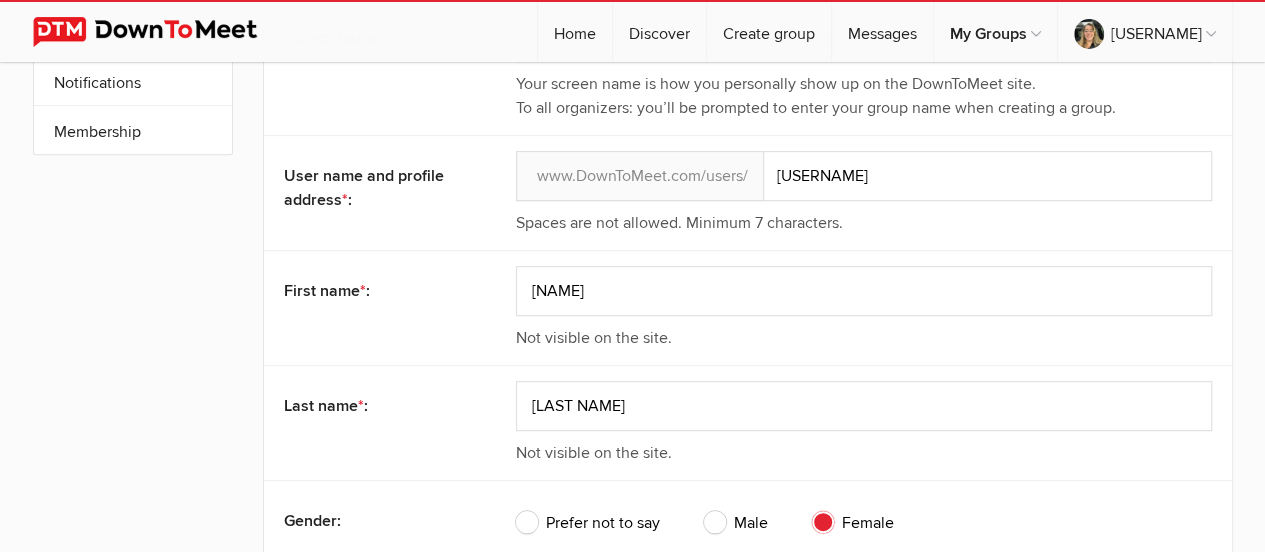 scroll, scrollTop: 239, scrollLeft: 0, axis: vertical 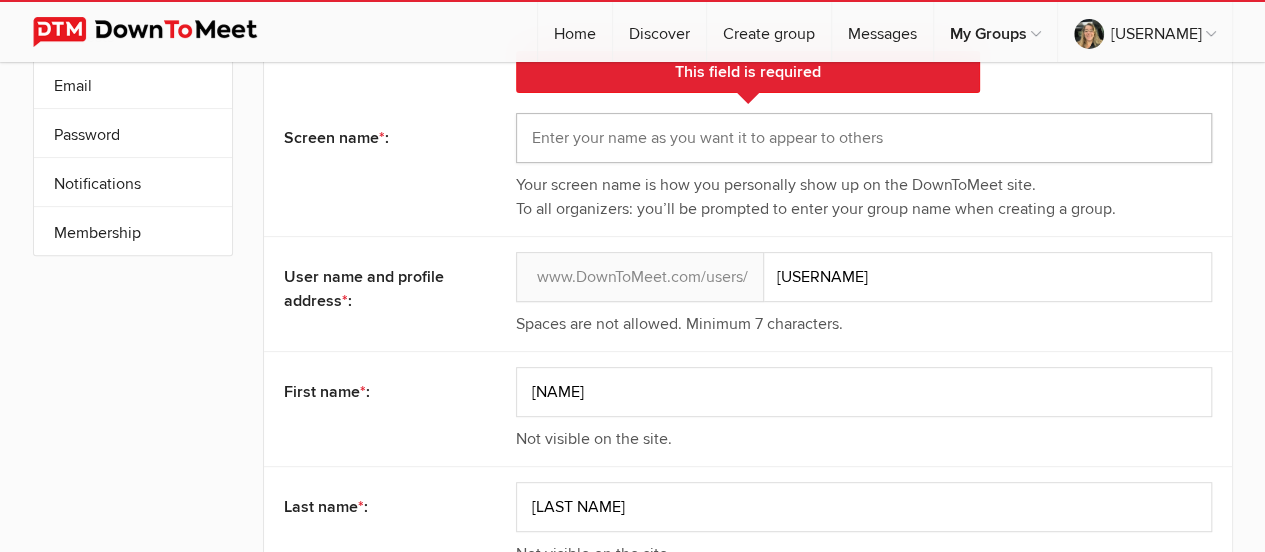 click 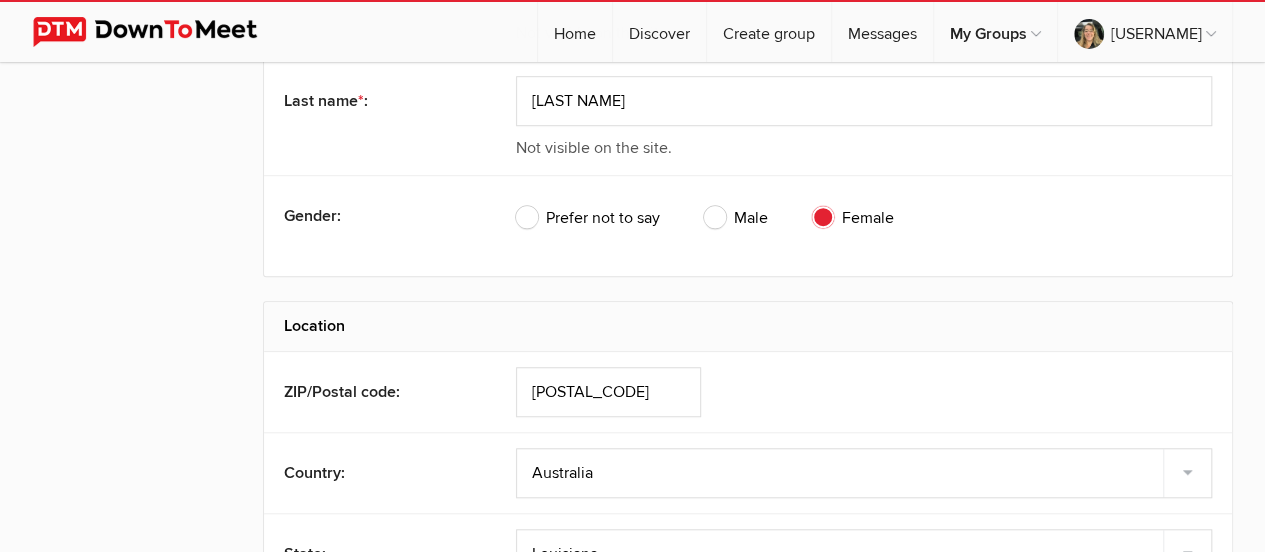 scroll, scrollTop: 1039, scrollLeft: 0, axis: vertical 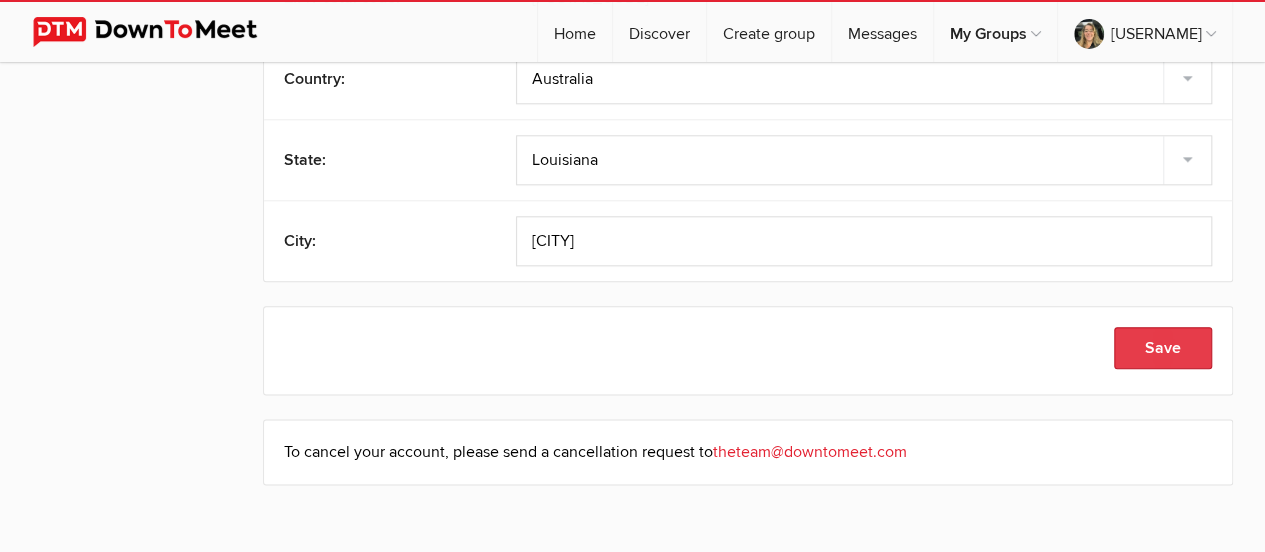 type on "[FIRST] [LAST]" 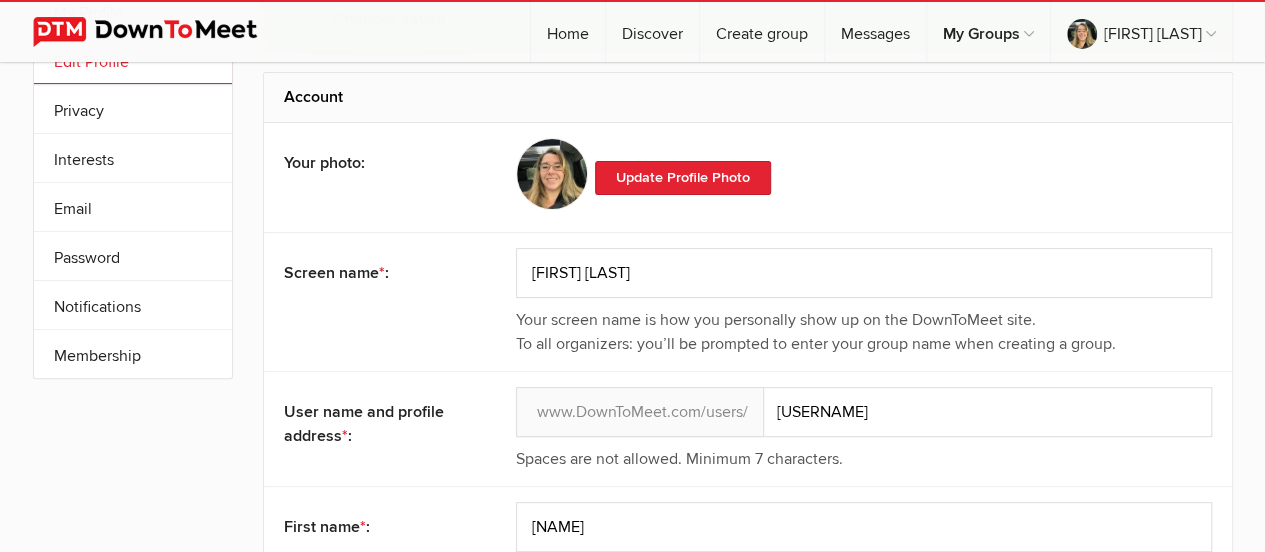 scroll, scrollTop: 0, scrollLeft: 0, axis: both 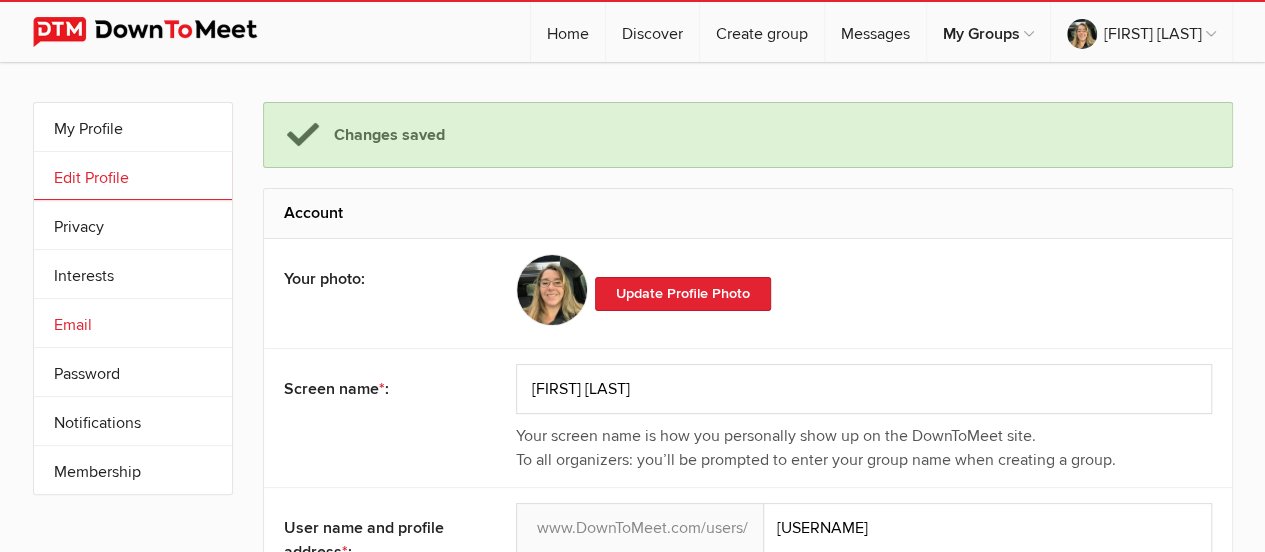 click on "Email" 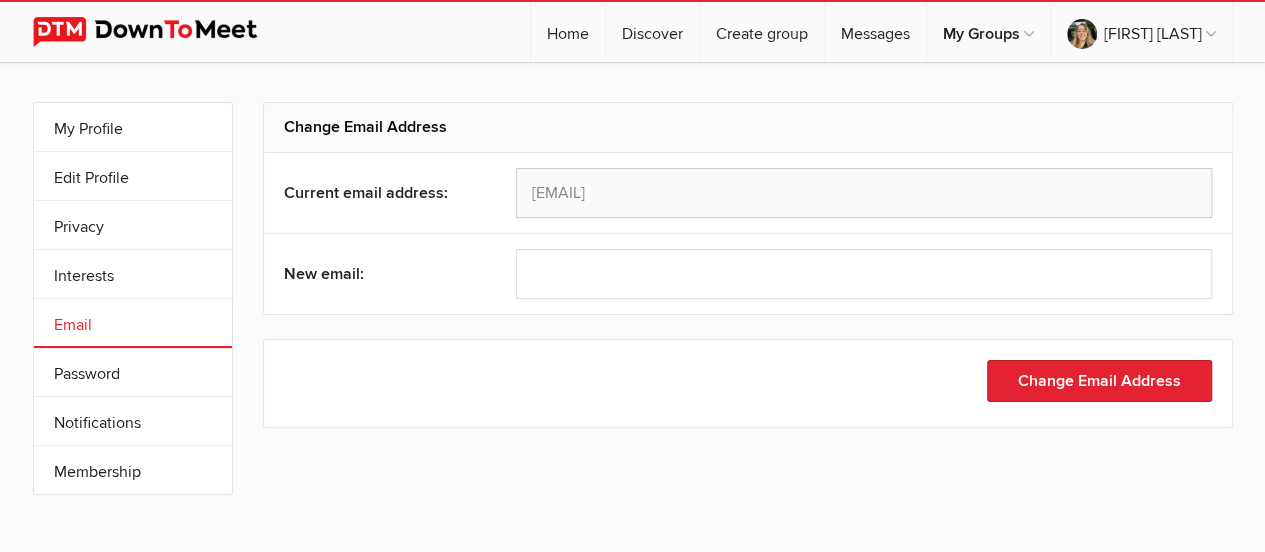 drag, startPoint x: 692, startPoint y: 187, endPoint x: 532, endPoint y: 204, distance: 160.90059 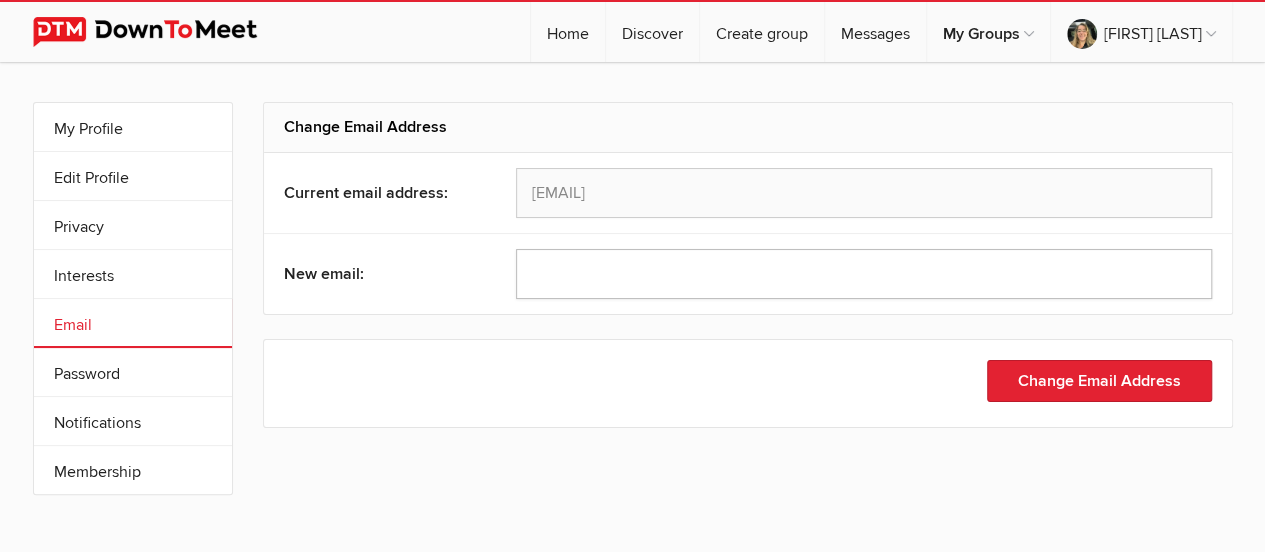 click 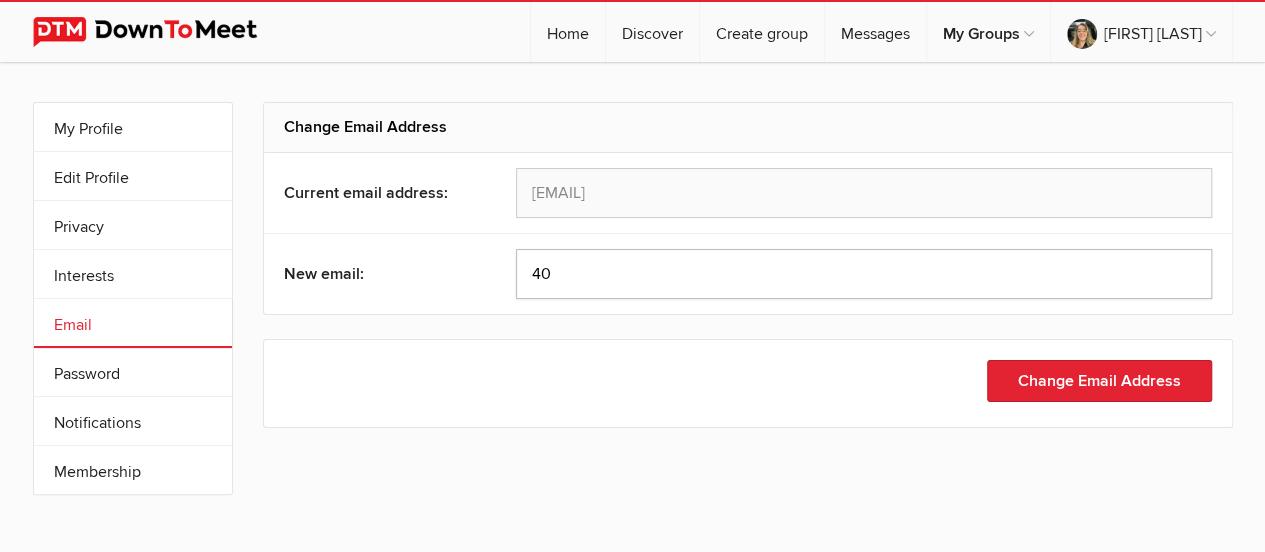 type on "4" 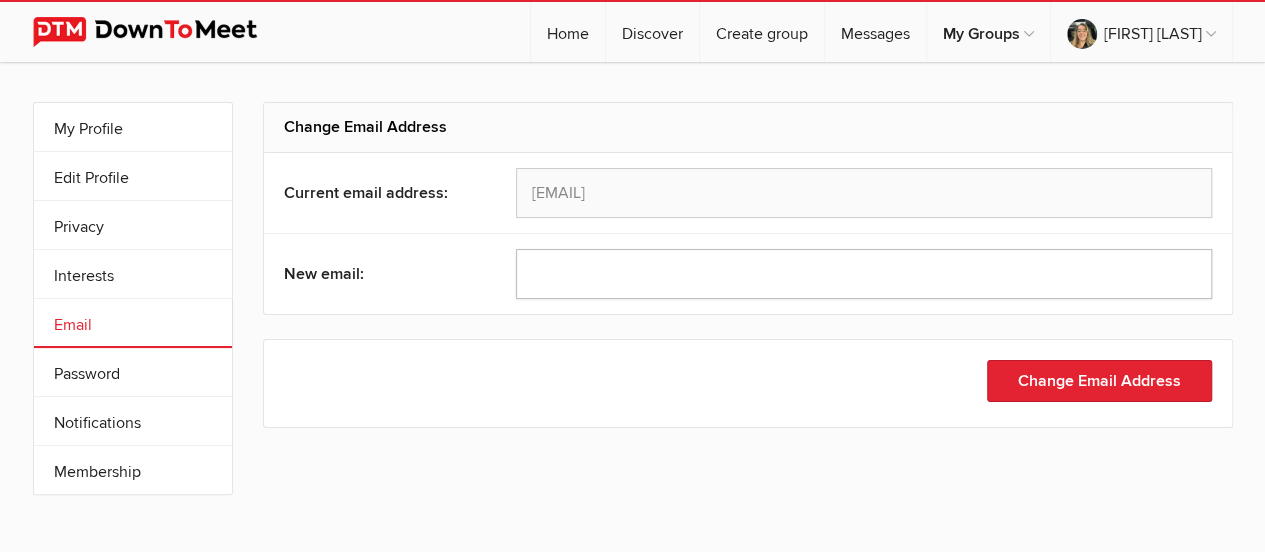 click 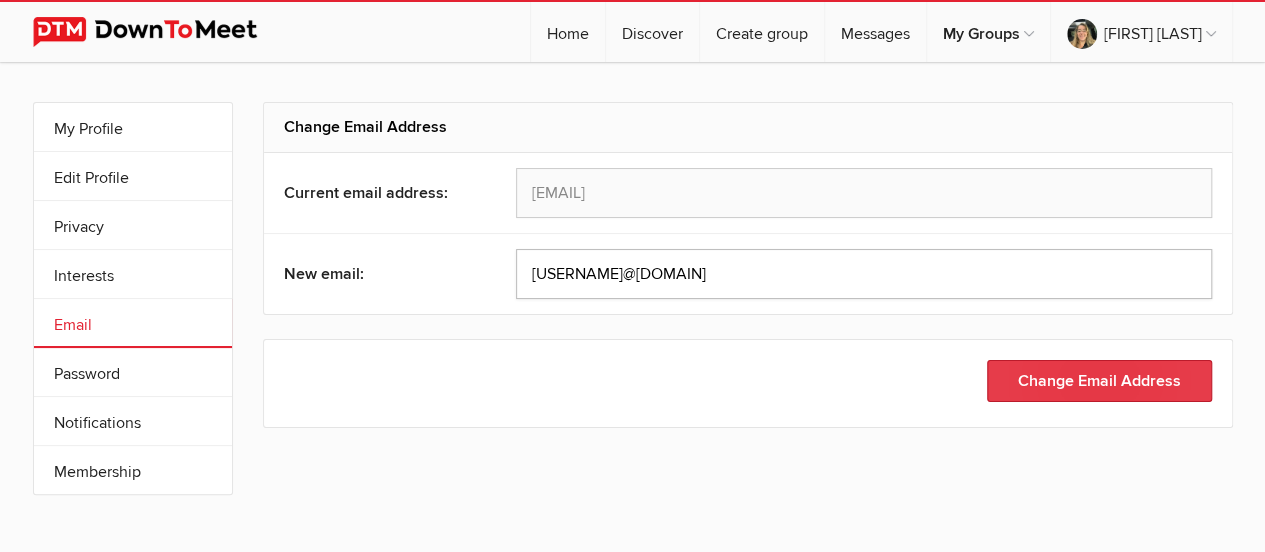 type on "[USERNAME]@[DOMAIN]" 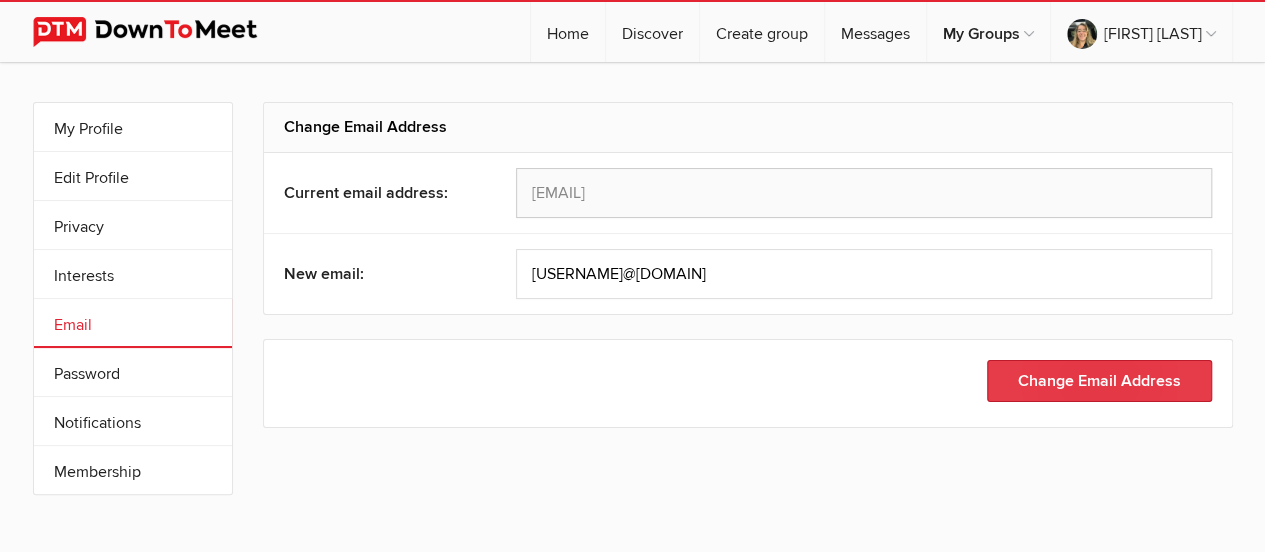 click on "Change Email Address" 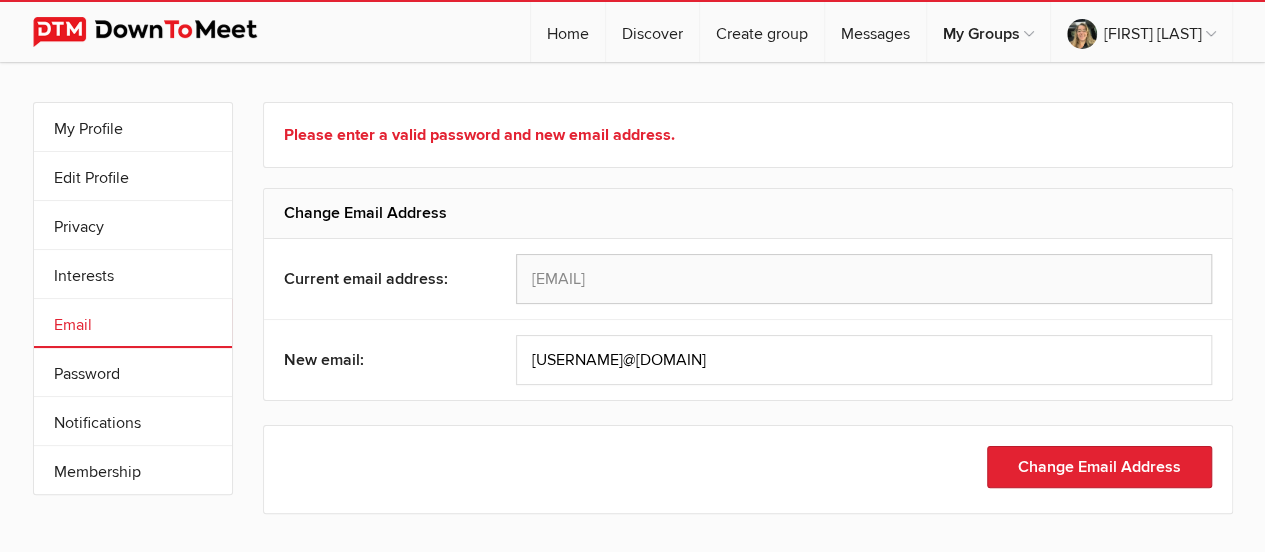 click on "Please enter a valid password and new email address." 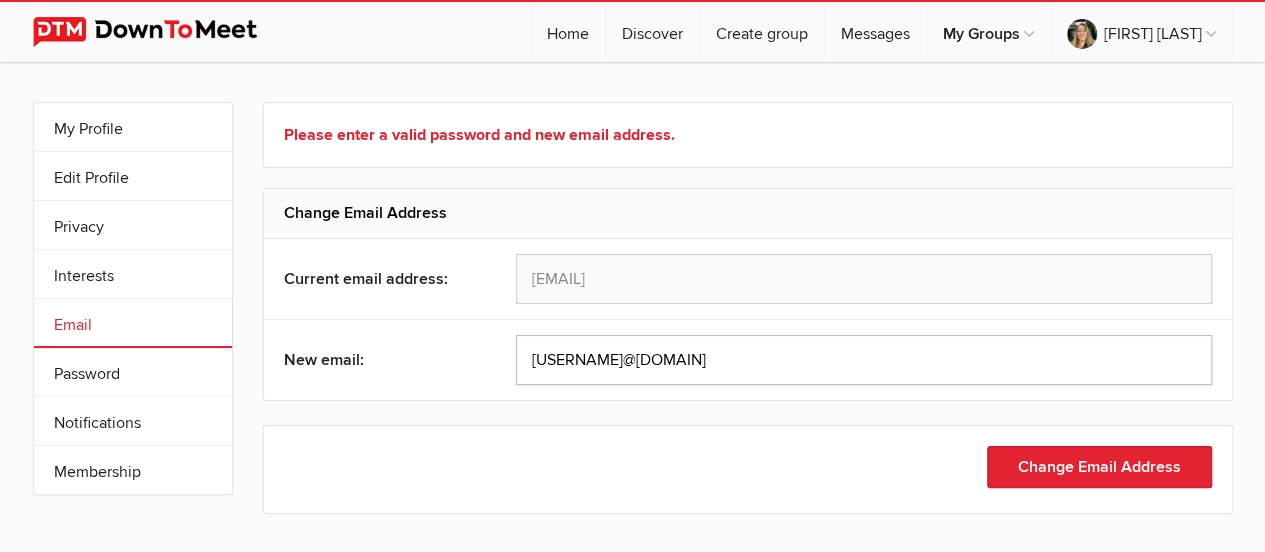 click on "[USERNAME]@[DOMAIN]" 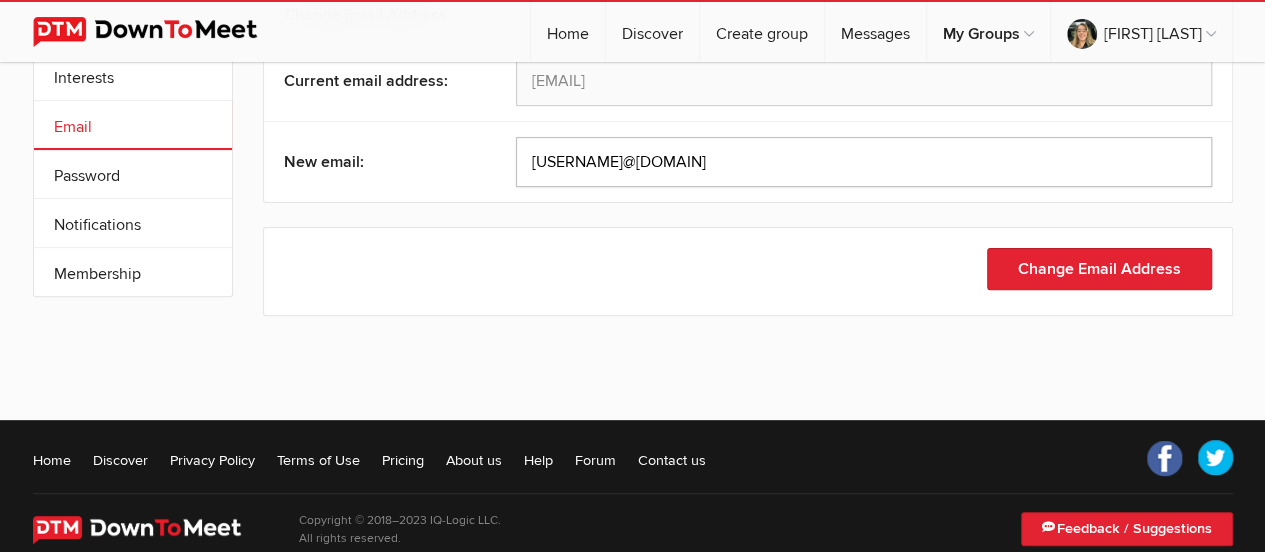 scroll, scrollTop: 200, scrollLeft: 0, axis: vertical 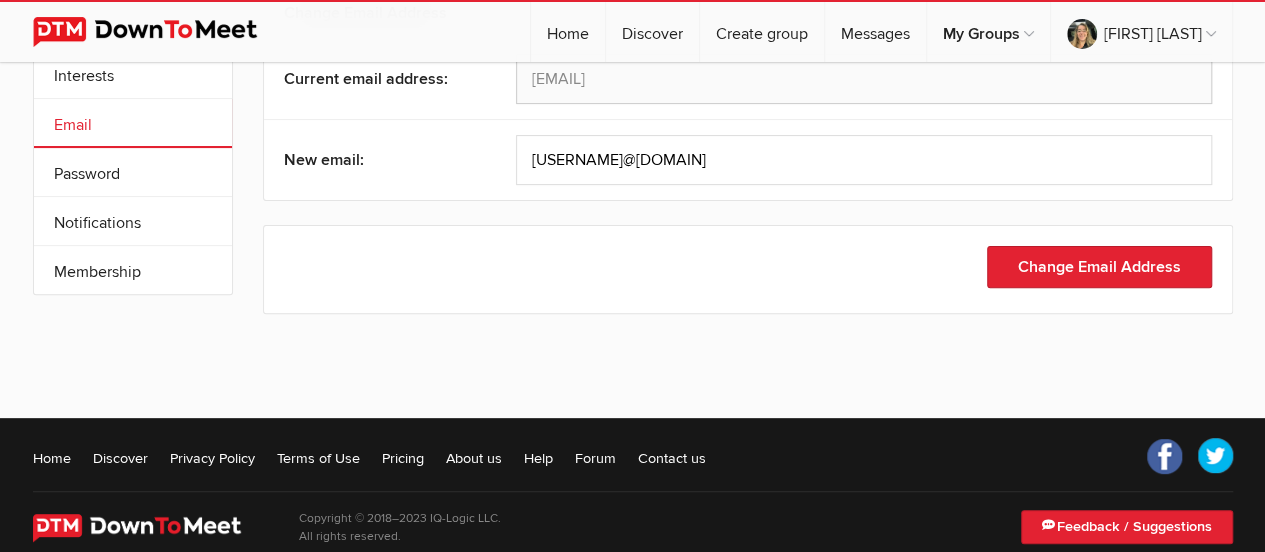 click on "Change Email Address" 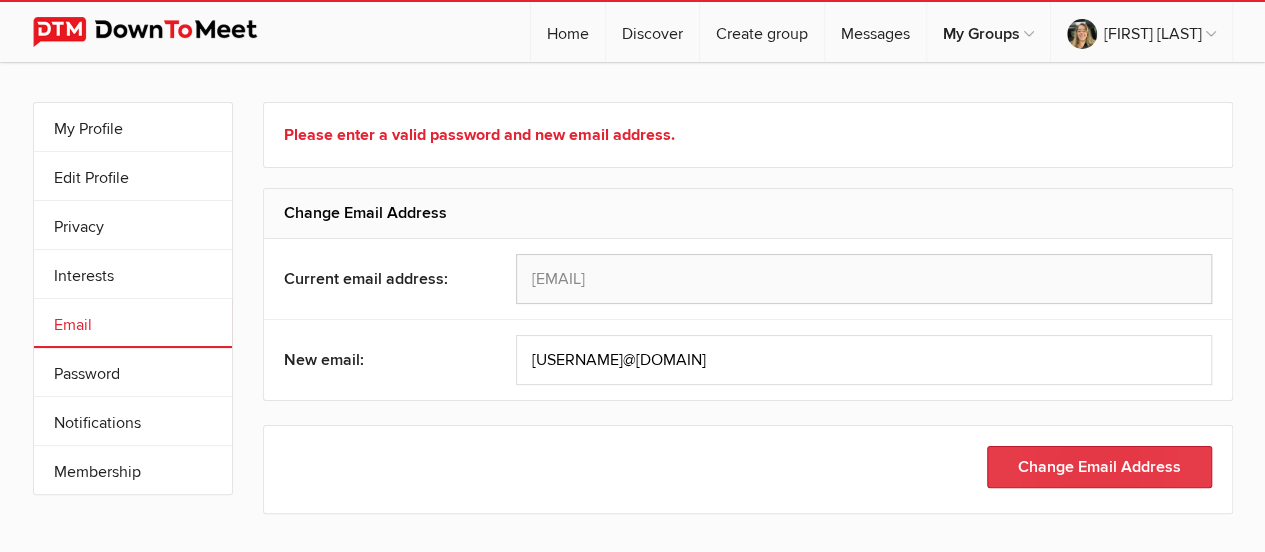 click on "Change Email Address" 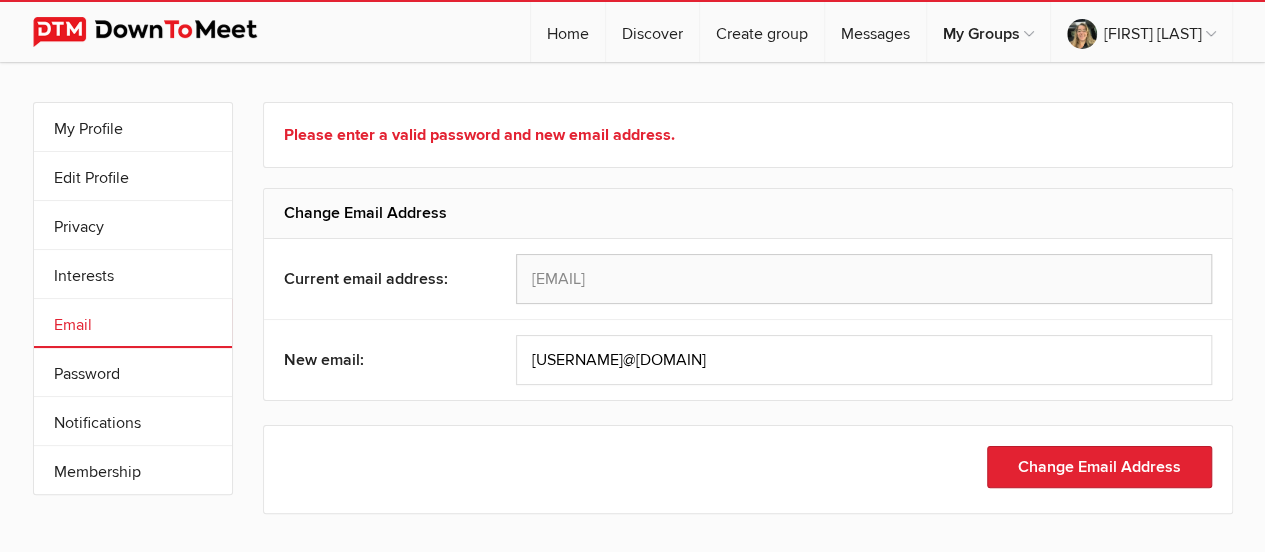 click on "Please enter a valid password and new email address." 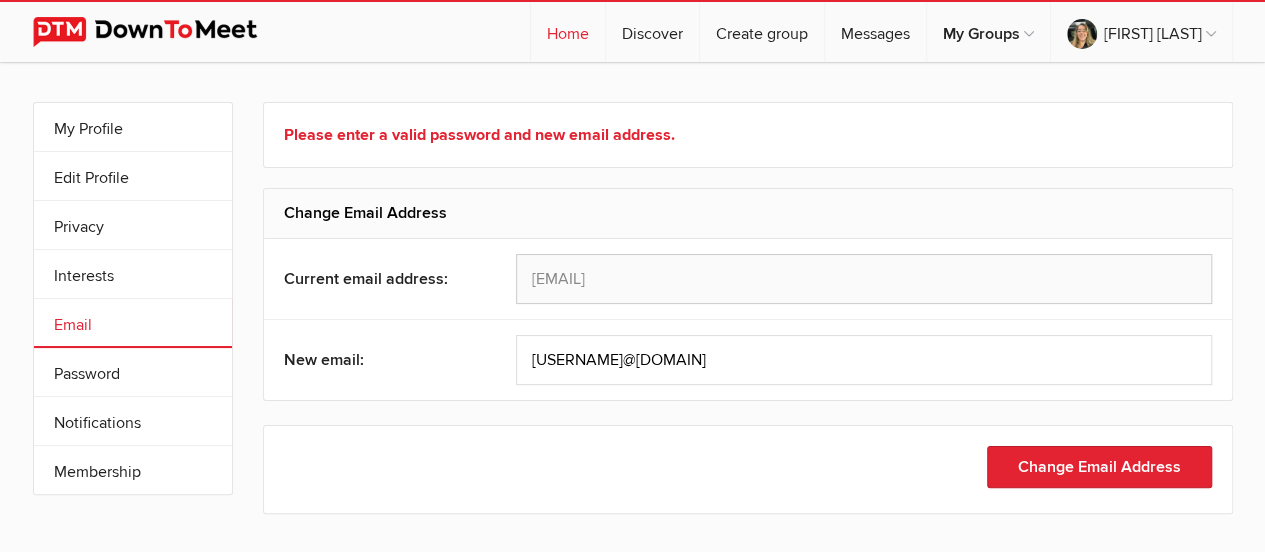 click on "Home" 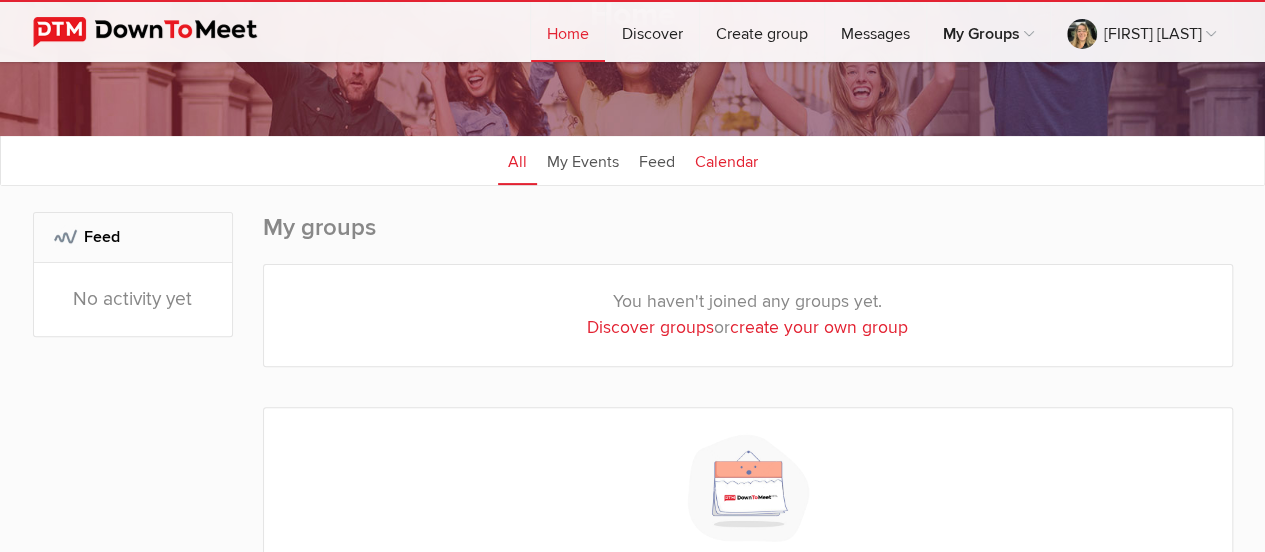 scroll, scrollTop: 100, scrollLeft: 0, axis: vertical 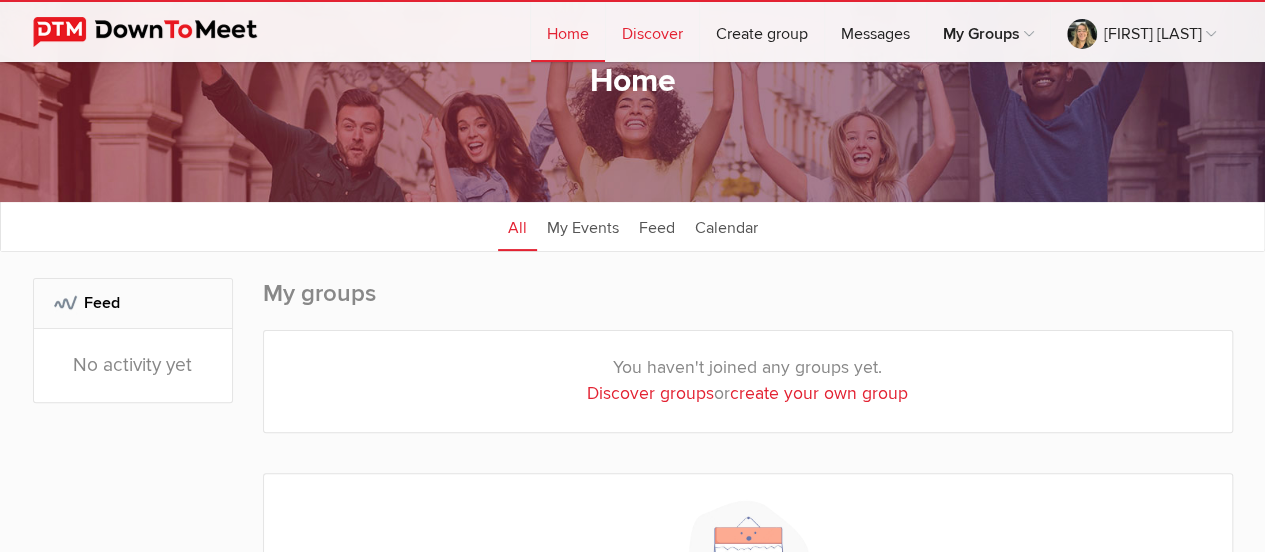 click on "Discover" 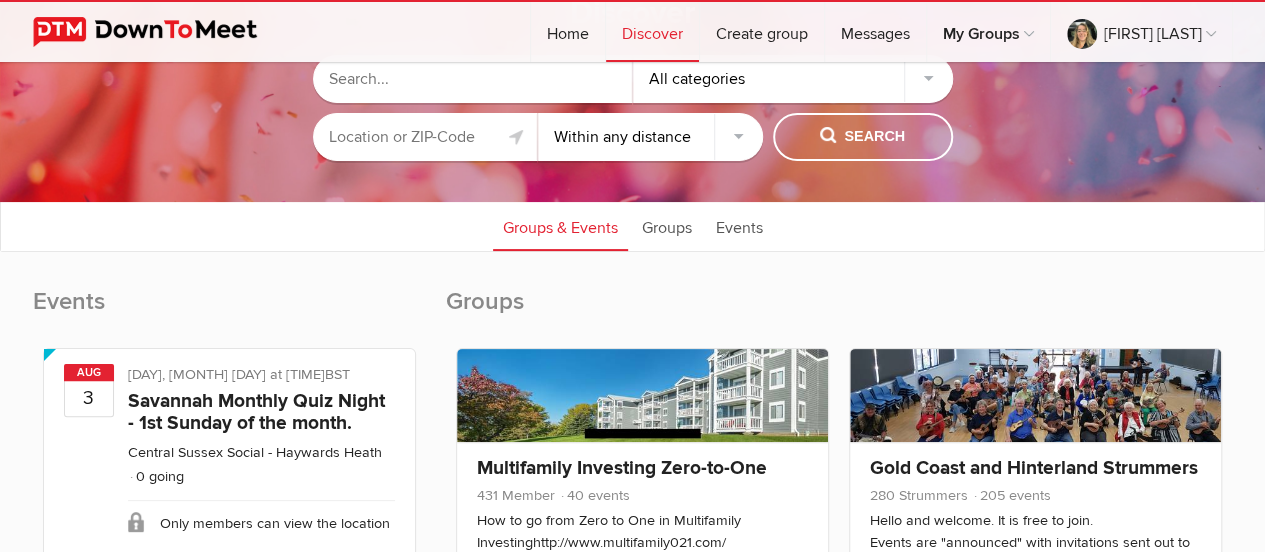scroll, scrollTop: 0, scrollLeft: 0, axis: both 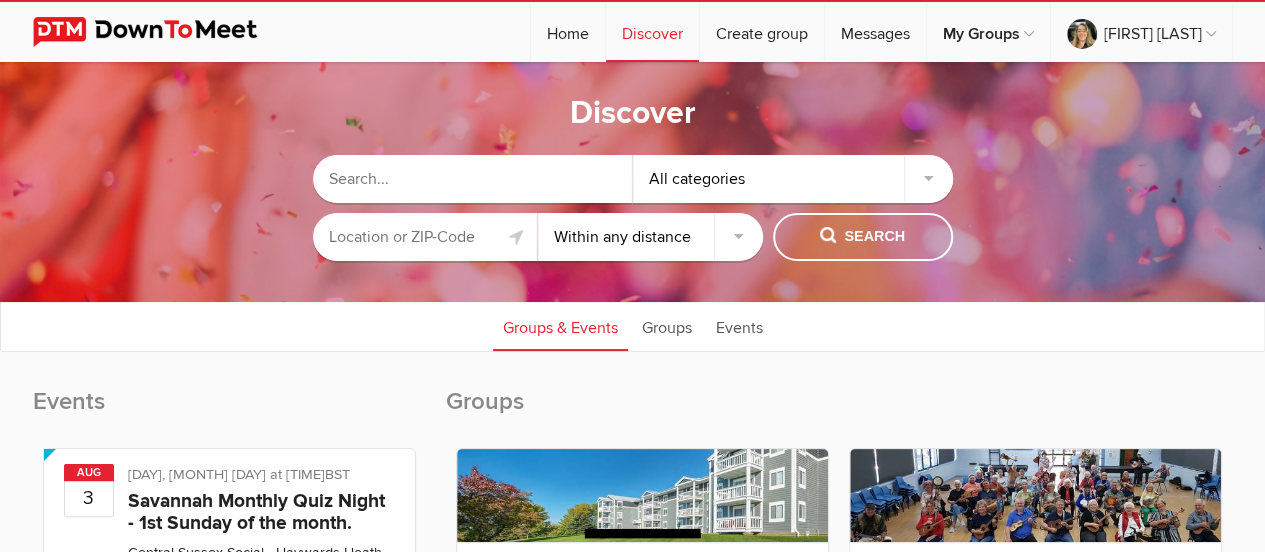 click on "All categories" 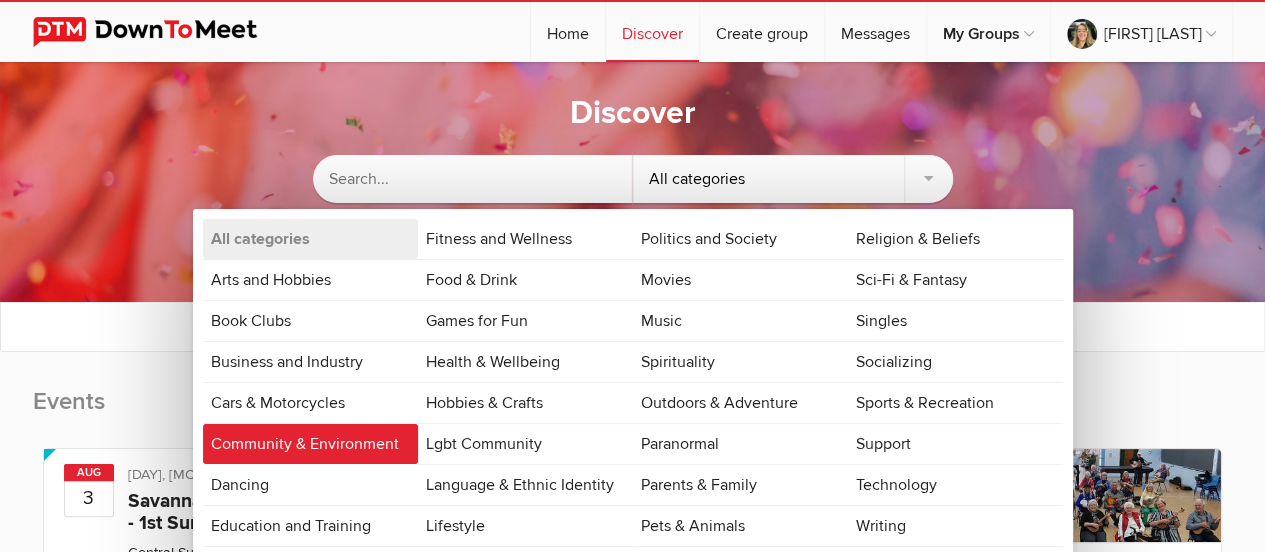 click on "Community & Environment" 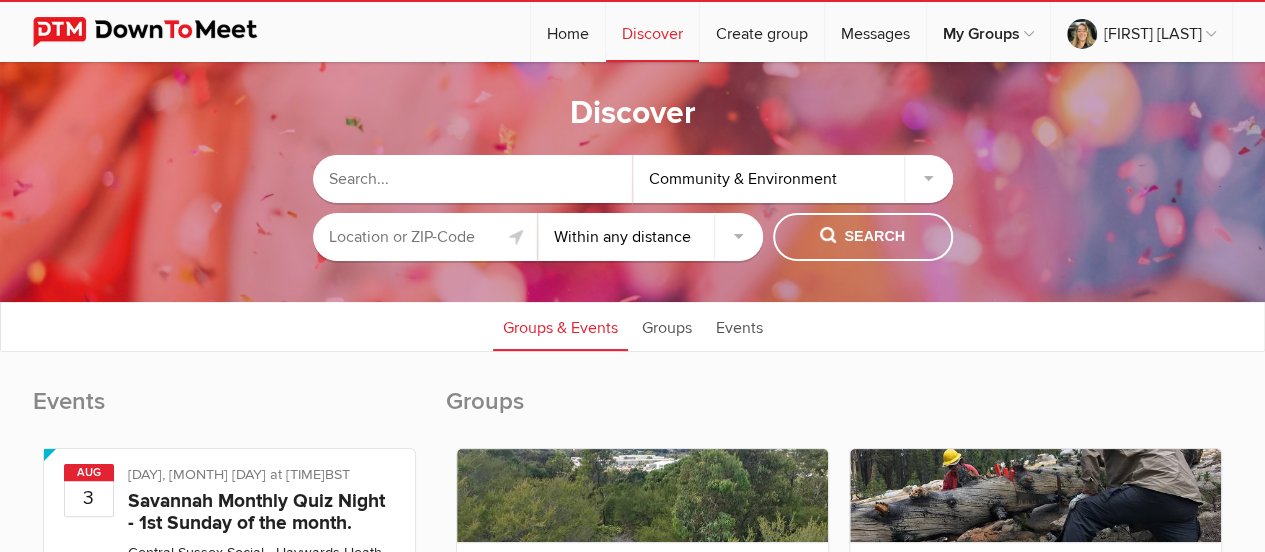 click 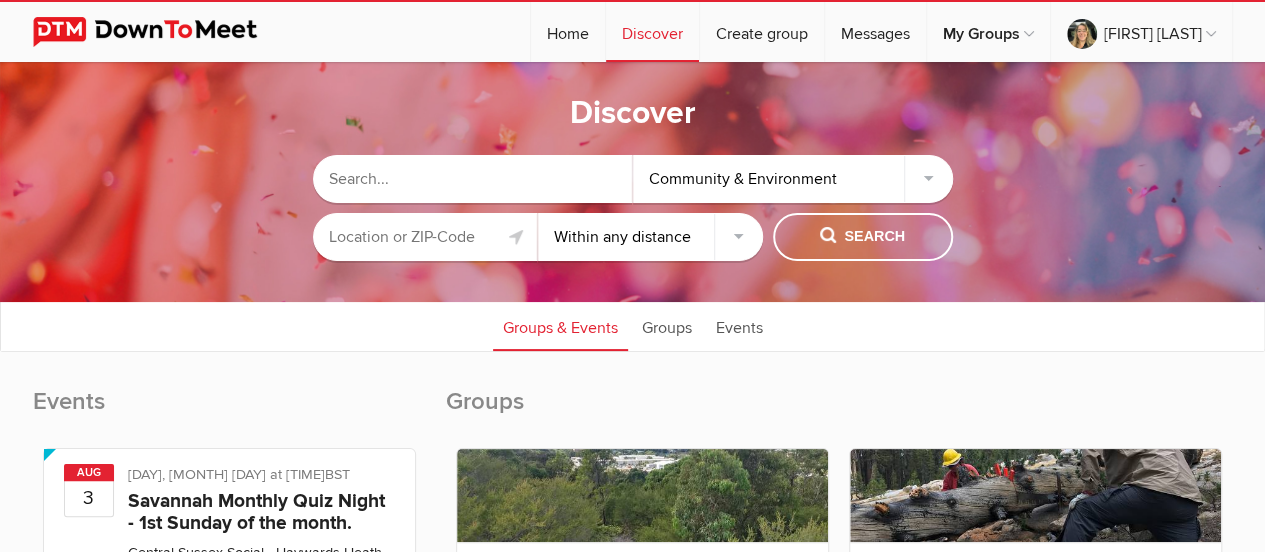 paste on "[POSTAL_CODE]" 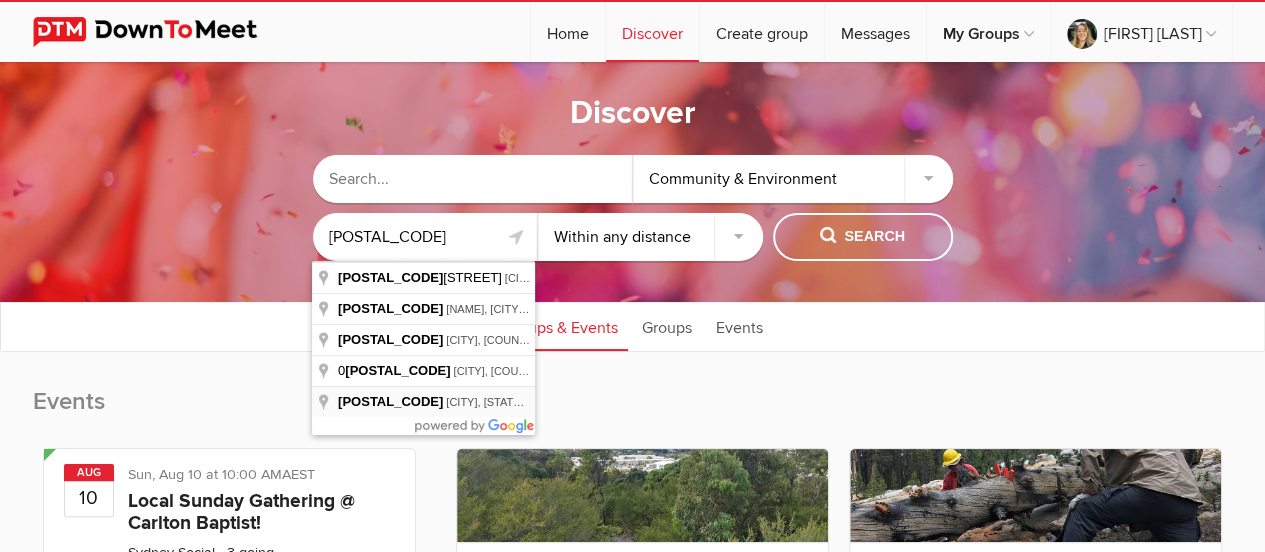 type on "[CITY], [STATE] [POSTAL_CODE], USA" 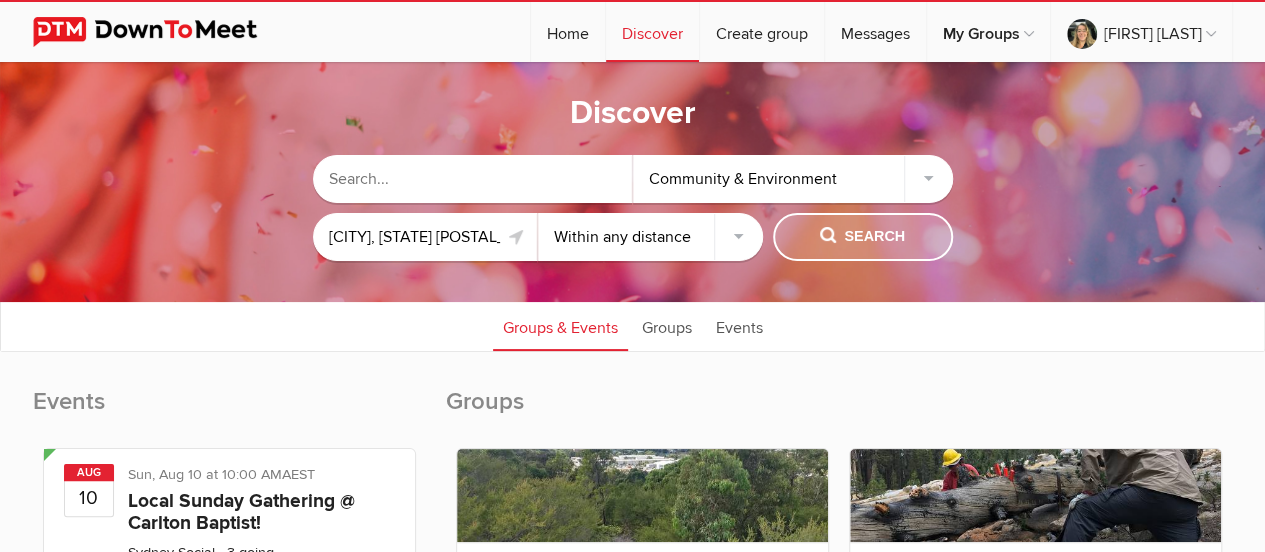 click on "Search" 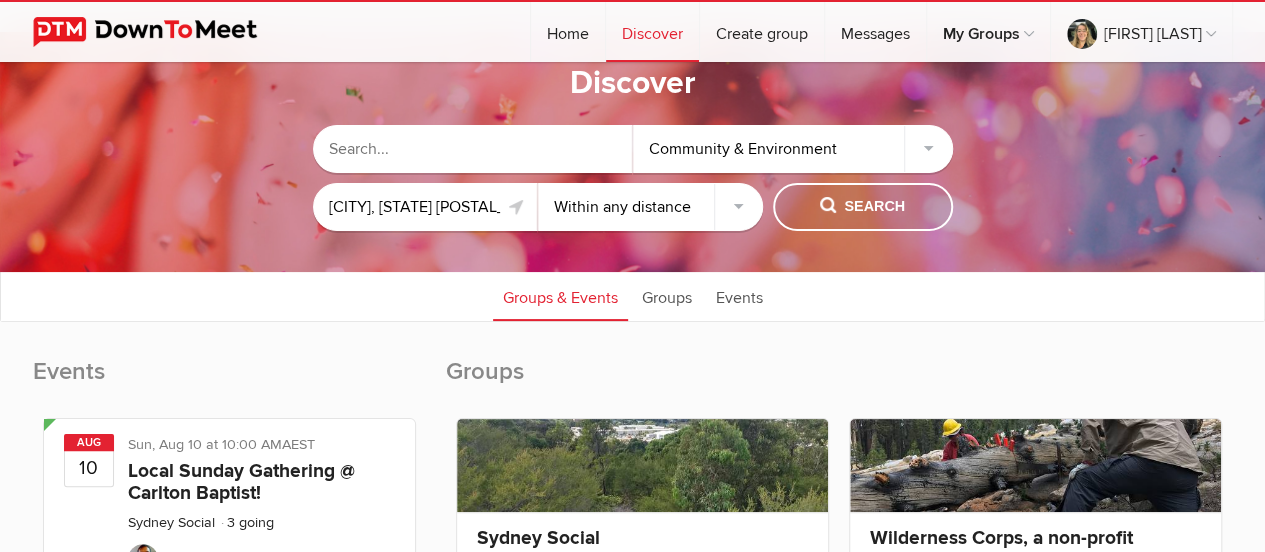scroll, scrollTop: 0, scrollLeft: 0, axis: both 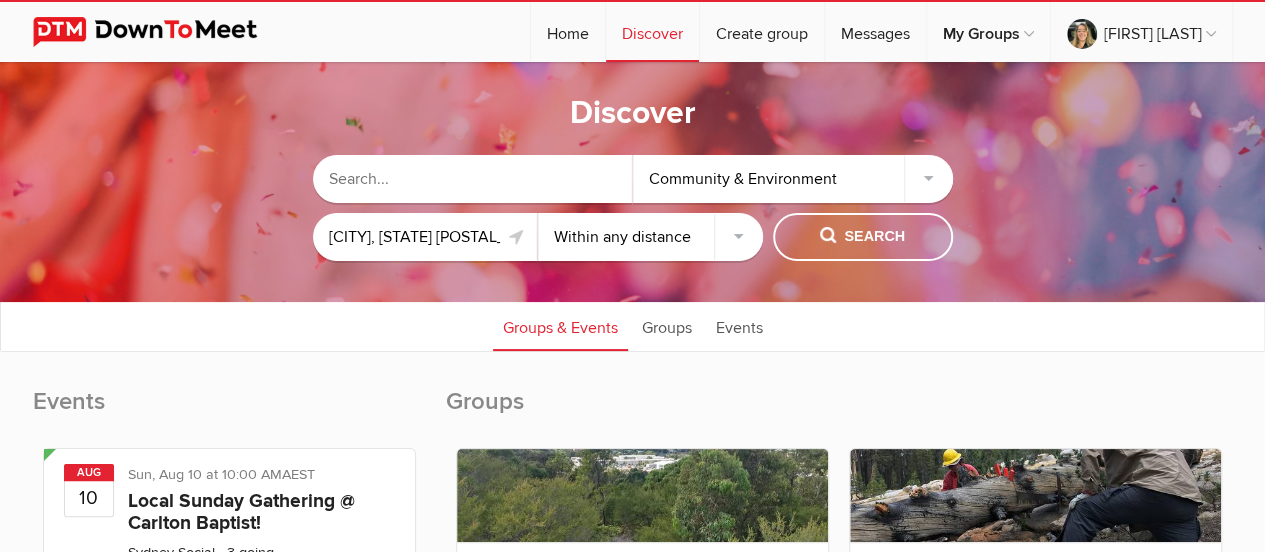 click on "Community & Environment" 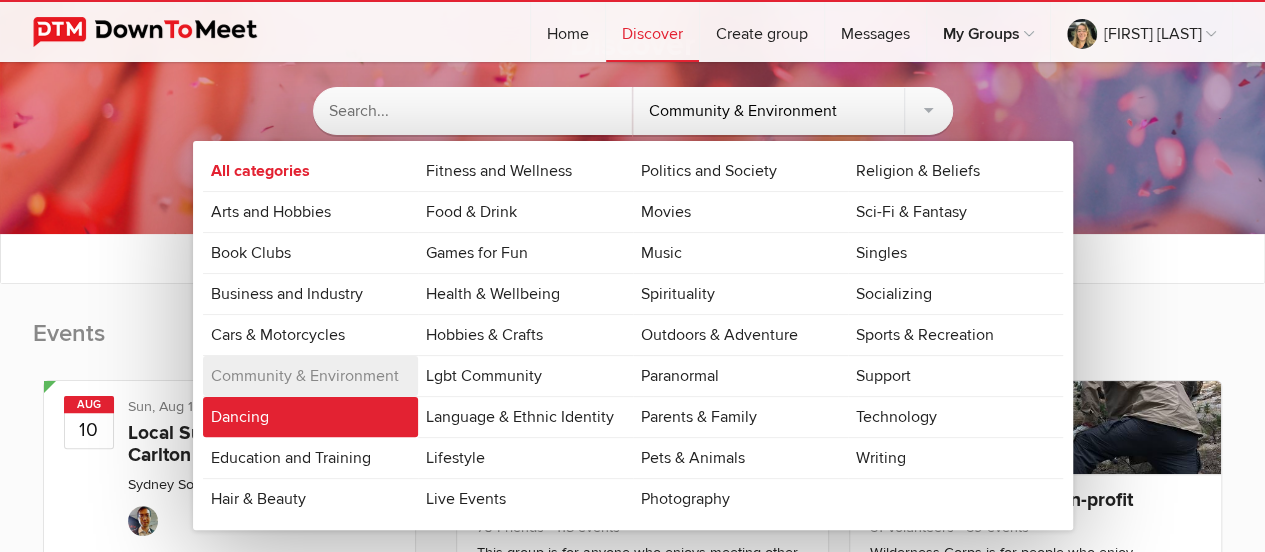 scroll, scrollTop: 100, scrollLeft: 0, axis: vertical 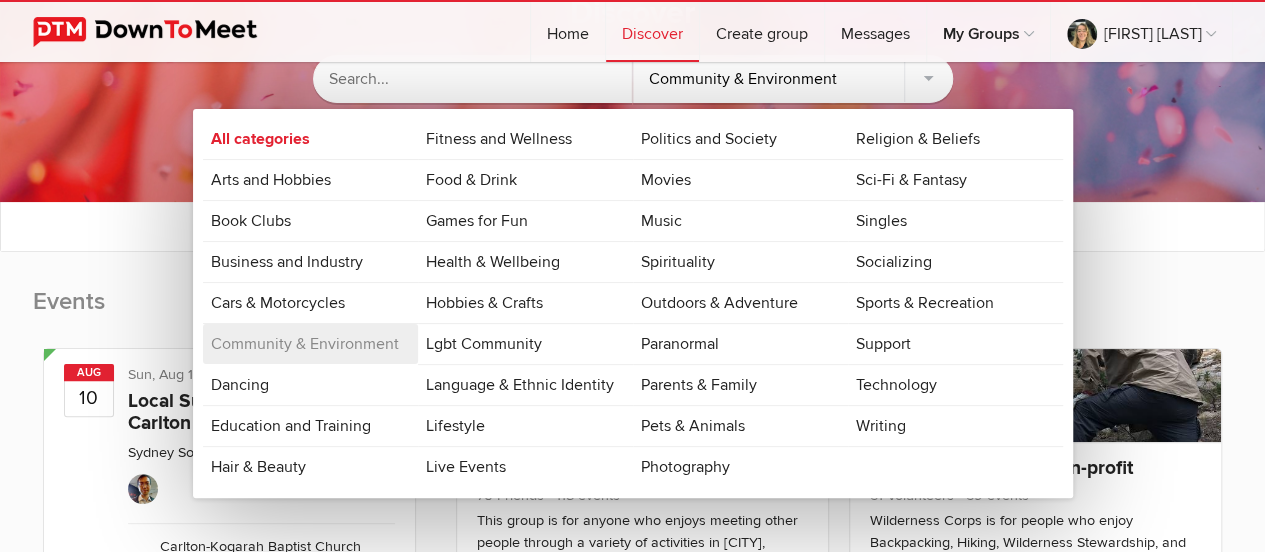 click on "Community & Environment" 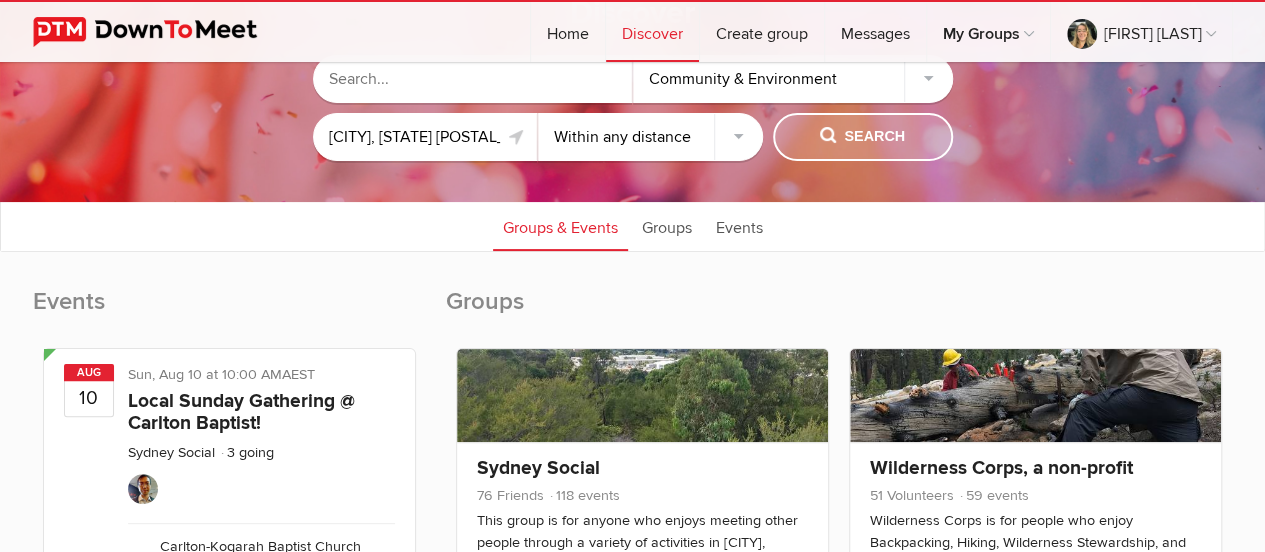 click on "Search" 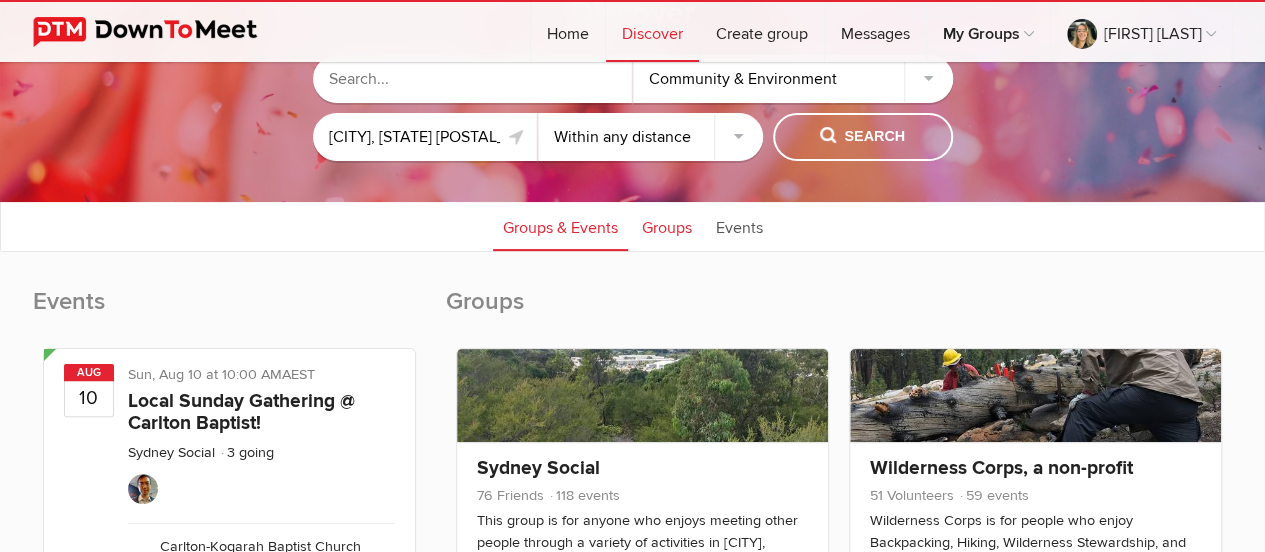 click on "Groups" 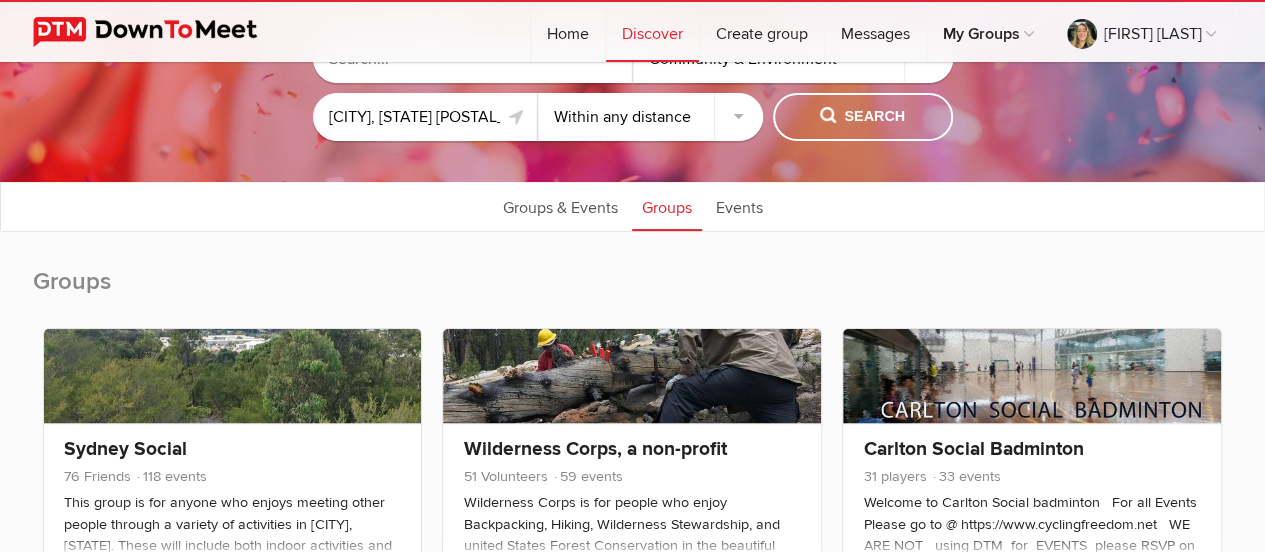 scroll, scrollTop: 0, scrollLeft: 0, axis: both 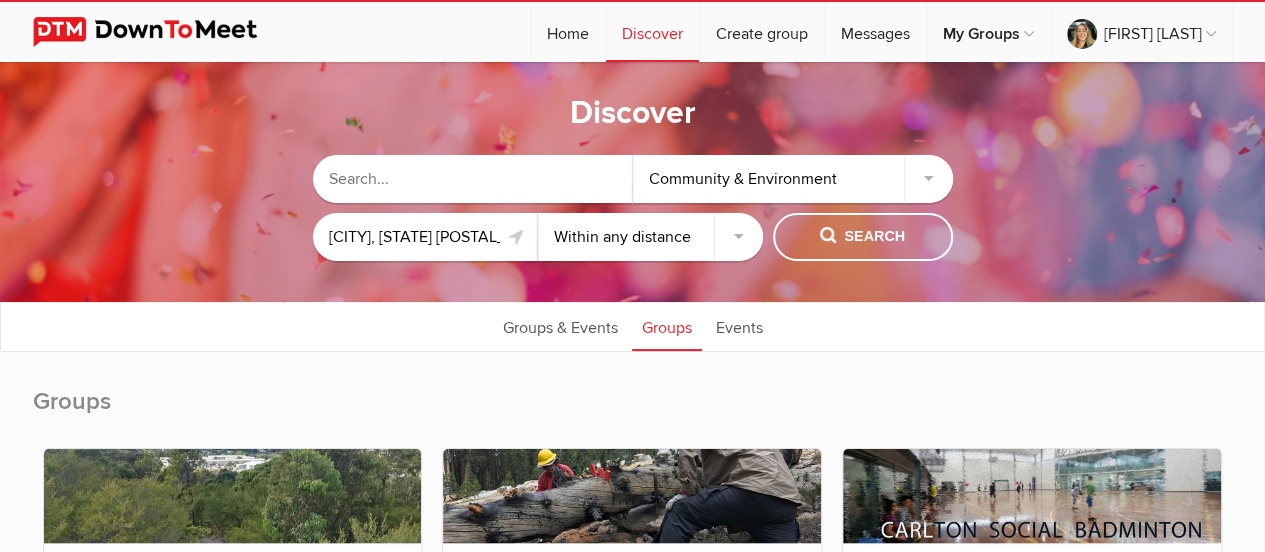 click 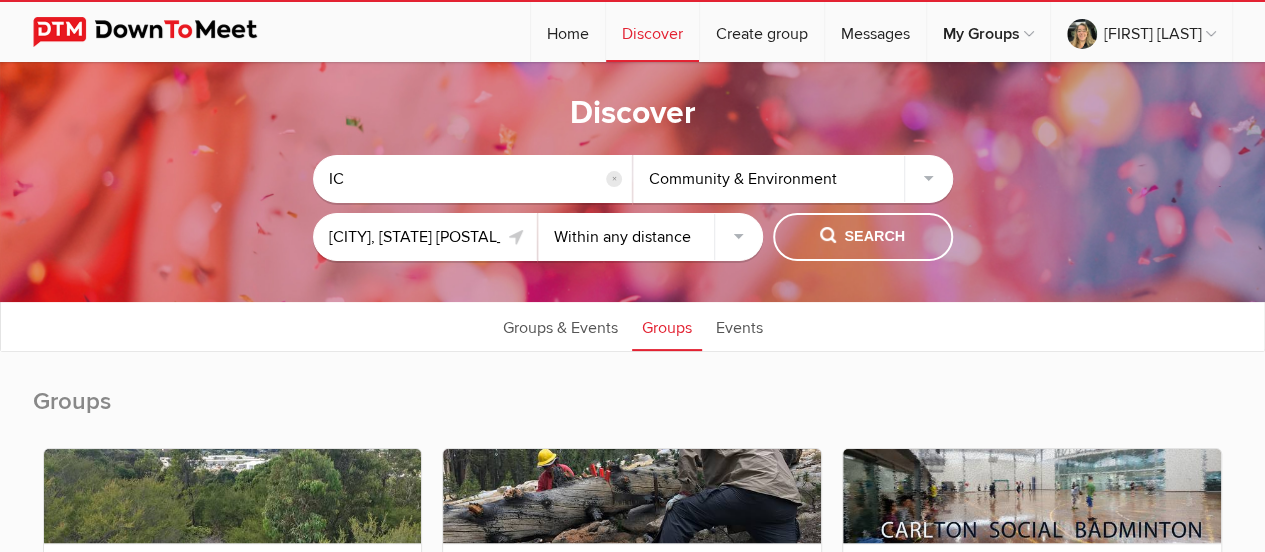 type on "I" 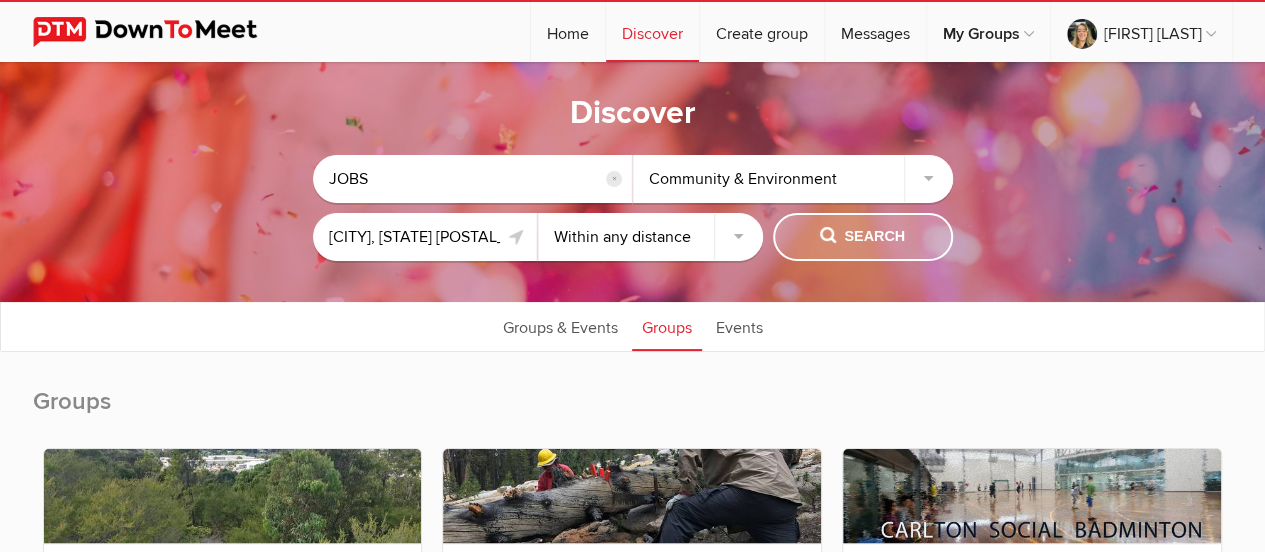 type on "JOBS" 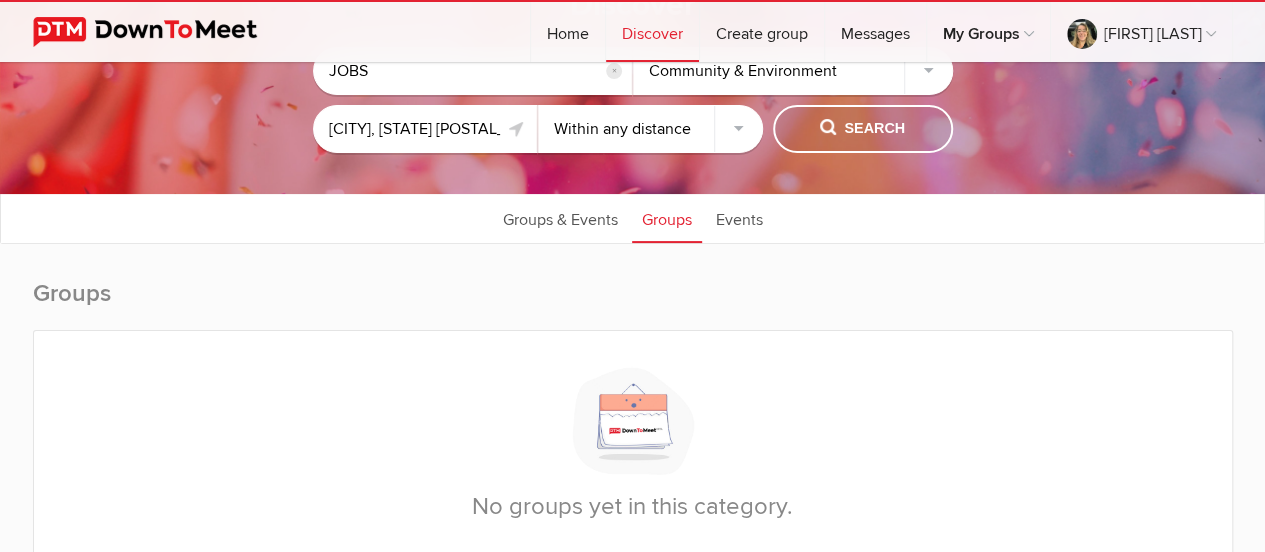 scroll, scrollTop: 0, scrollLeft: 0, axis: both 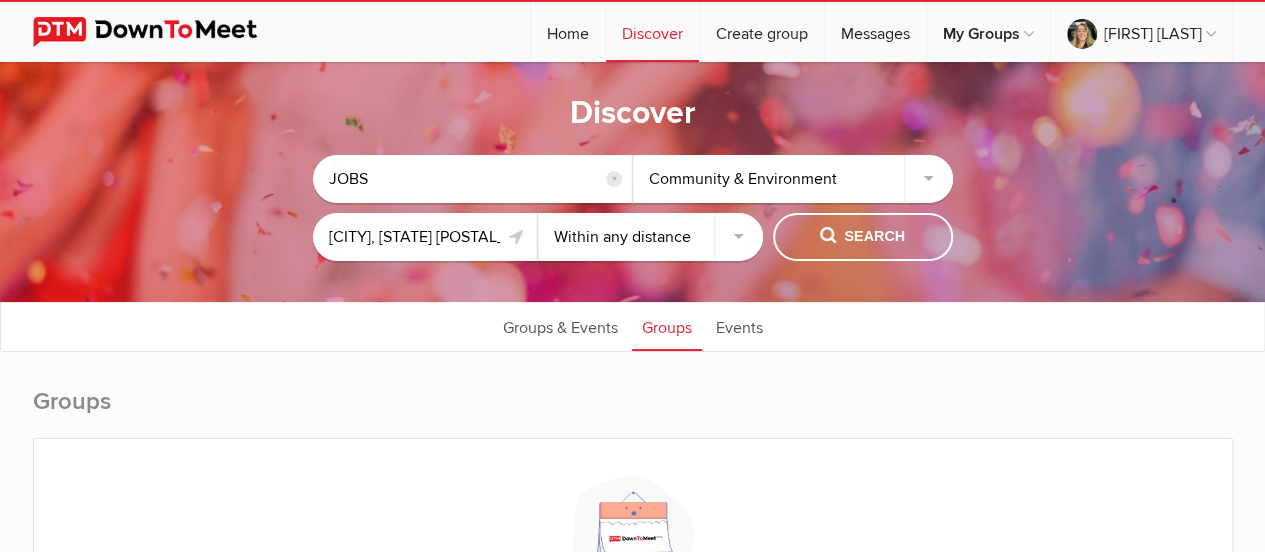 click on "reset" 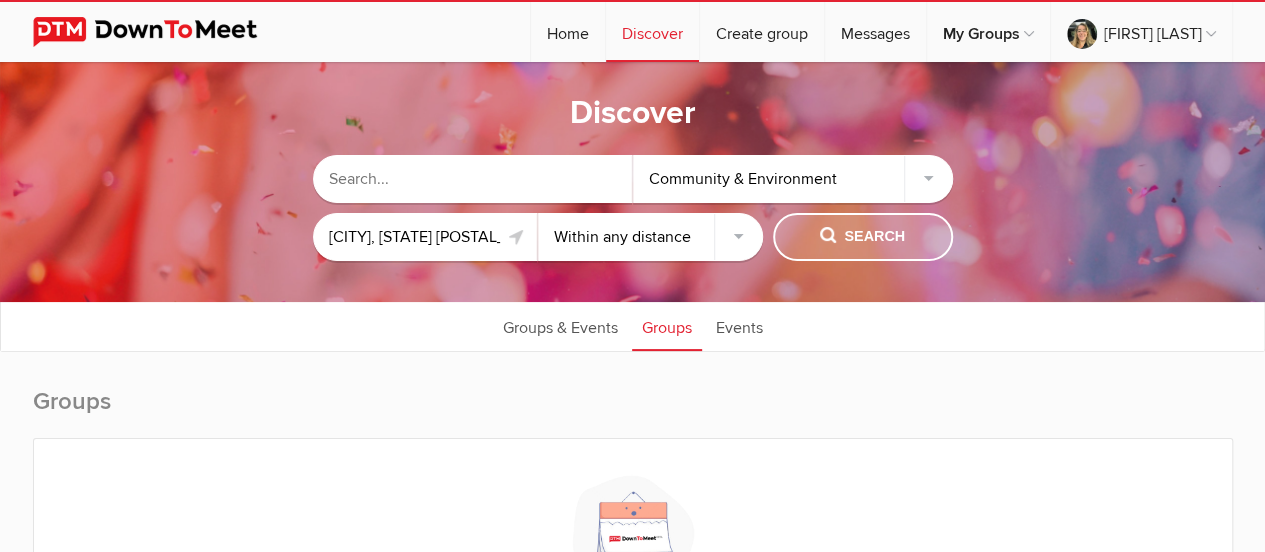 click on "Search" 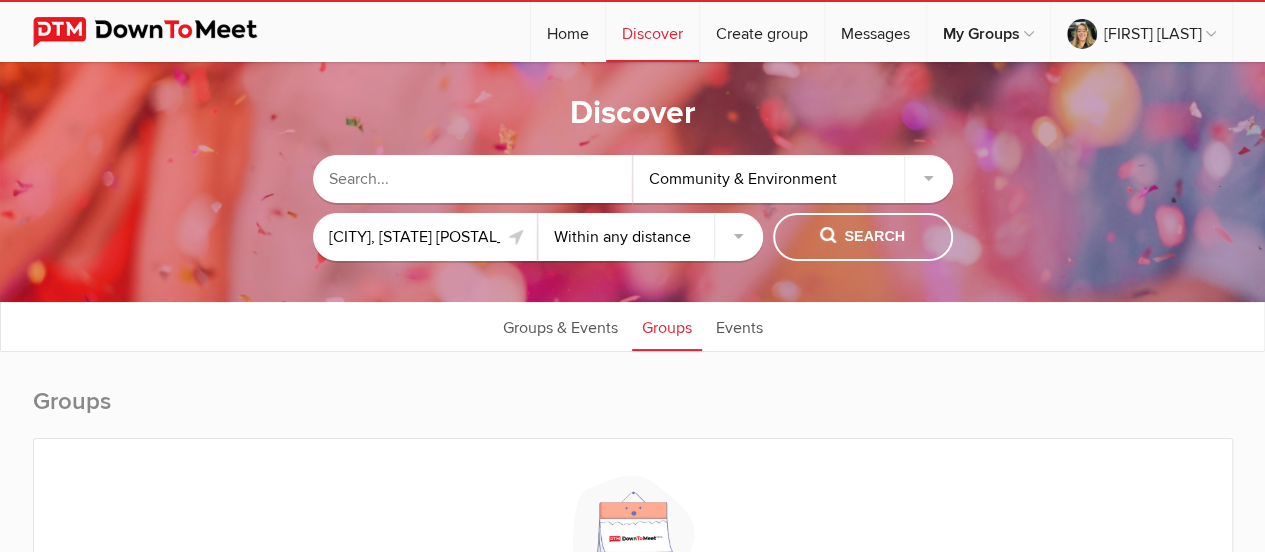 click on "Community & Environment" 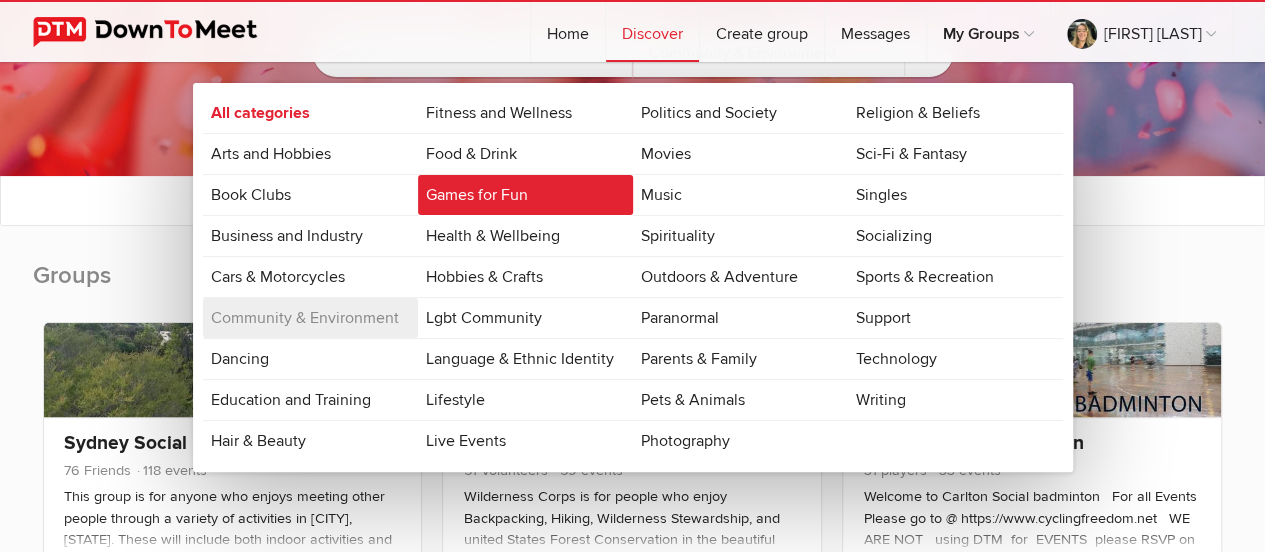 scroll, scrollTop: 200, scrollLeft: 0, axis: vertical 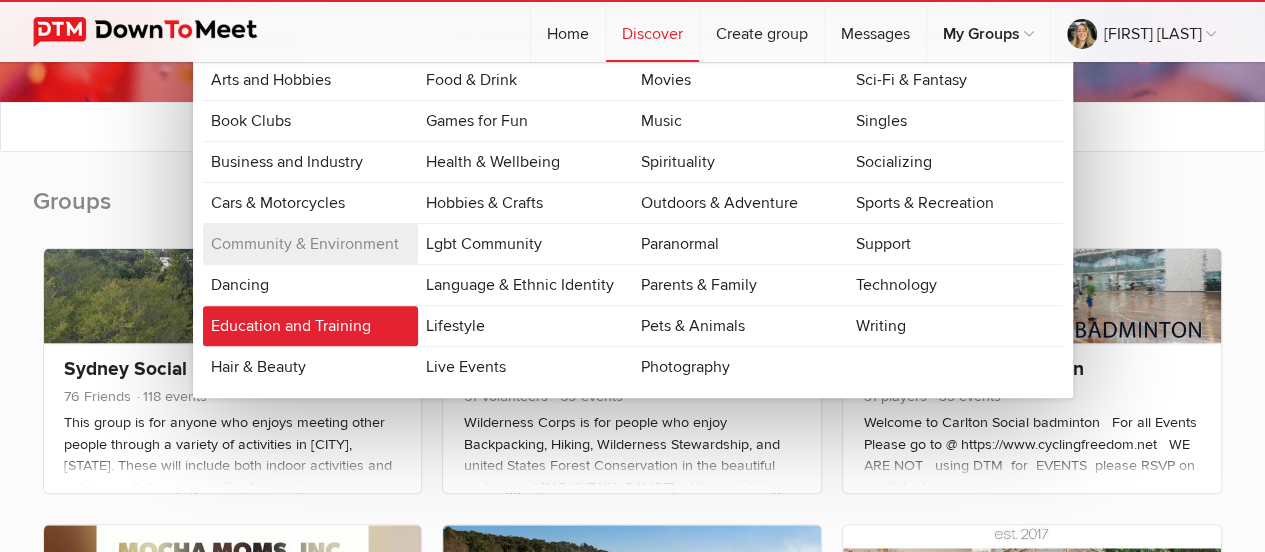 click on "Education and Training" 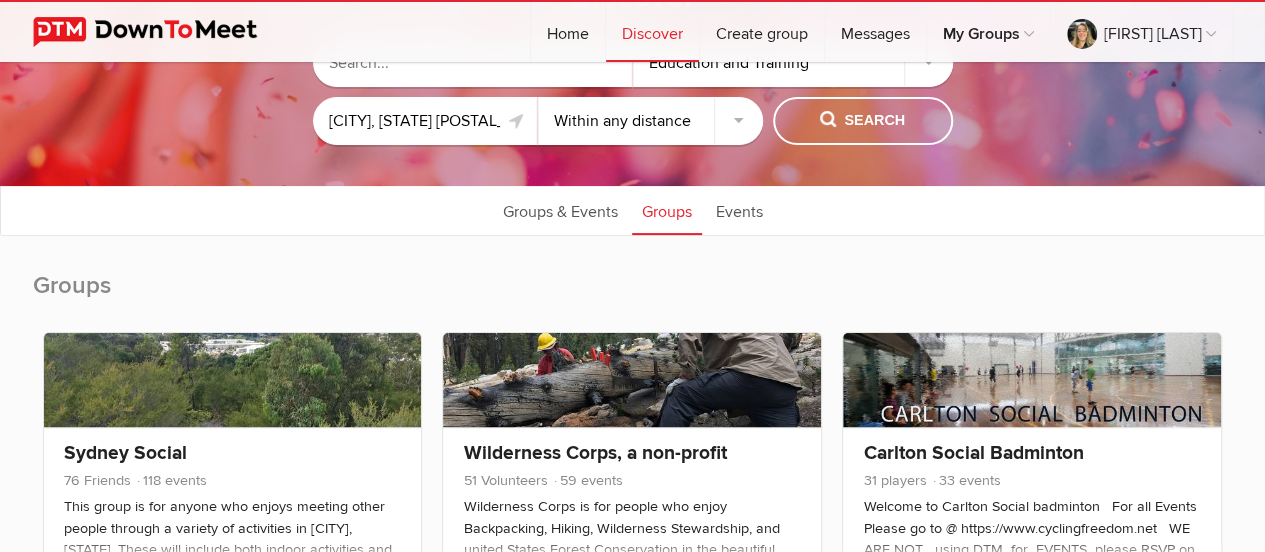 scroll, scrollTop: 0, scrollLeft: 0, axis: both 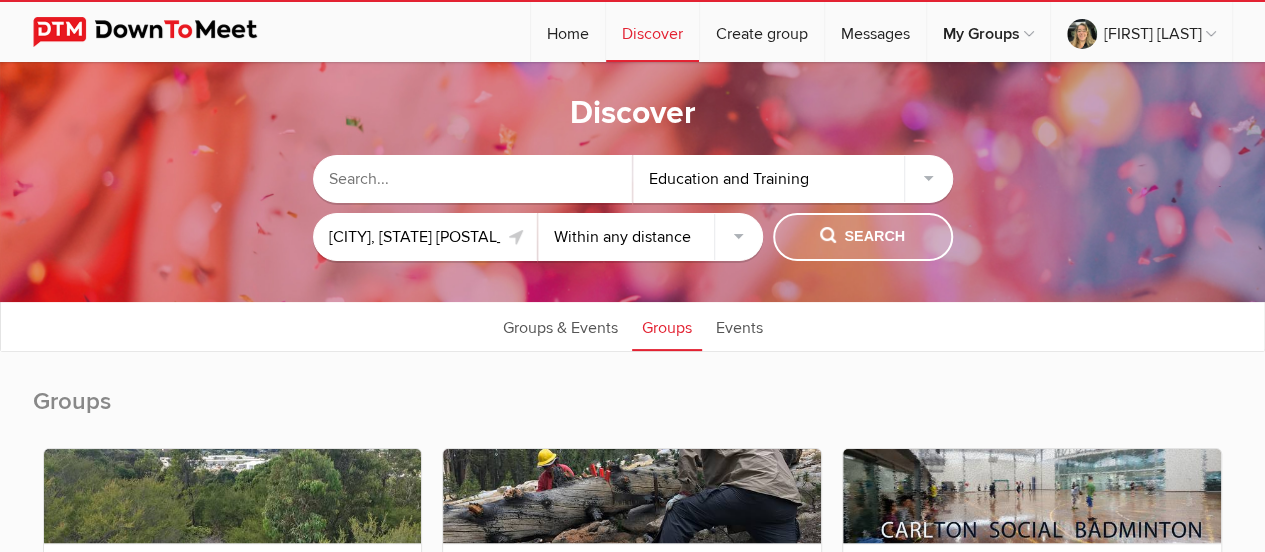 click on "Search" 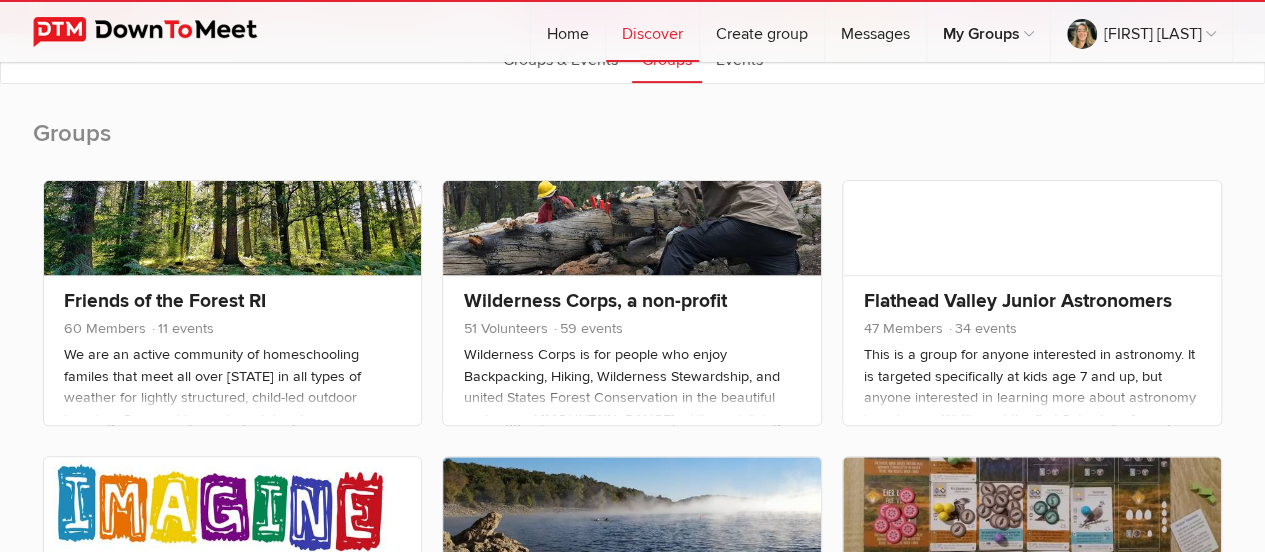 scroll, scrollTop: 300, scrollLeft: 0, axis: vertical 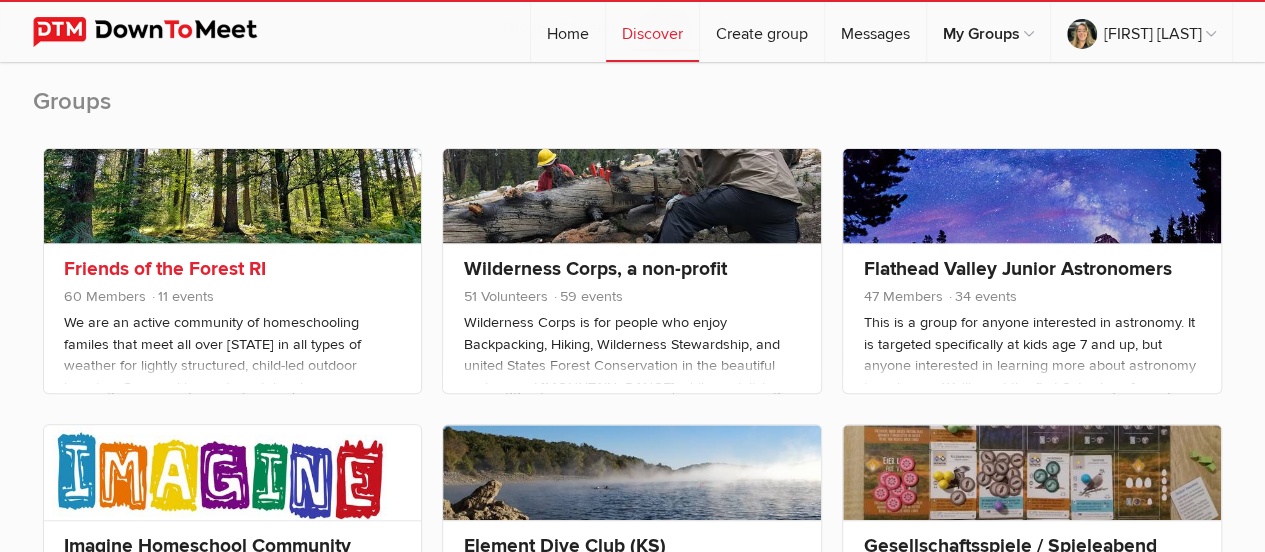 click 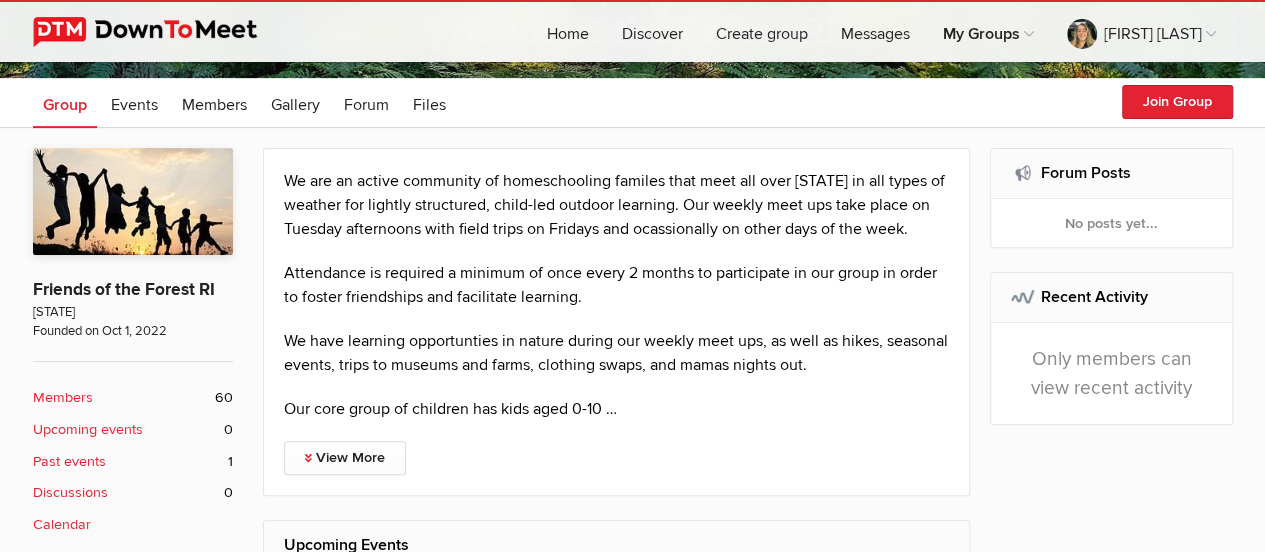 scroll, scrollTop: 200, scrollLeft: 0, axis: vertical 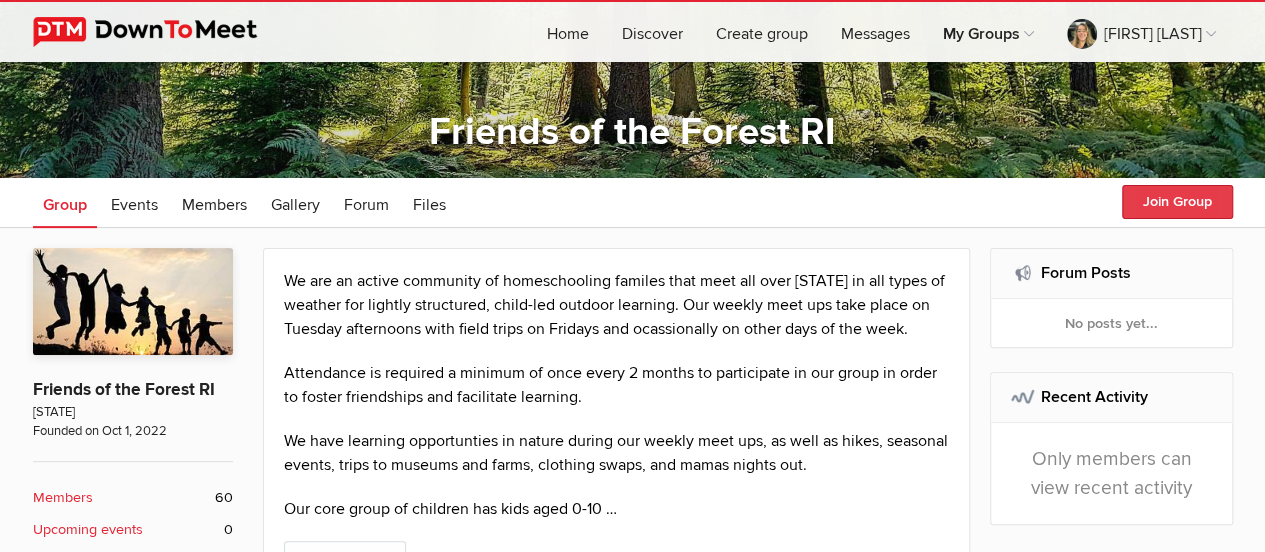 click on "Join Group" 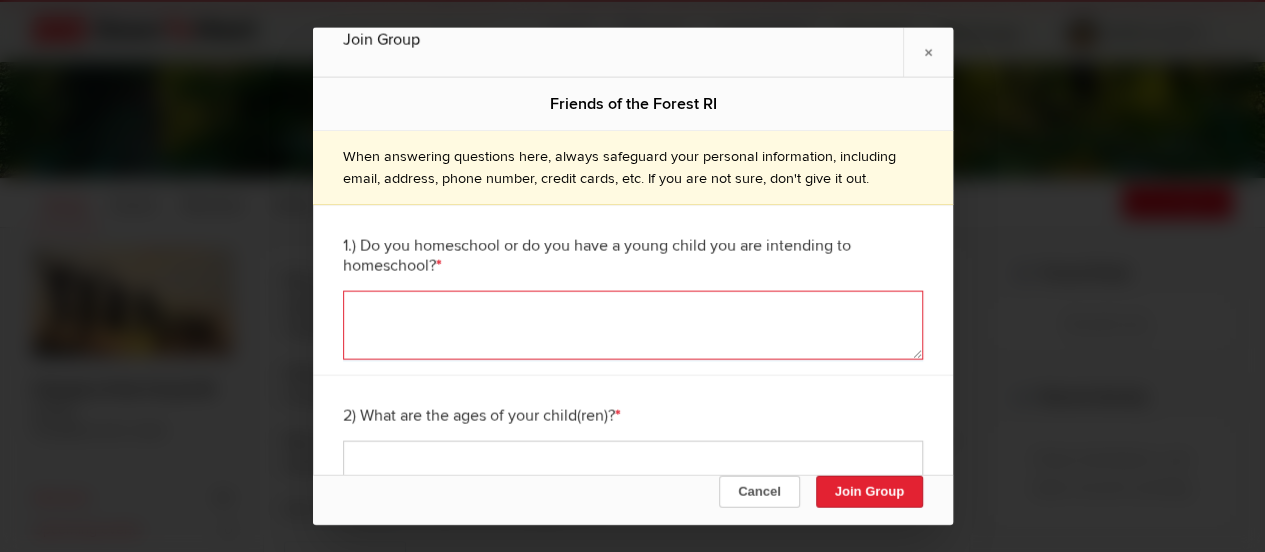 click 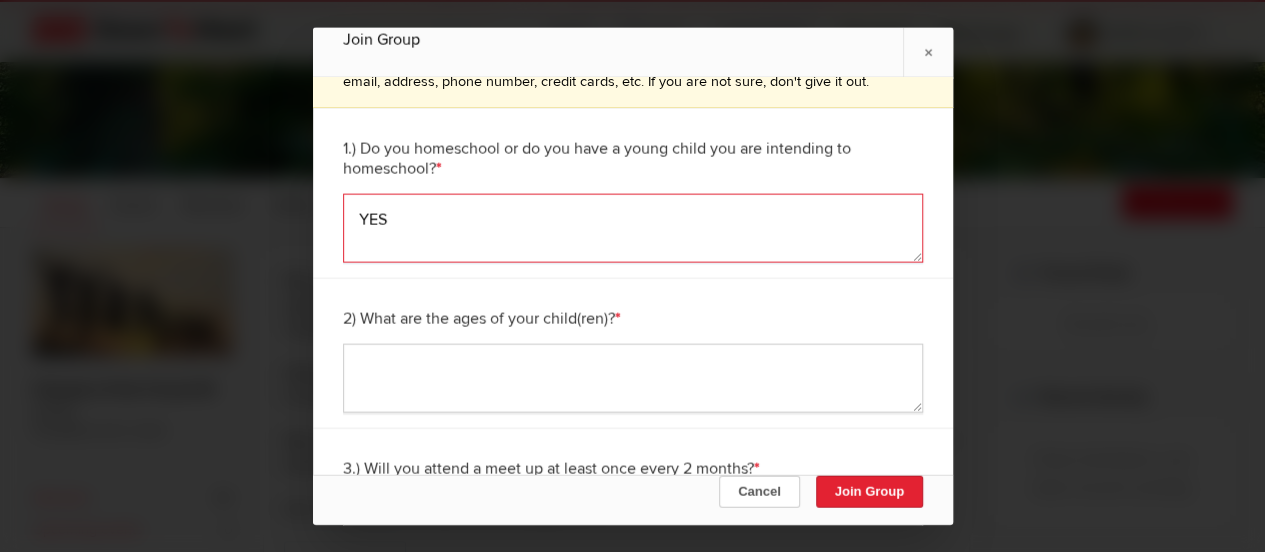 scroll, scrollTop: 146, scrollLeft: 0, axis: vertical 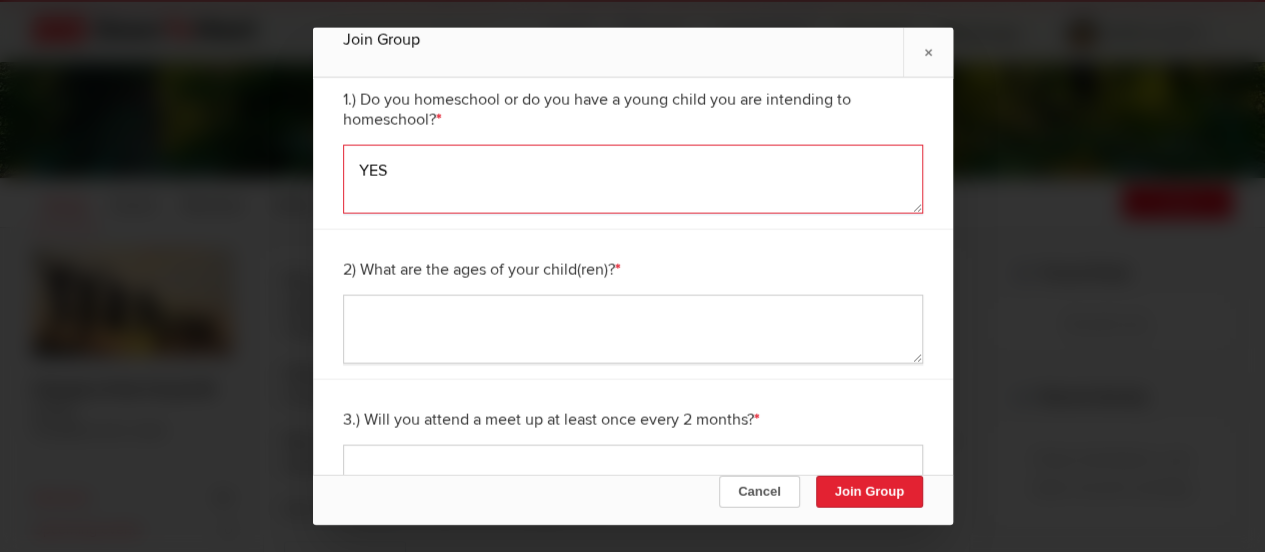 type on "YES" 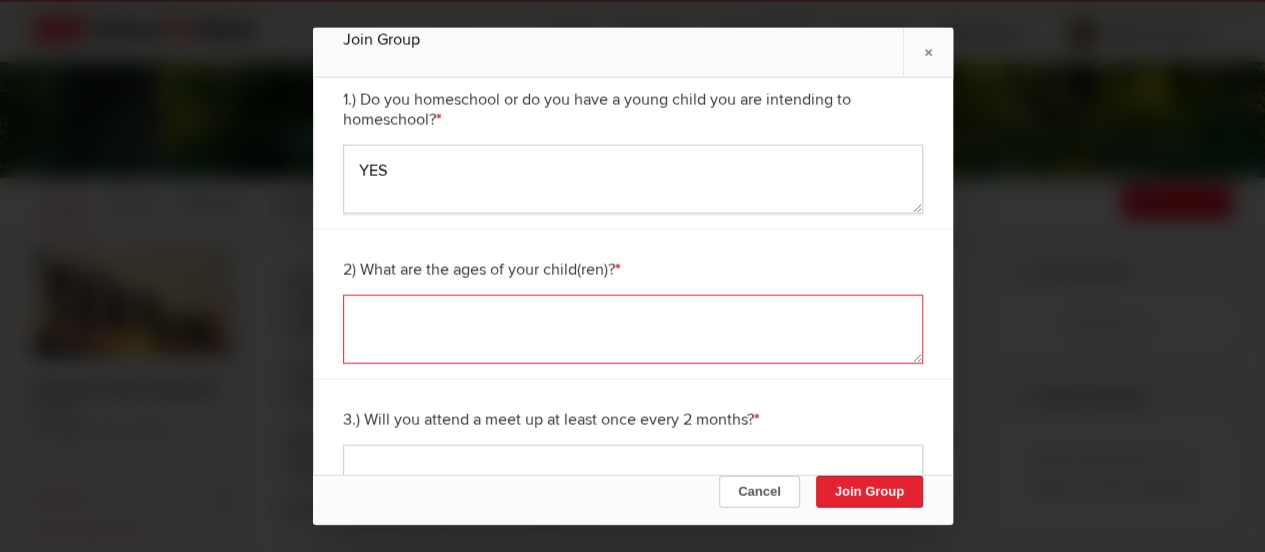 click 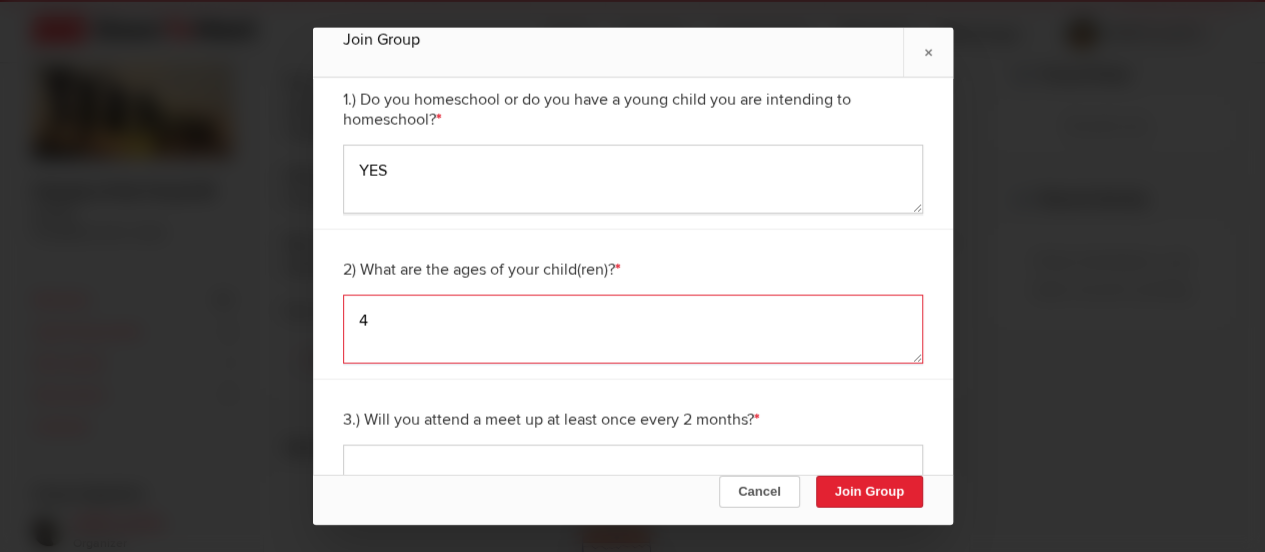 scroll, scrollTop: 400, scrollLeft: 0, axis: vertical 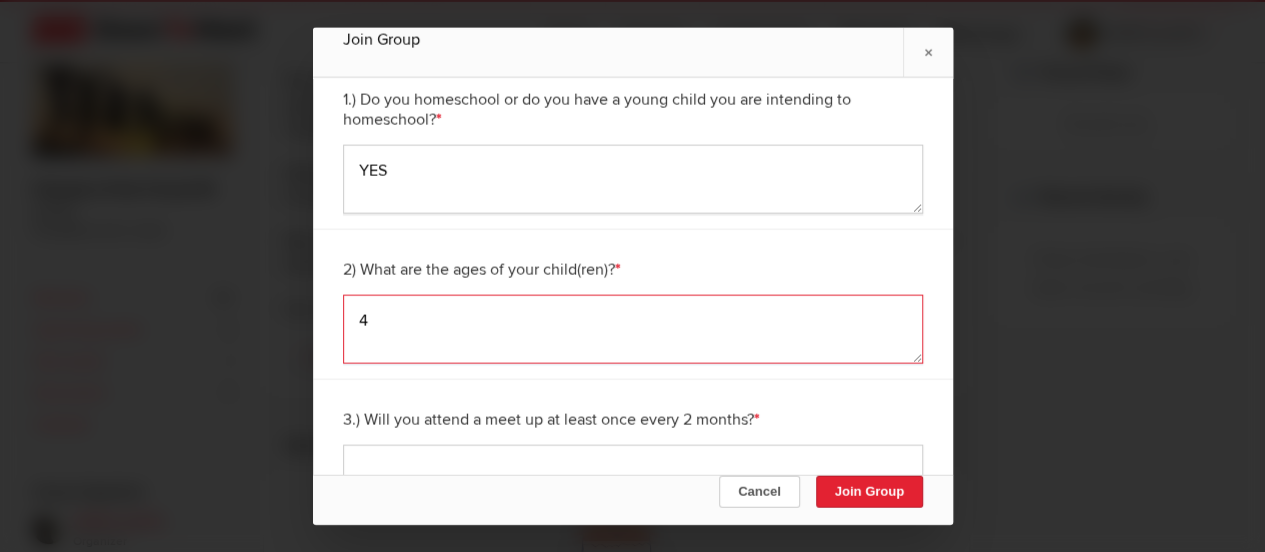 type on "4" 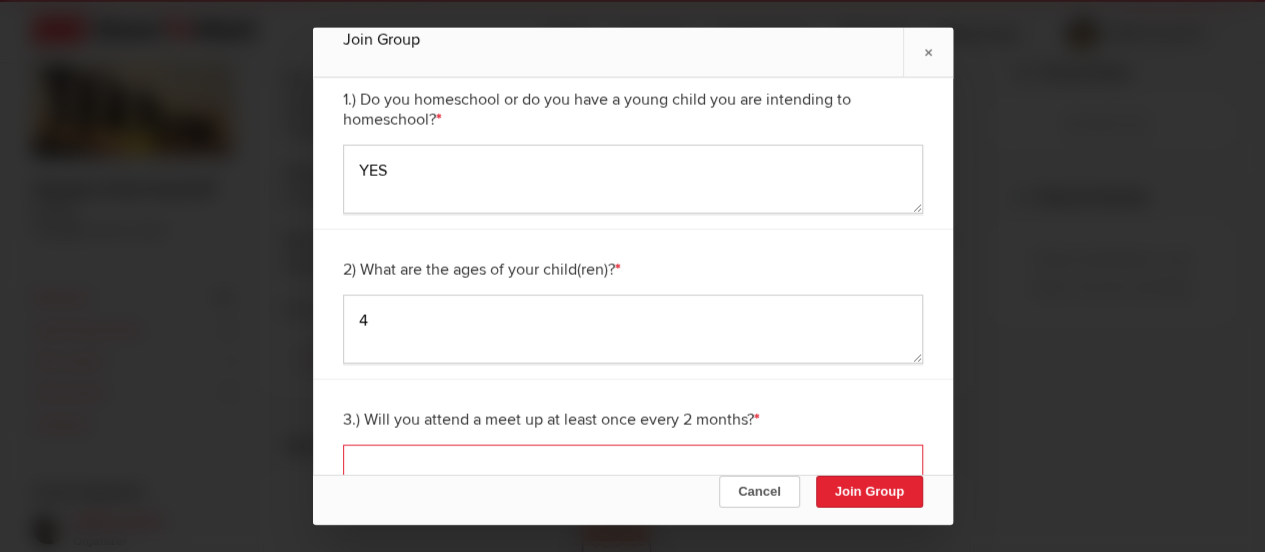 click 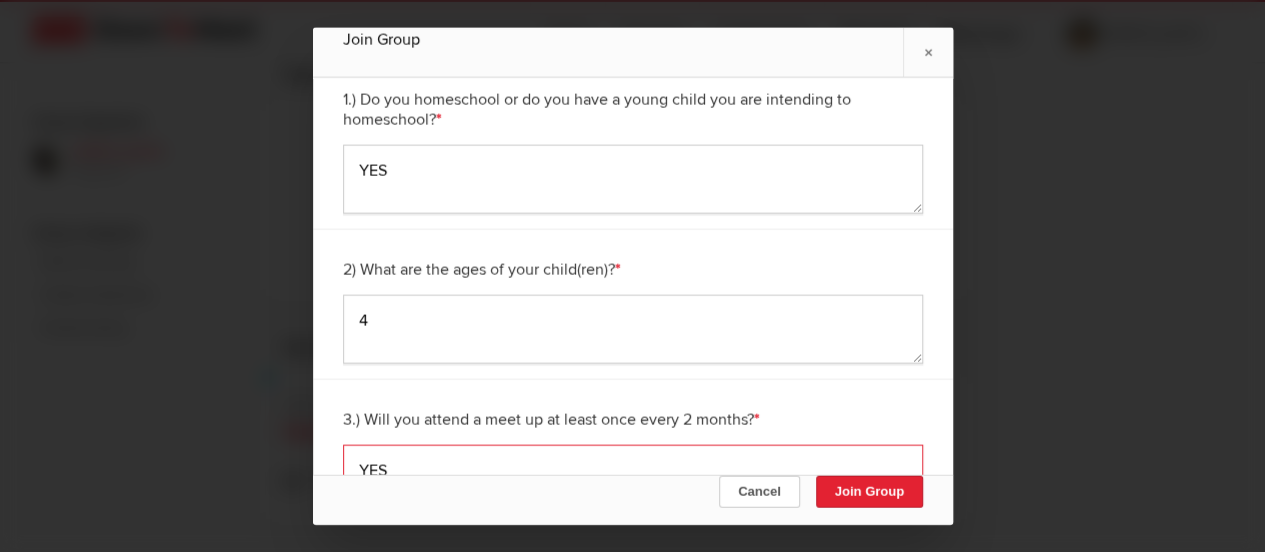 scroll, scrollTop: 800, scrollLeft: 0, axis: vertical 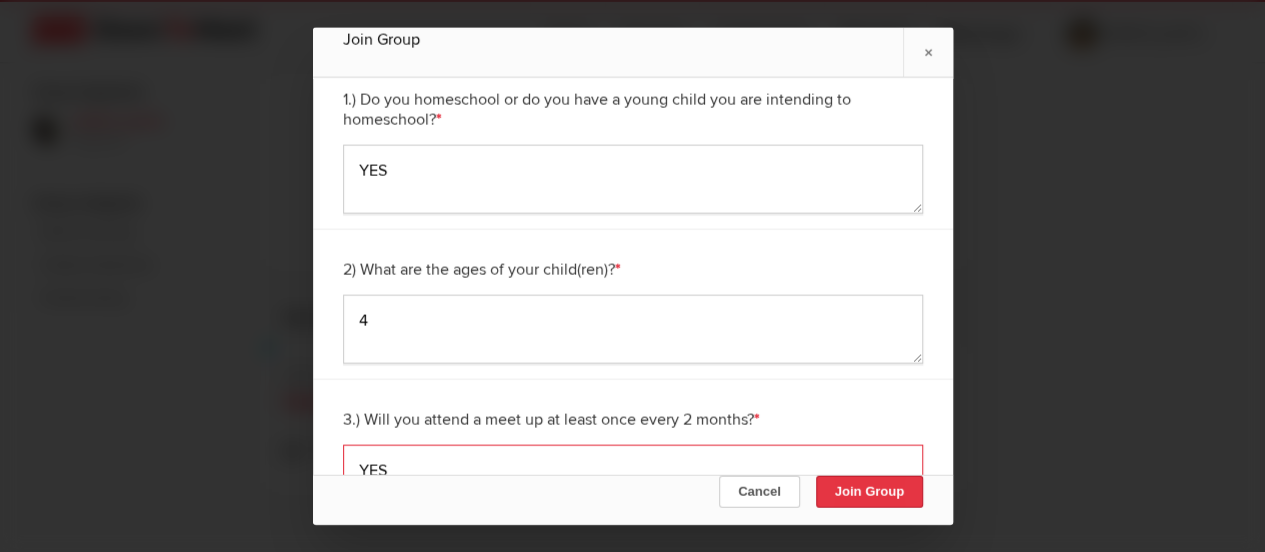 type on "YES" 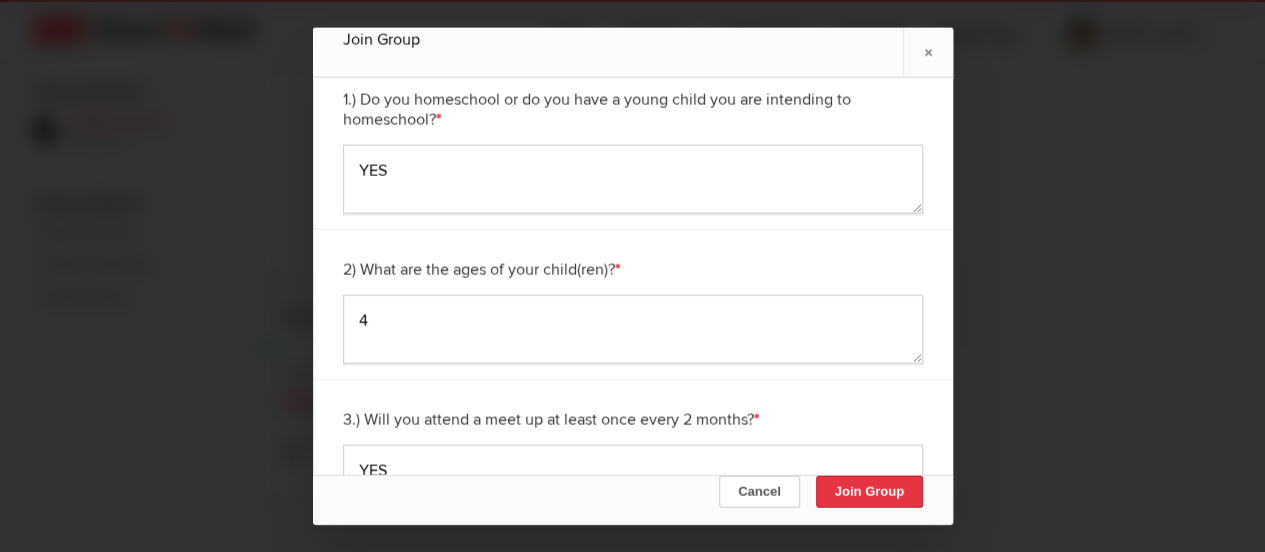 click on "Join Group" 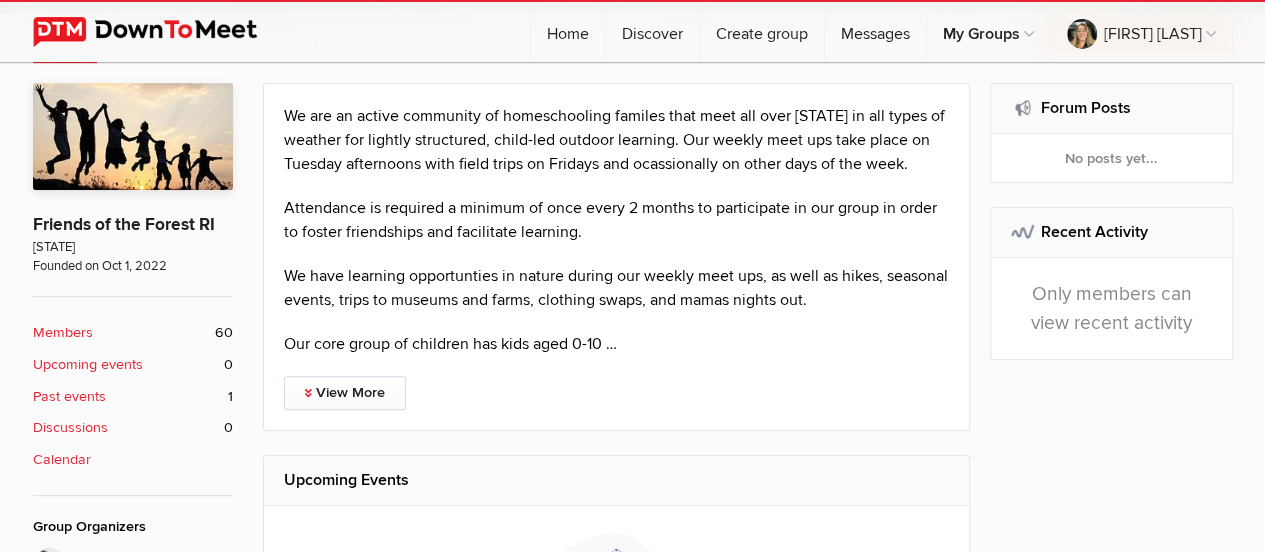 scroll, scrollTop: 334, scrollLeft: 0, axis: vertical 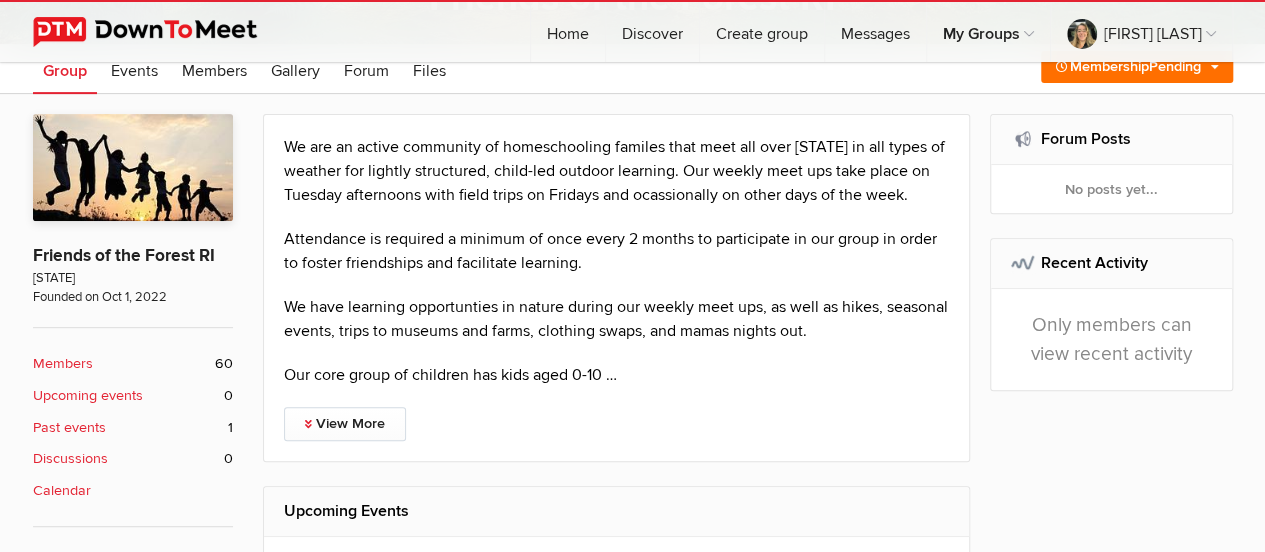 click on "Discussions" 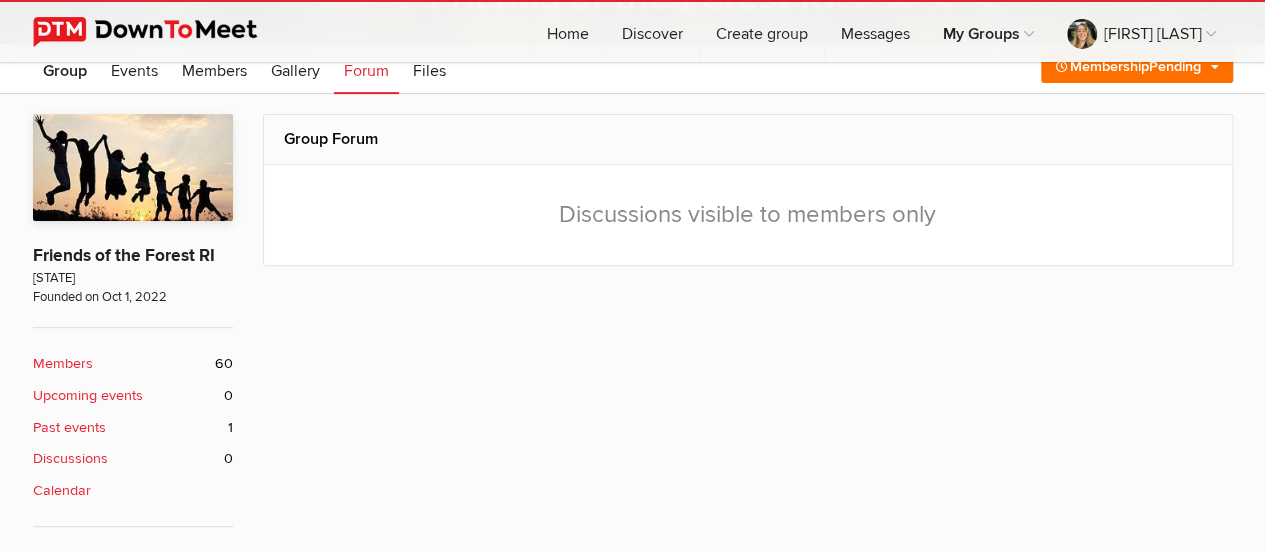 scroll, scrollTop: 378, scrollLeft: 0, axis: vertical 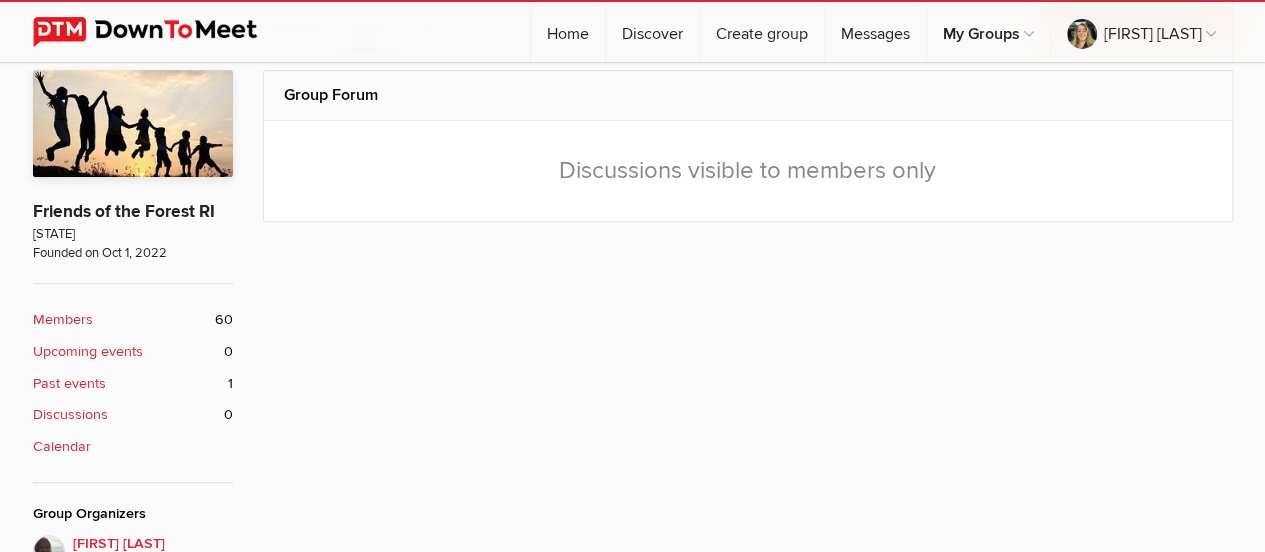 click on "Discussions visible to members only" 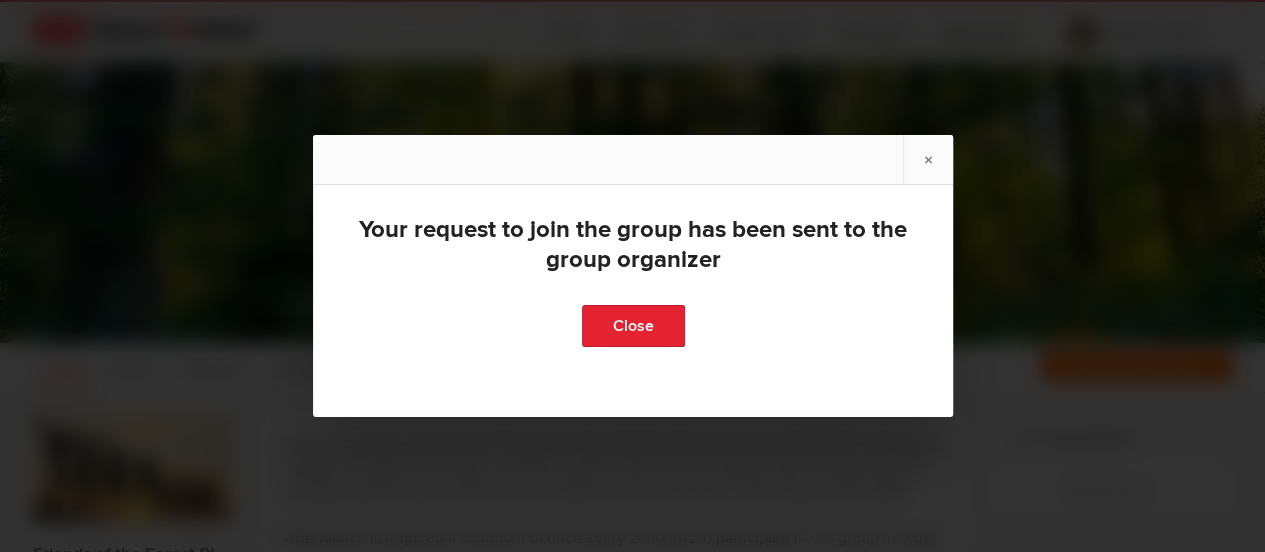scroll, scrollTop: 6, scrollLeft: 0, axis: vertical 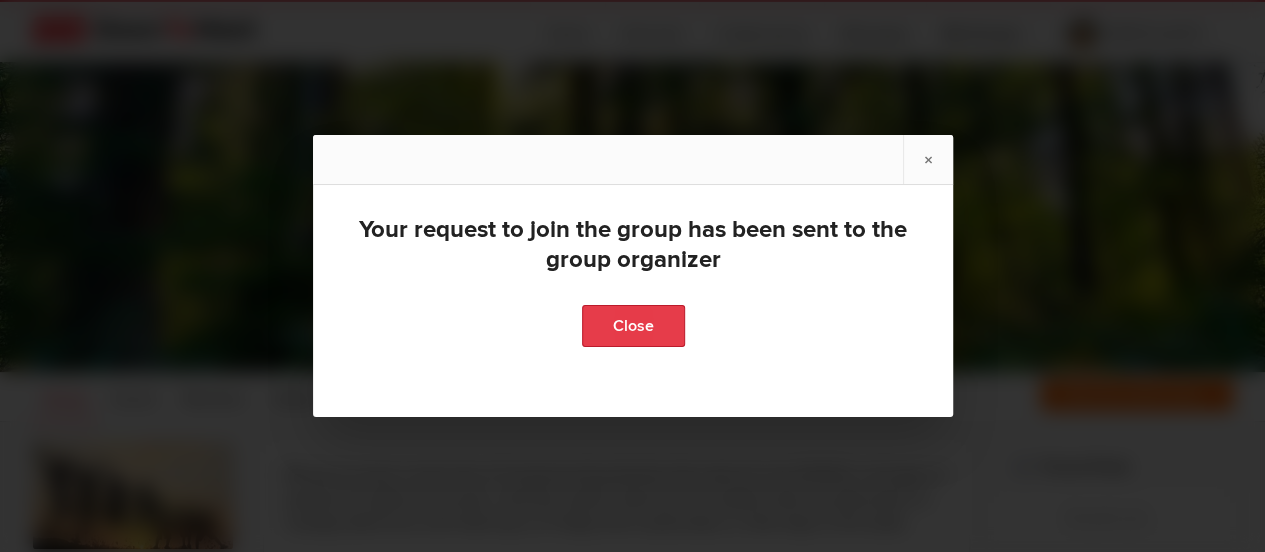 click on "Close" 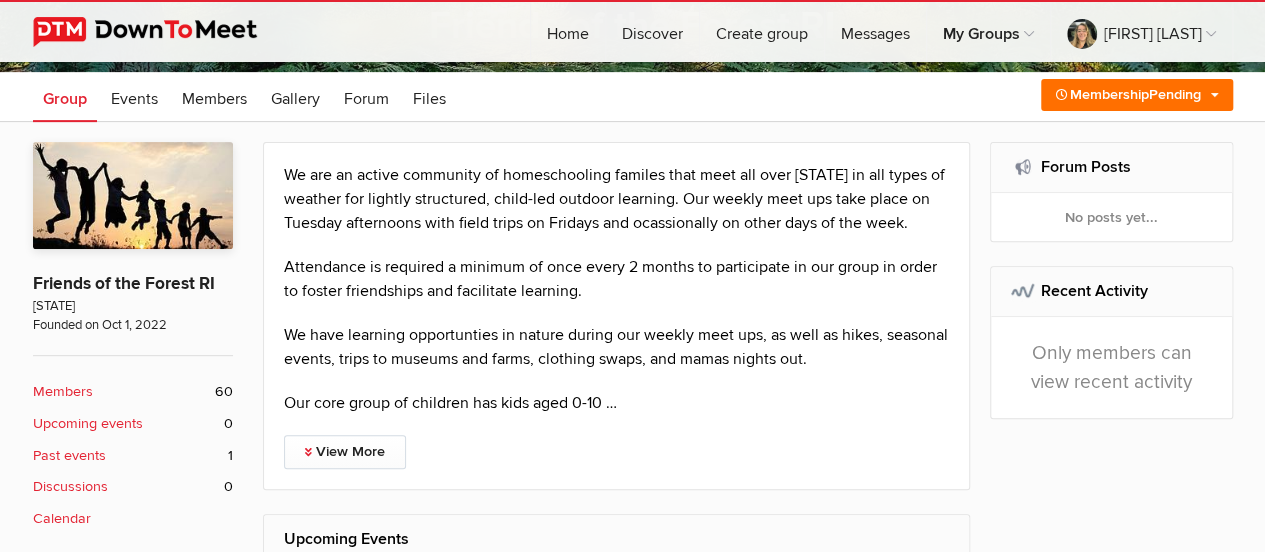 scroll, scrollTop: 406, scrollLeft: 0, axis: vertical 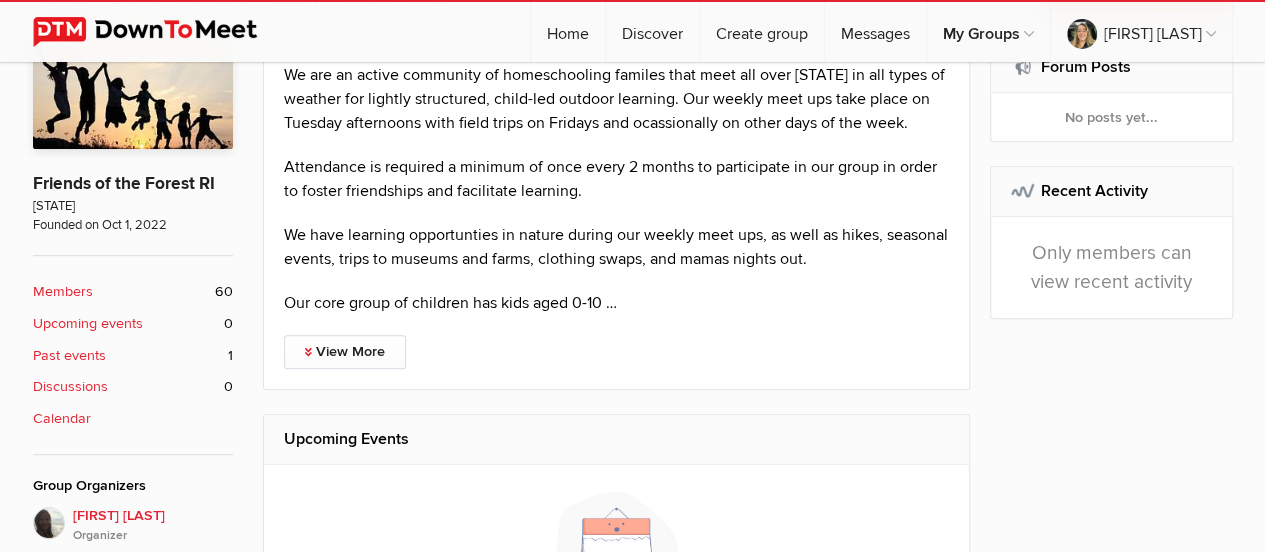 click on "Discussions" 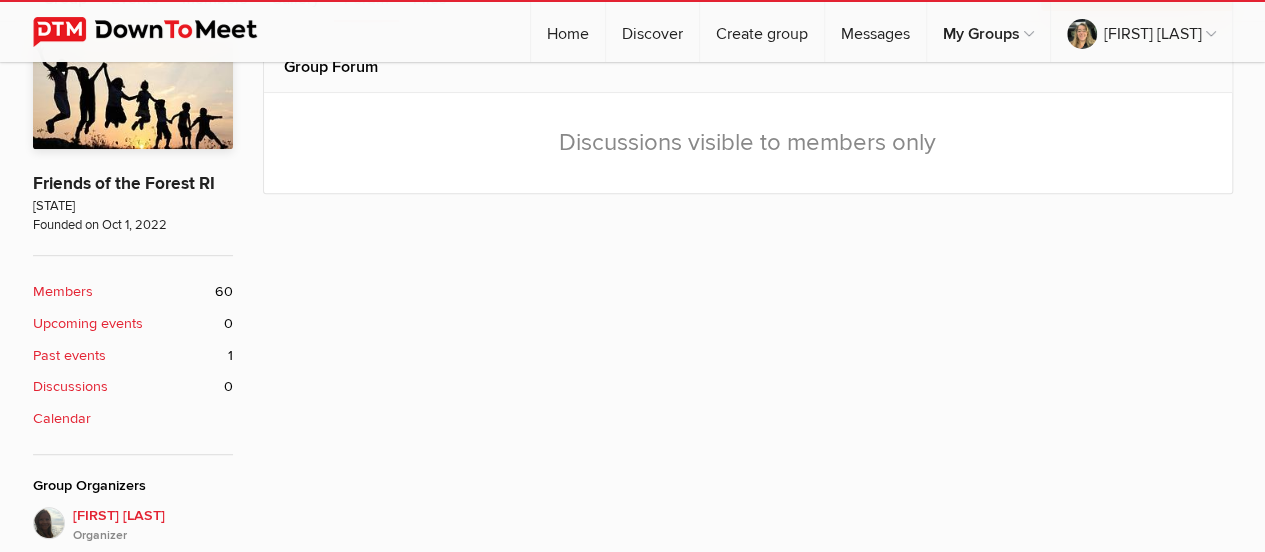 scroll, scrollTop: 378, scrollLeft: 0, axis: vertical 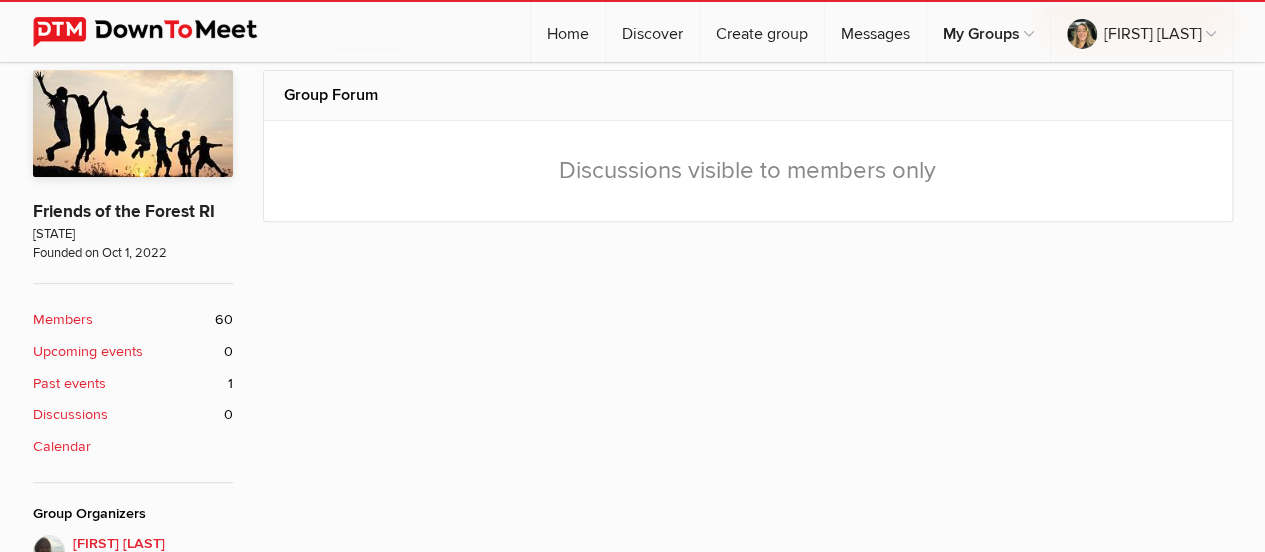 click on "Discussions visible to members only" 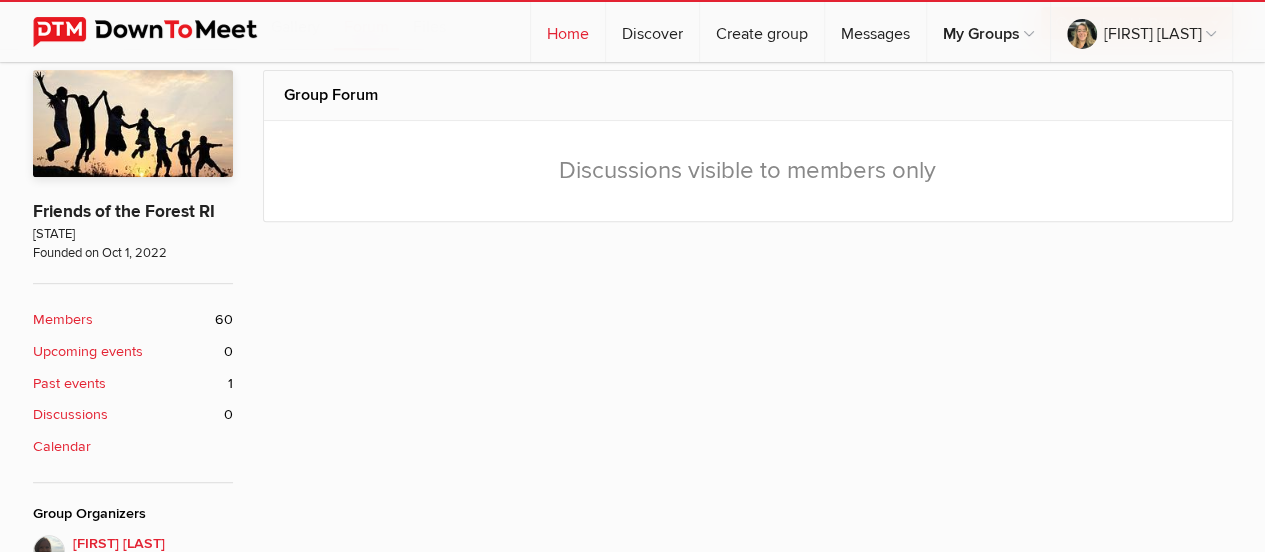 click on "Home" 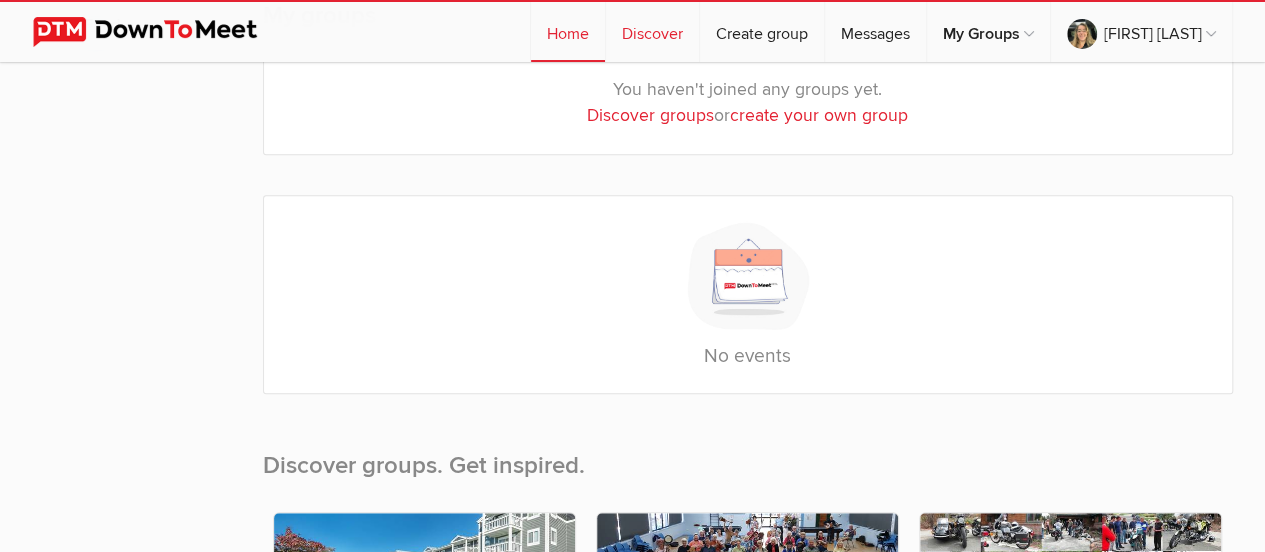 scroll, scrollTop: 0, scrollLeft: 0, axis: both 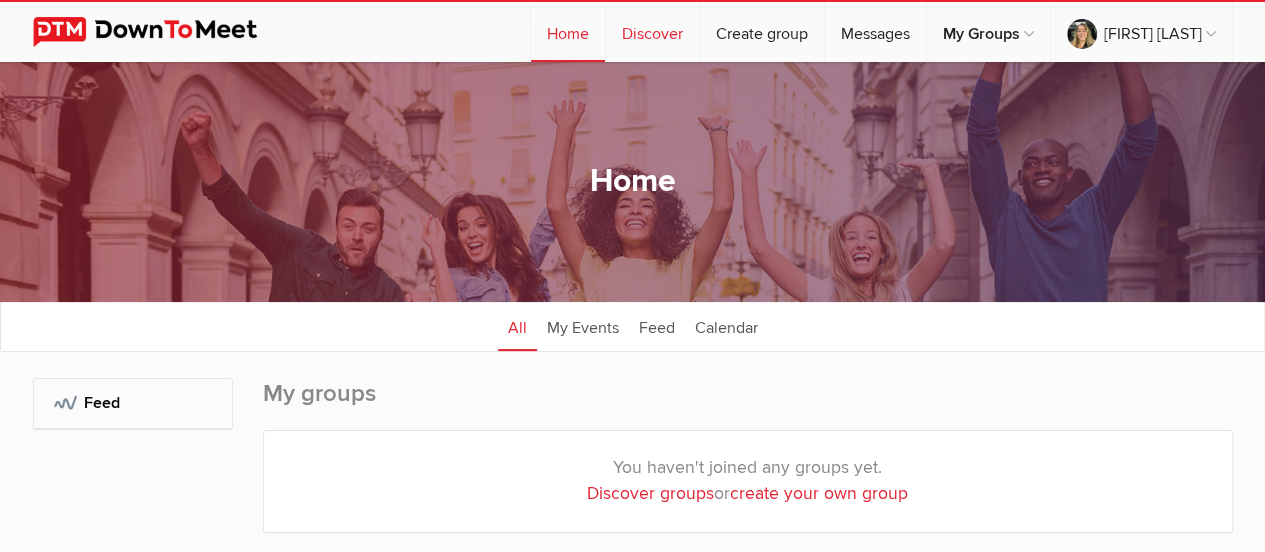 click on "Discover" 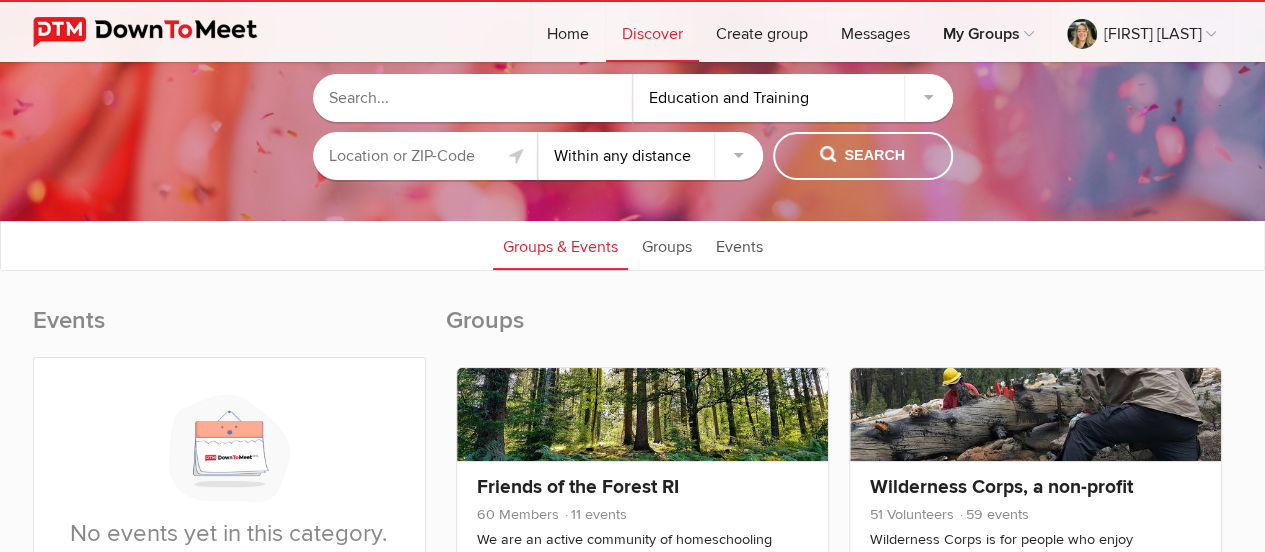 scroll, scrollTop: 0, scrollLeft: 0, axis: both 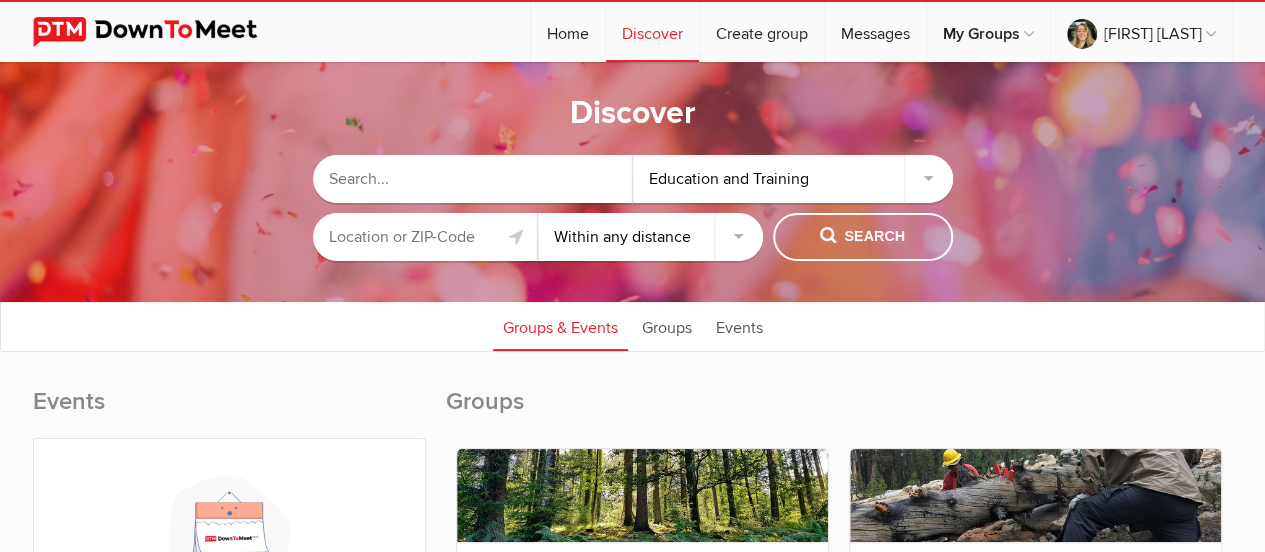 click 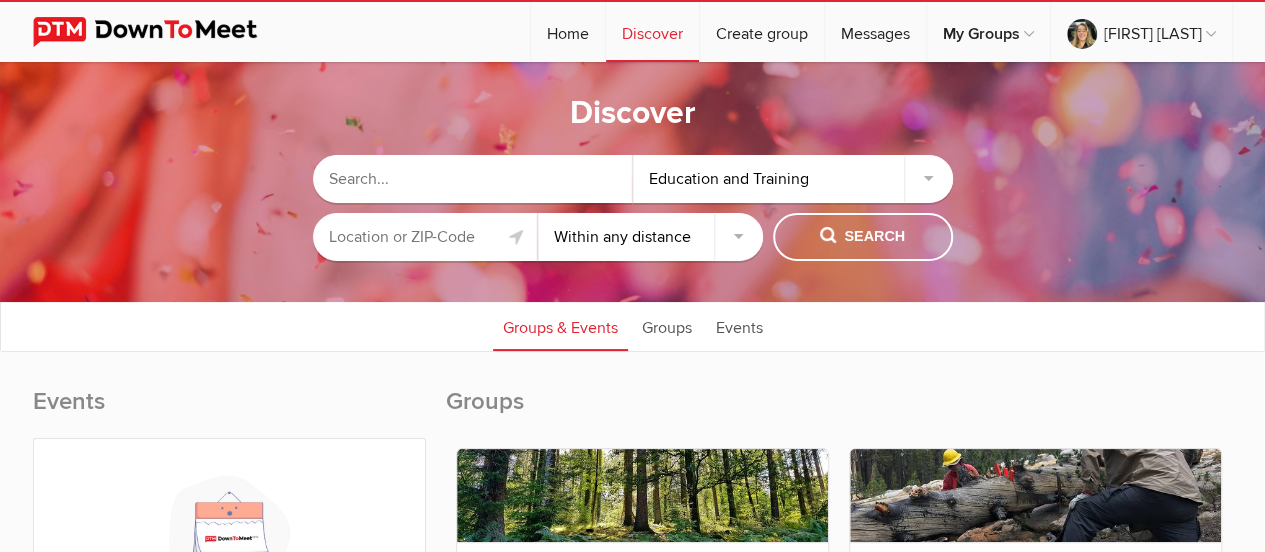click on "Education and Training" 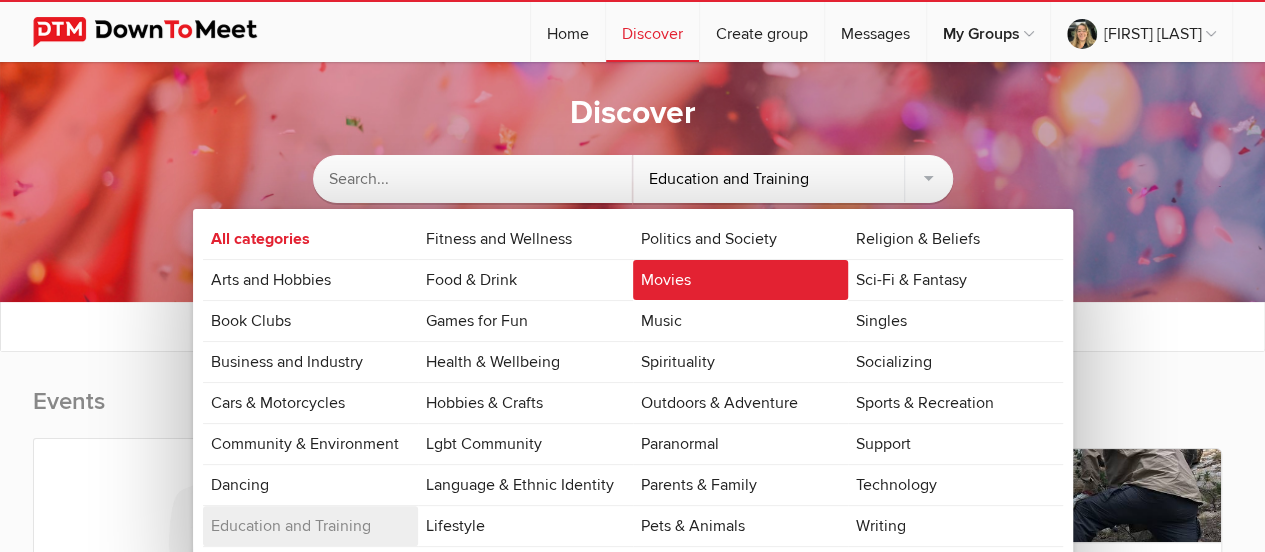 click on "Movies" 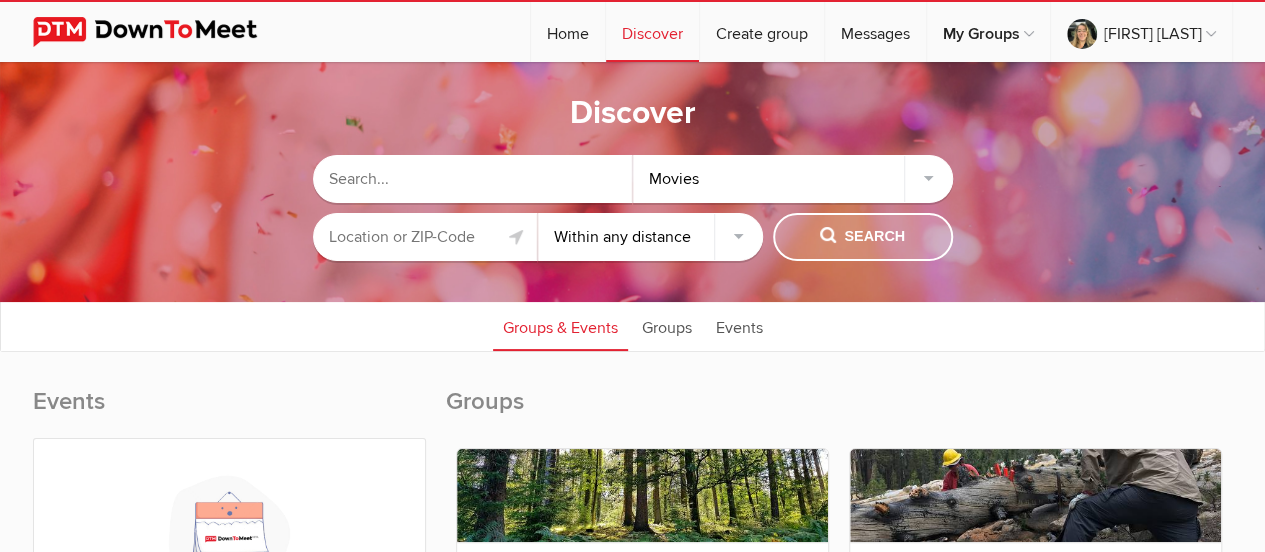 click on "Search" 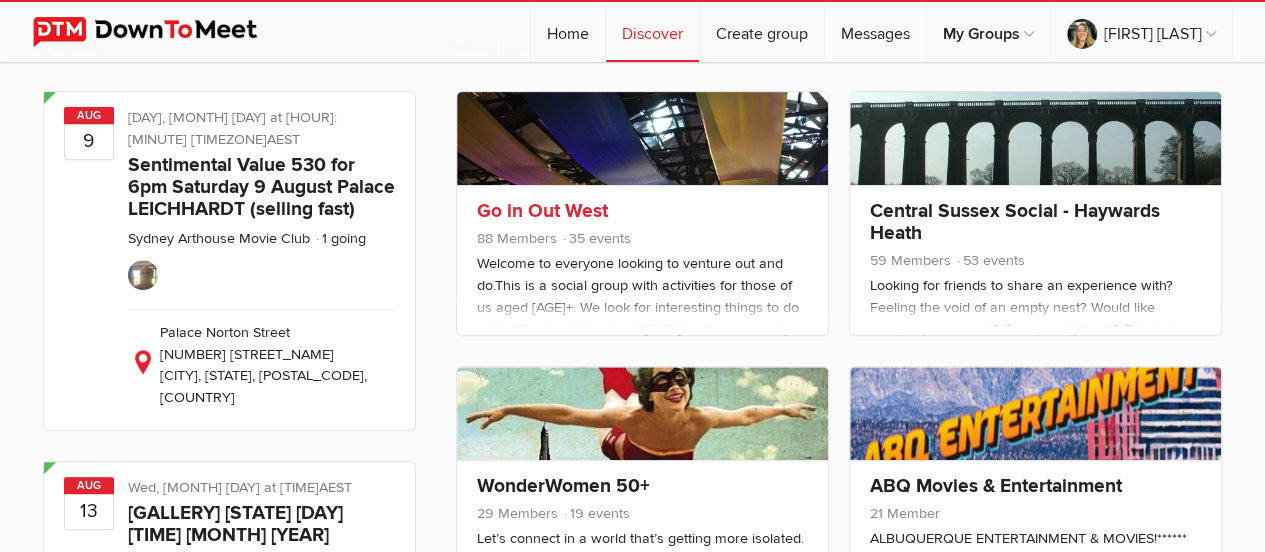 scroll, scrollTop: 400, scrollLeft: 0, axis: vertical 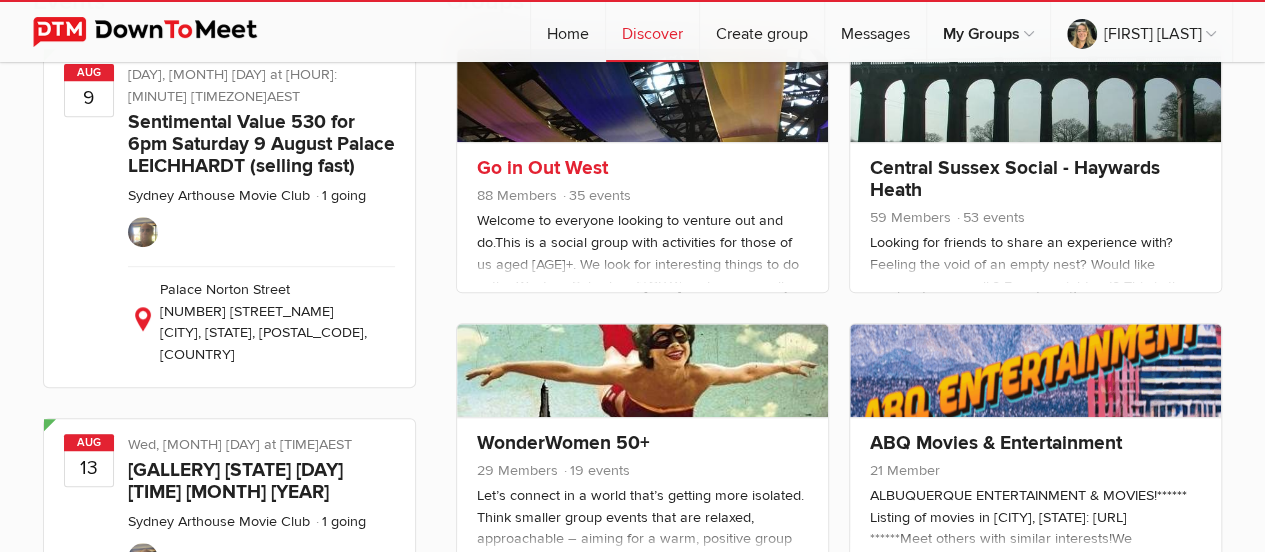 click on "Go in Out West" 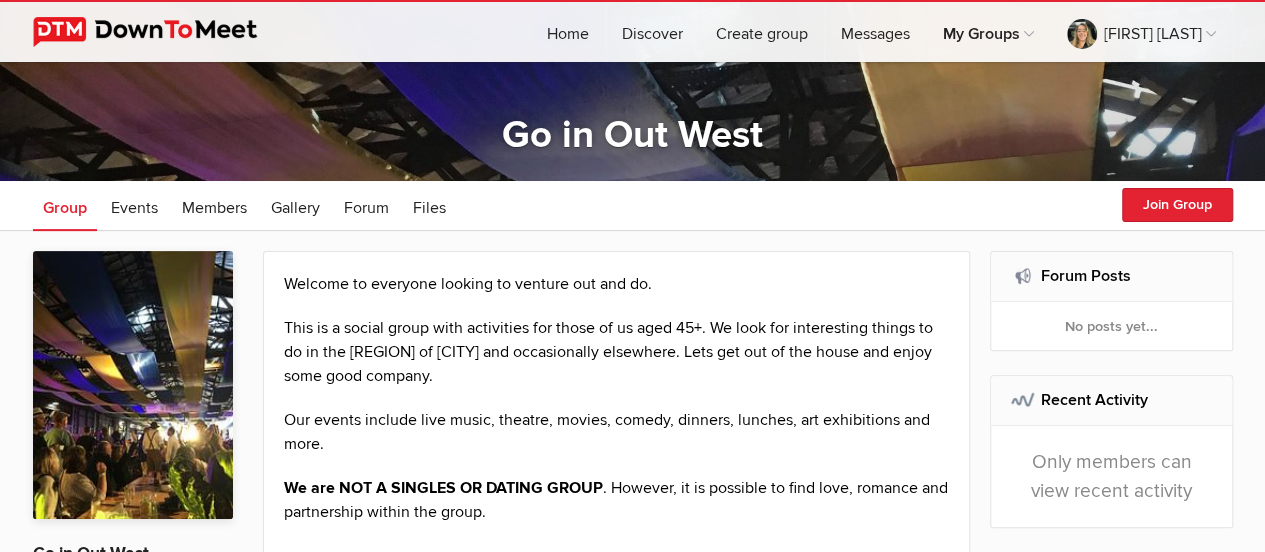 scroll, scrollTop: 200, scrollLeft: 0, axis: vertical 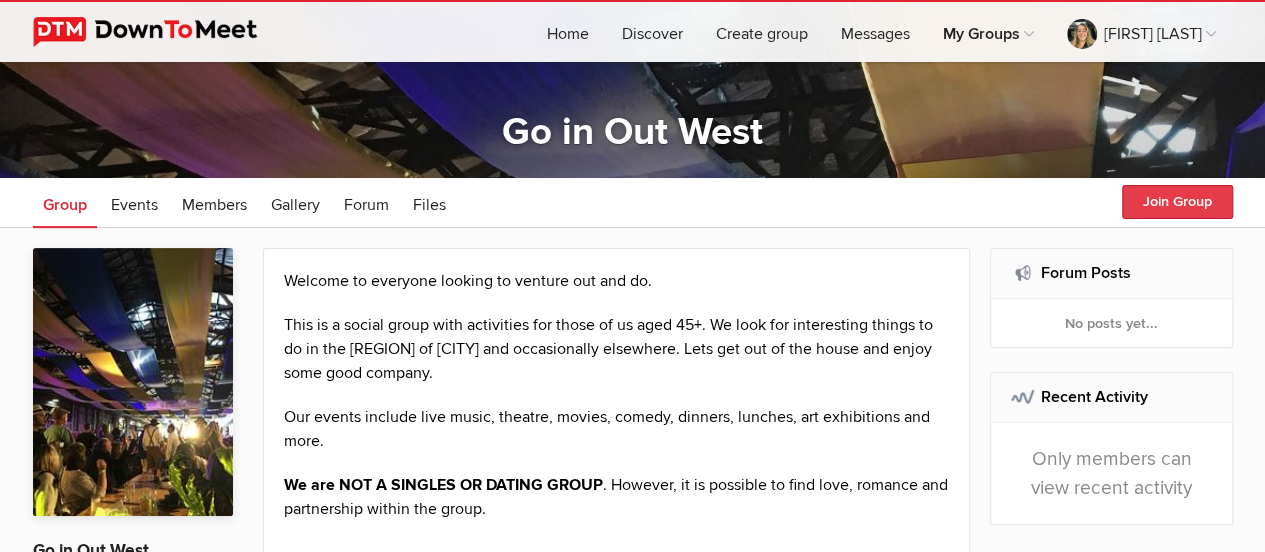 click on "Join Group" 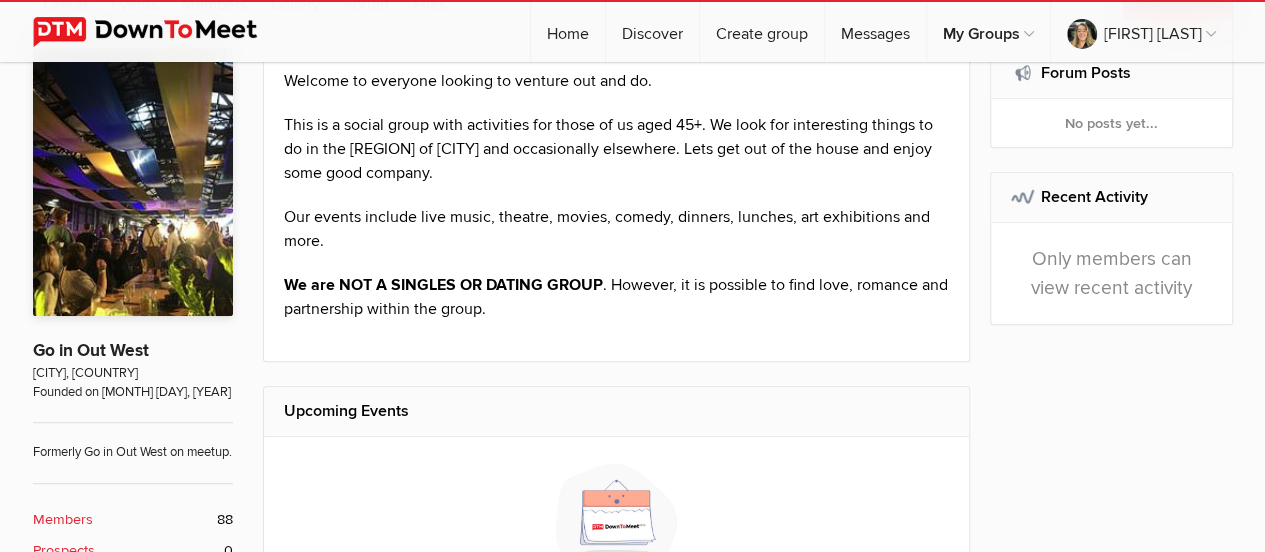 scroll, scrollTop: 500, scrollLeft: 0, axis: vertical 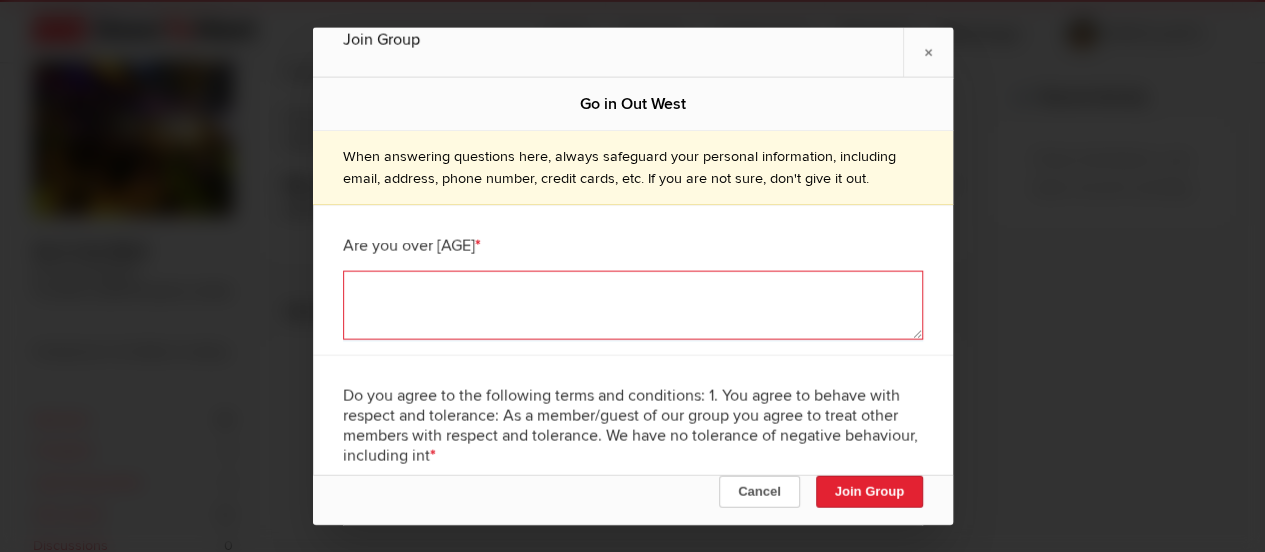 click 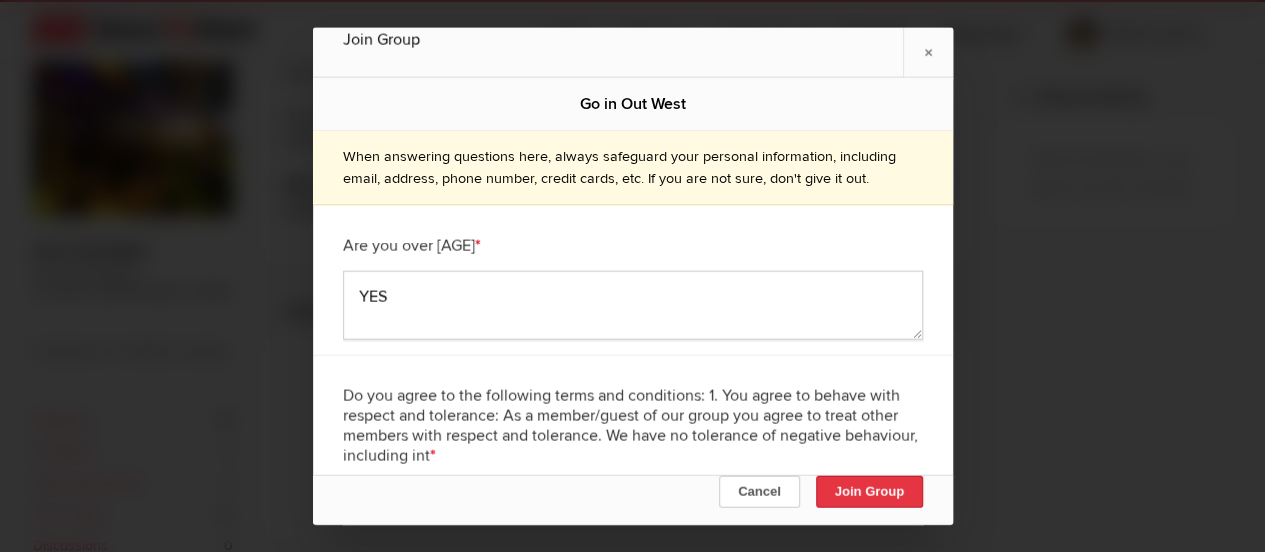 click on "Join Group" 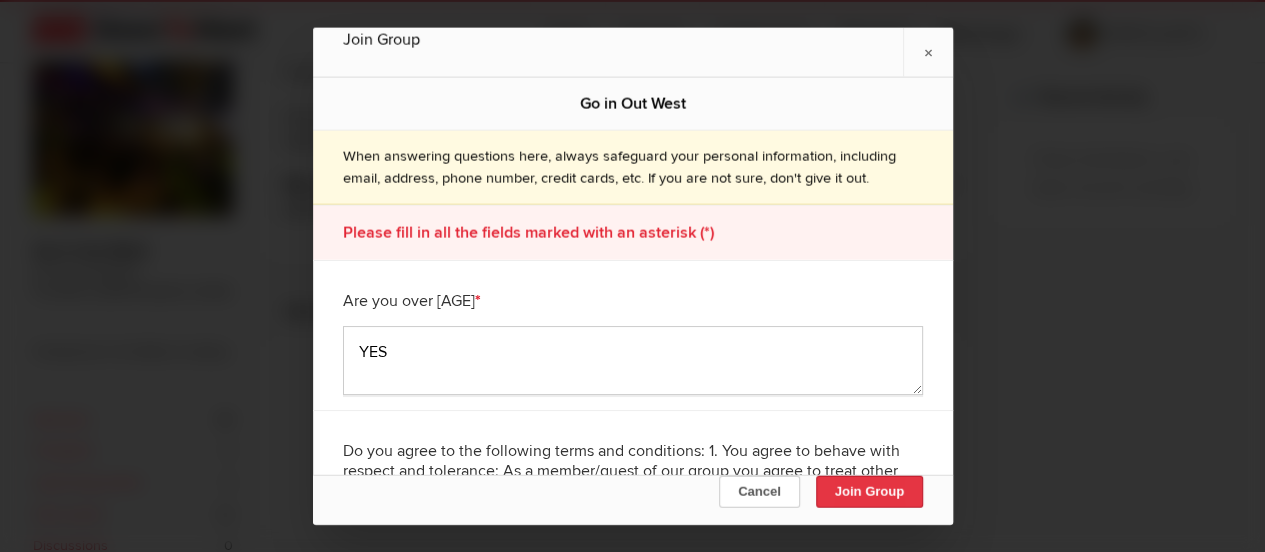 click on "Join Group" 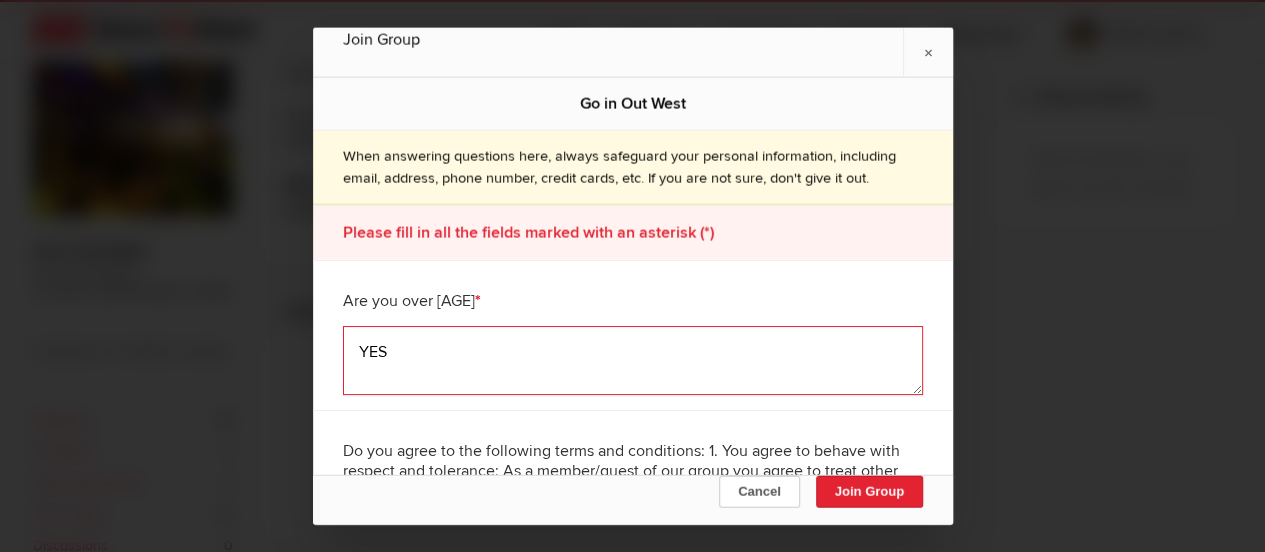 click on "YES" 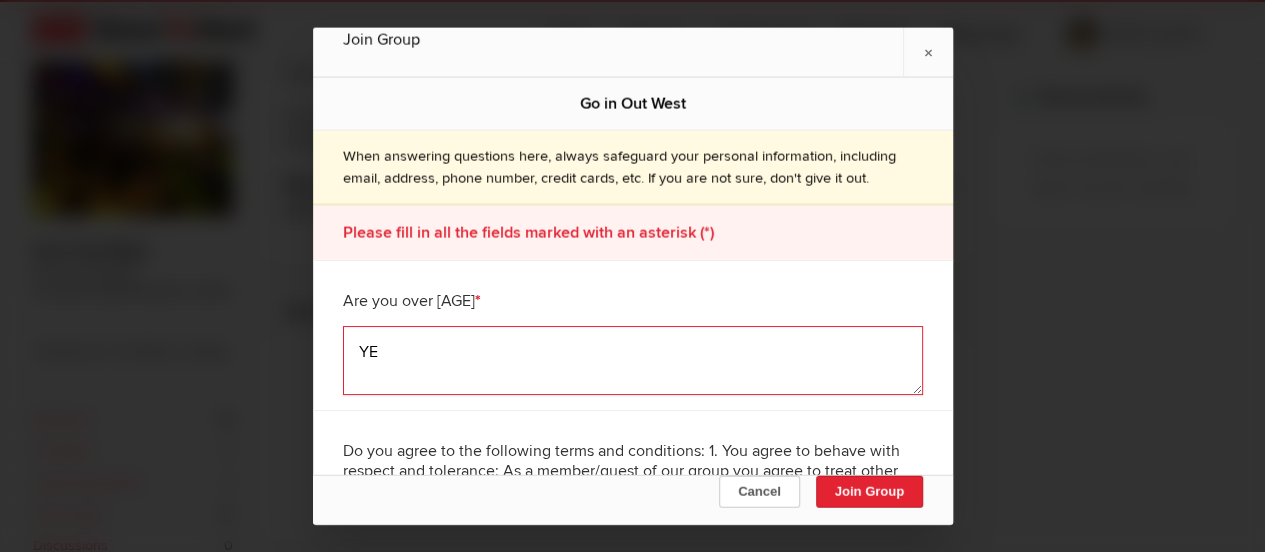 type on "Y" 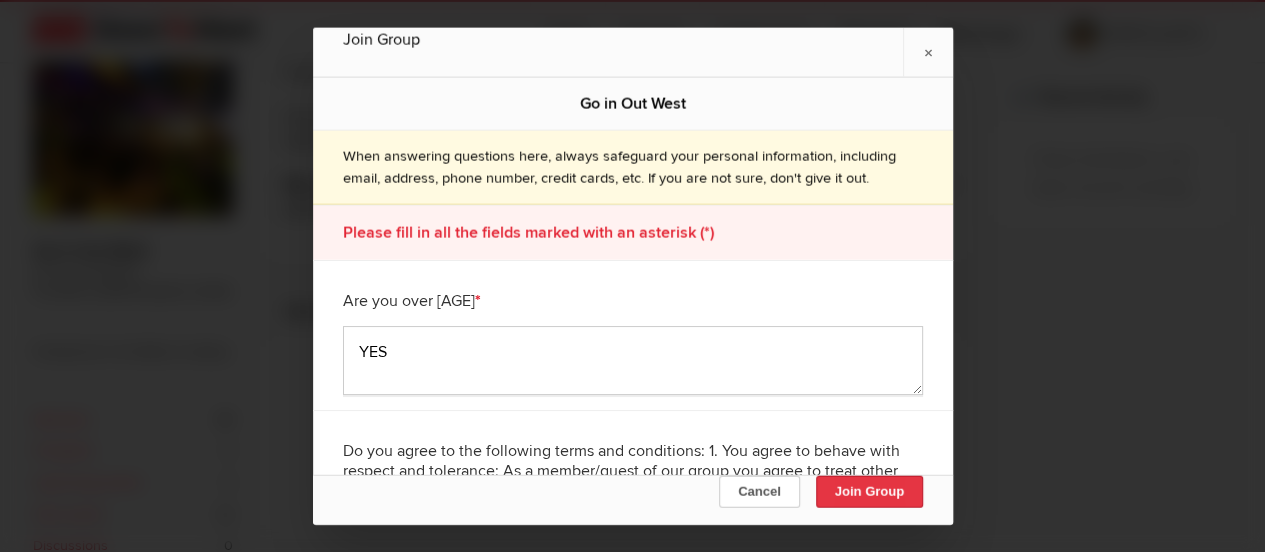 click on "Join Group" 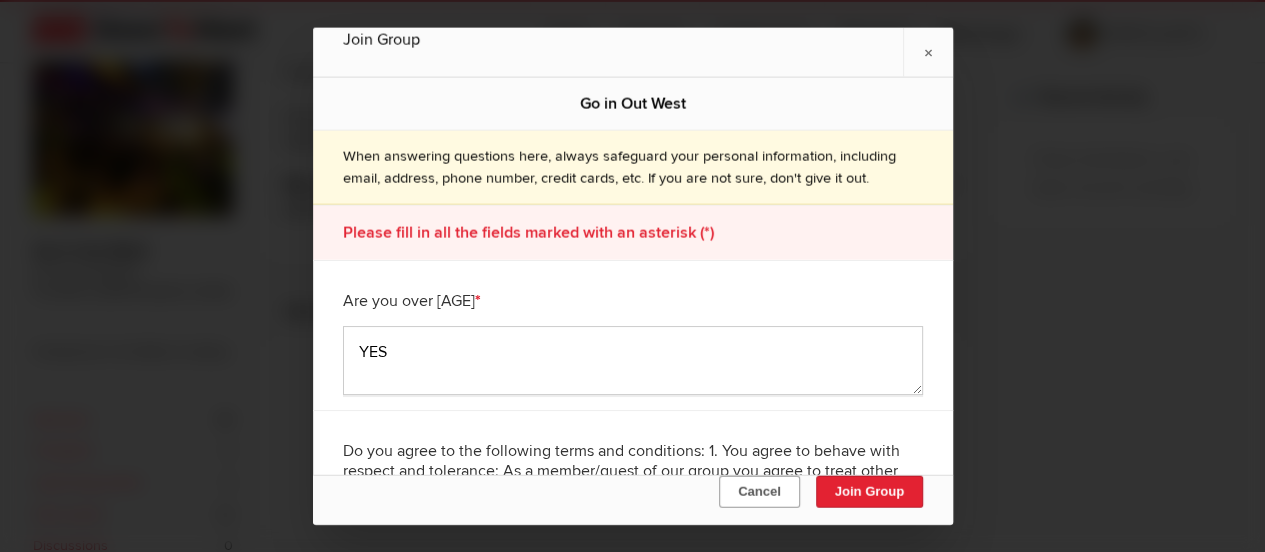 click on "Cancel" 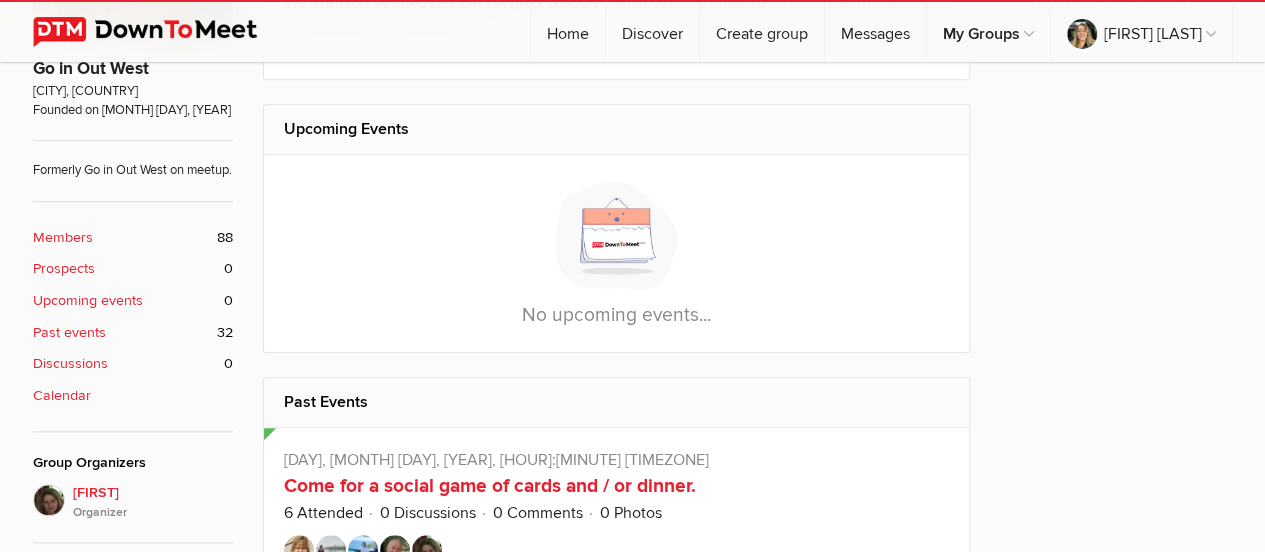 scroll, scrollTop: 700, scrollLeft: 0, axis: vertical 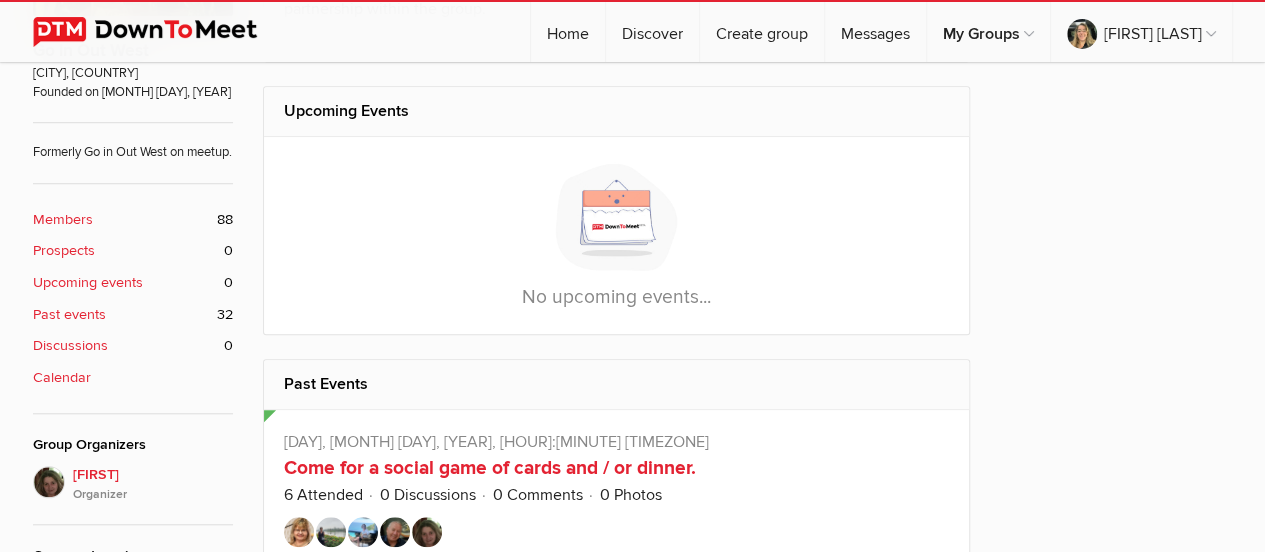 click on "Discussions" 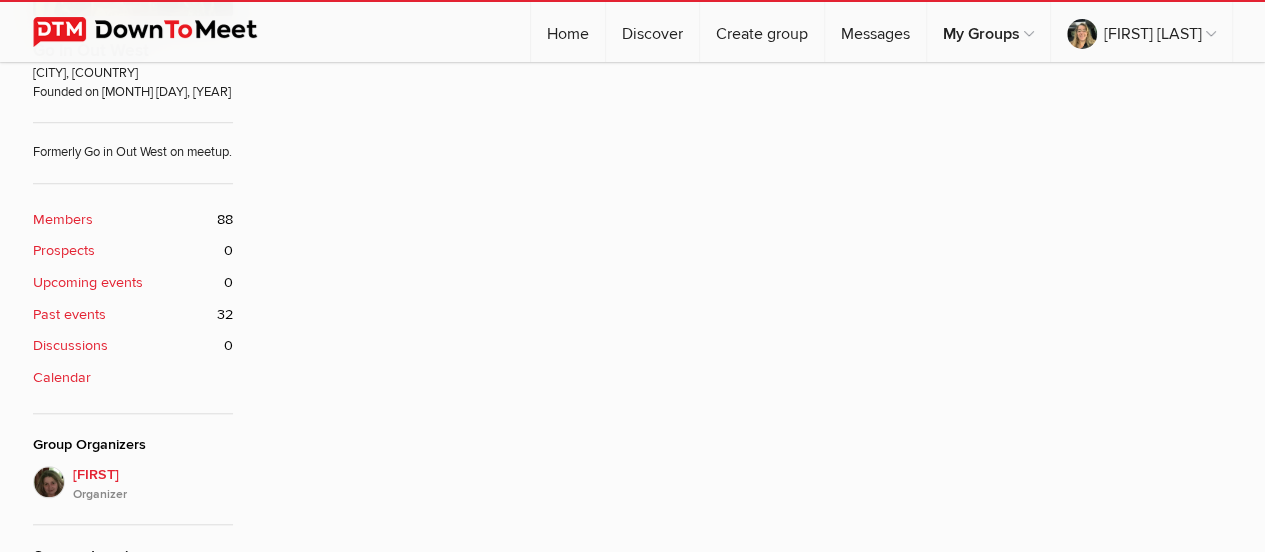 scroll, scrollTop: 378, scrollLeft: 0, axis: vertical 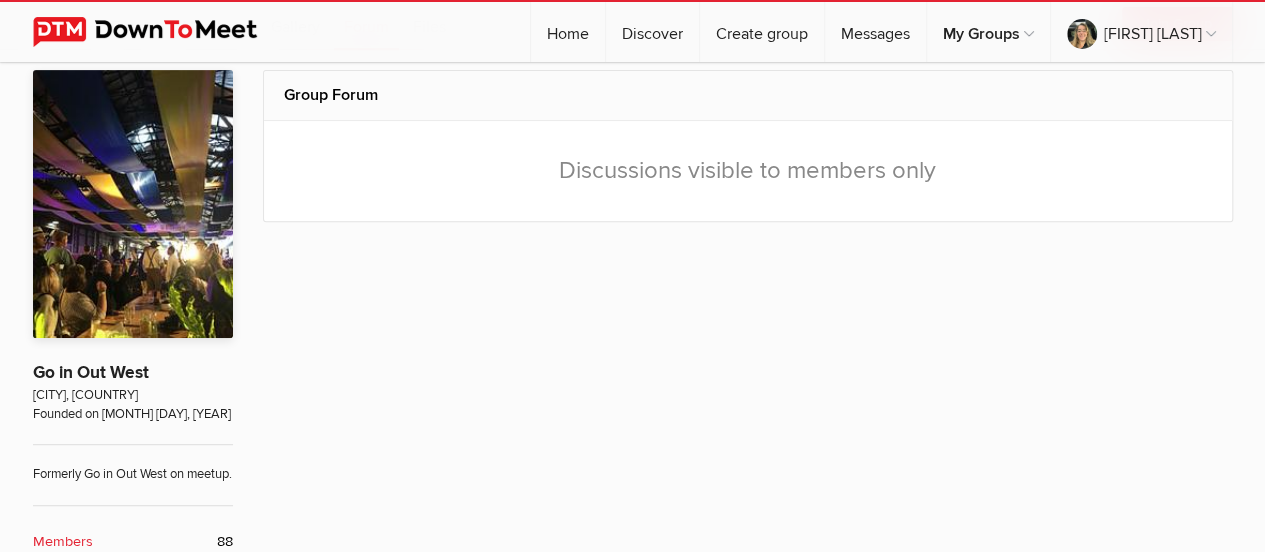 click on "Discussions visible to members only" 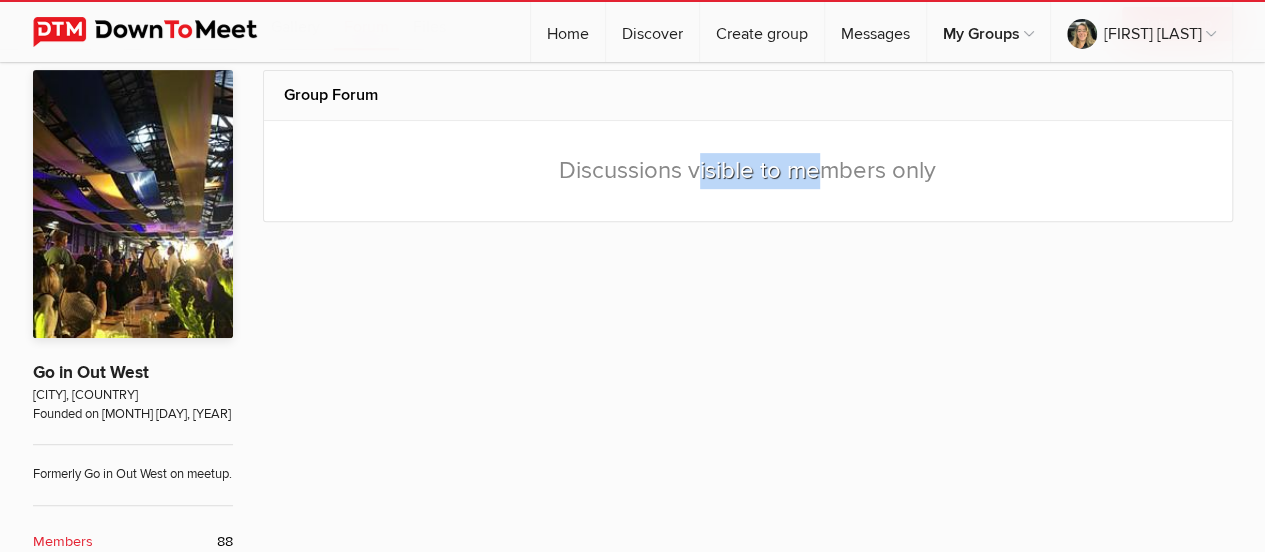 click on "Discussions visible to members only" 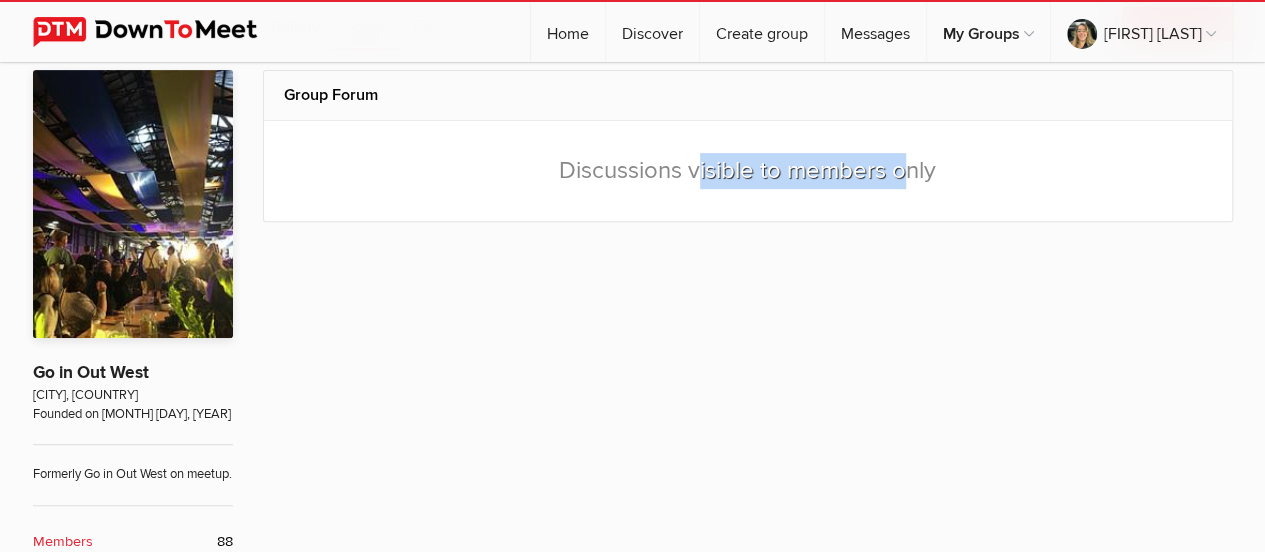 click on "Discussions visible to members only" 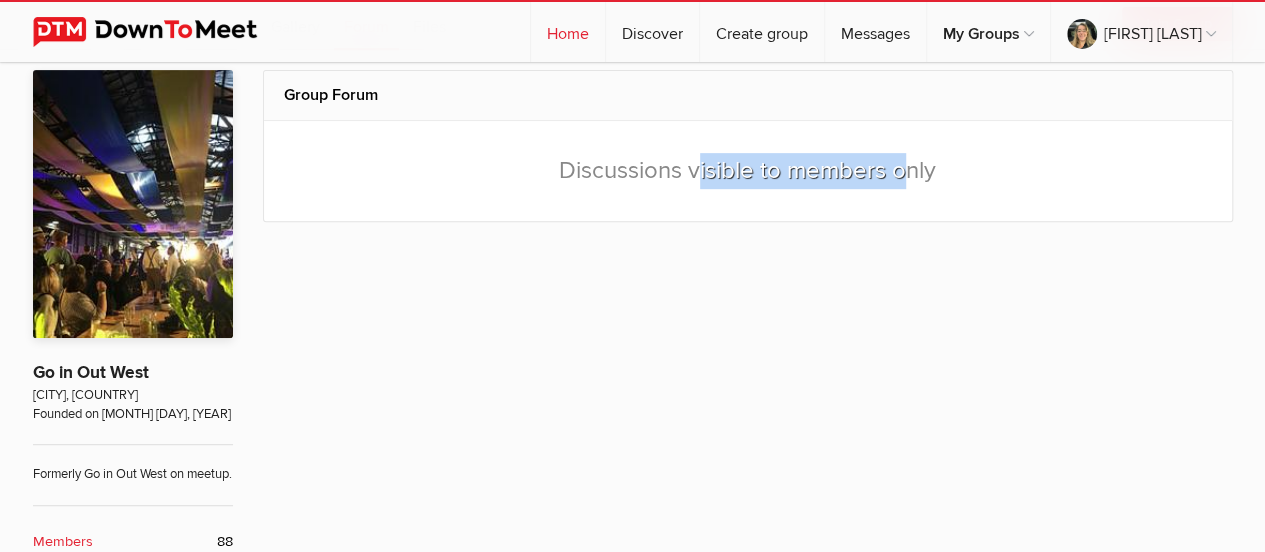 click on "Home" 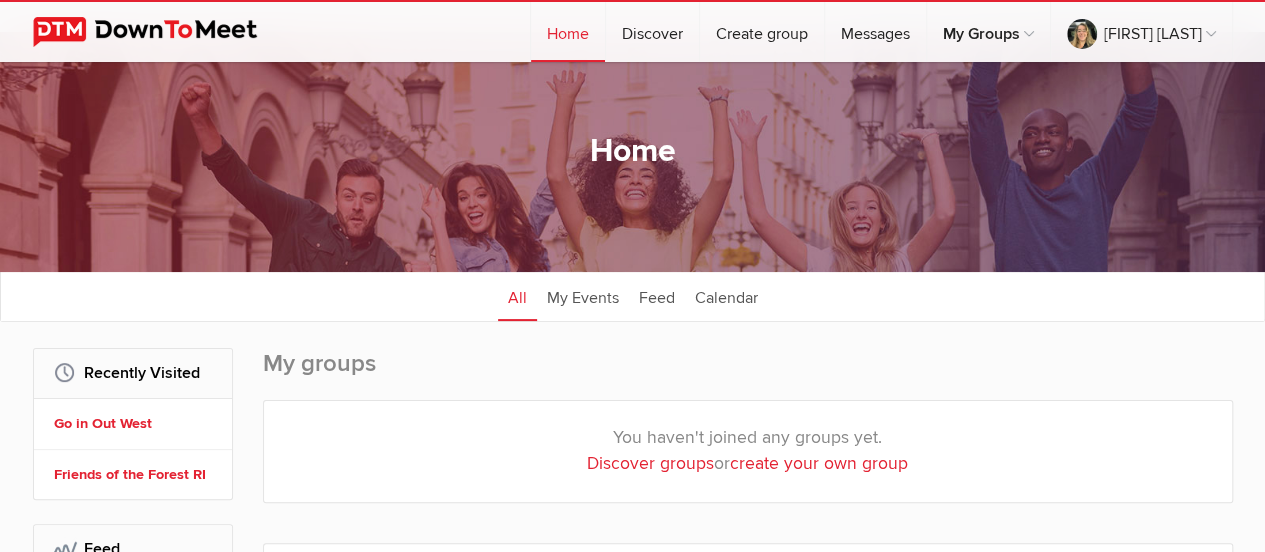 scroll, scrollTop: 0, scrollLeft: 0, axis: both 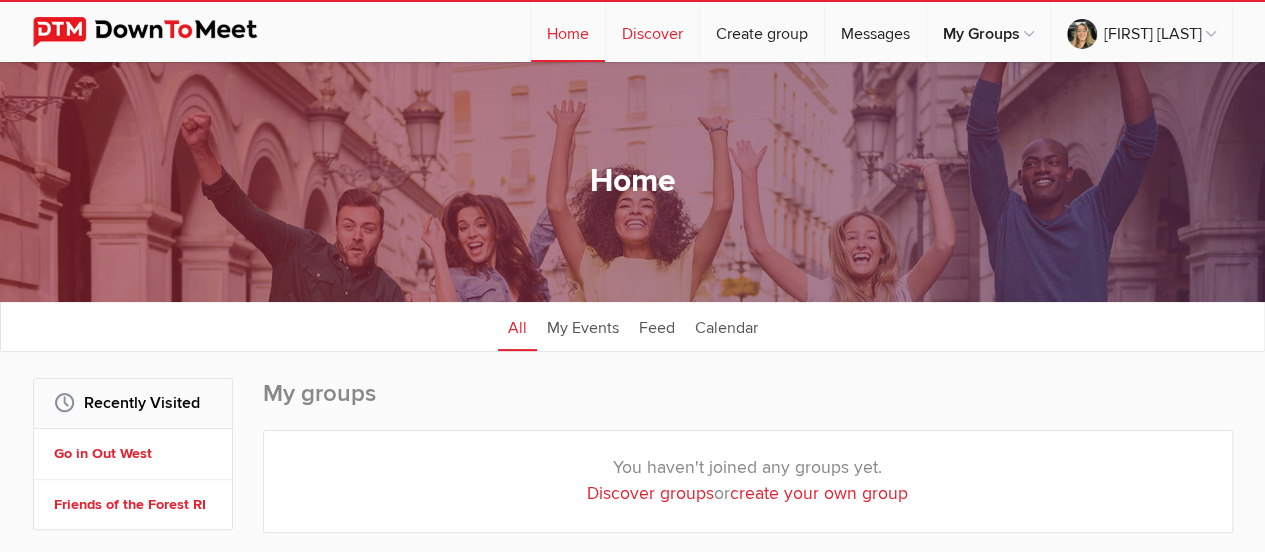 click on "Discover" 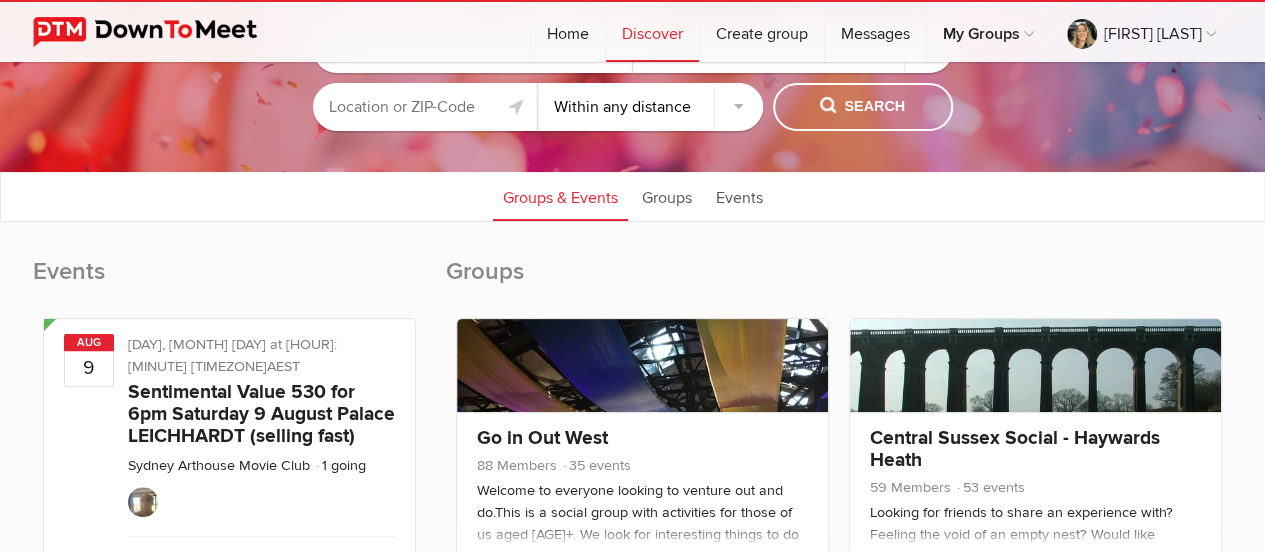 scroll, scrollTop: 400, scrollLeft: 0, axis: vertical 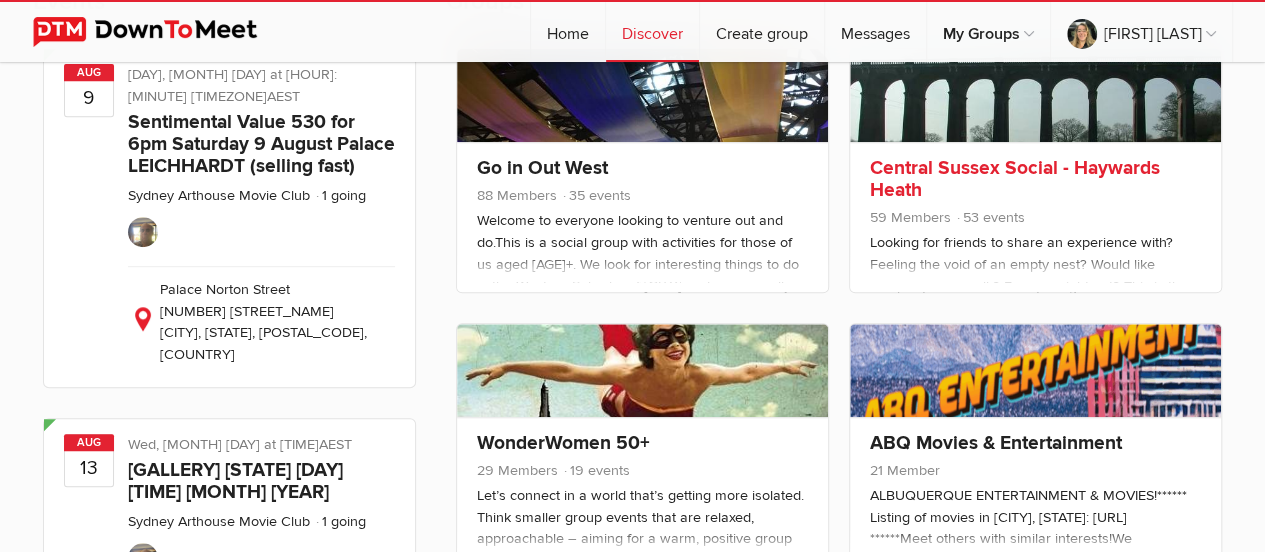 click on "Central Sussex Social - Haywards Heath" 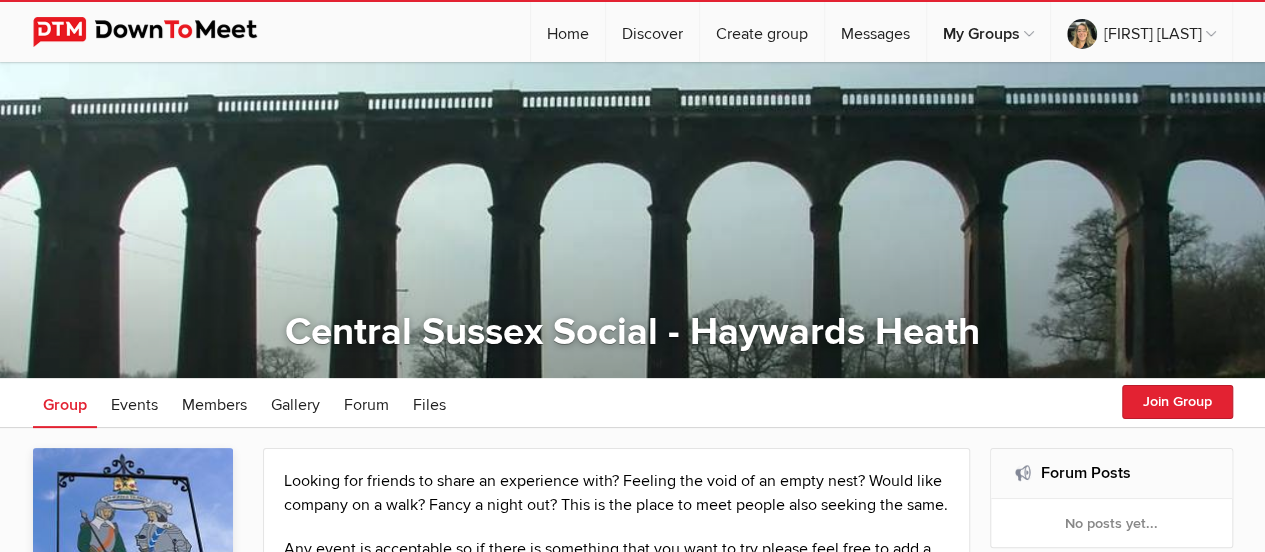 scroll, scrollTop: 200, scrollLeft: 0, axis: vertical 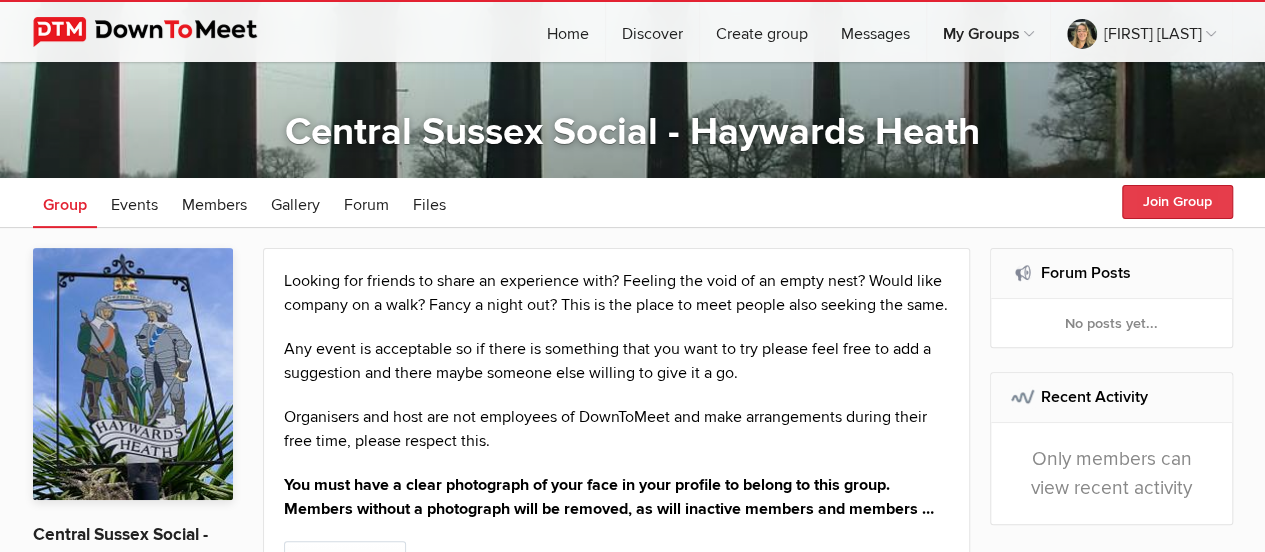 click on "Join Group" 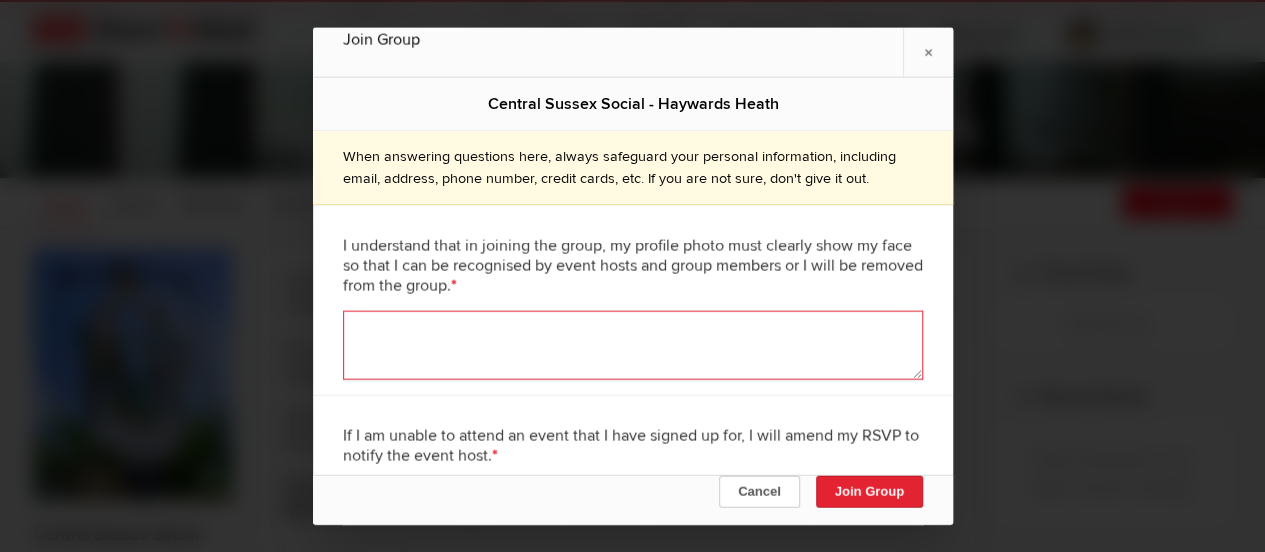 click 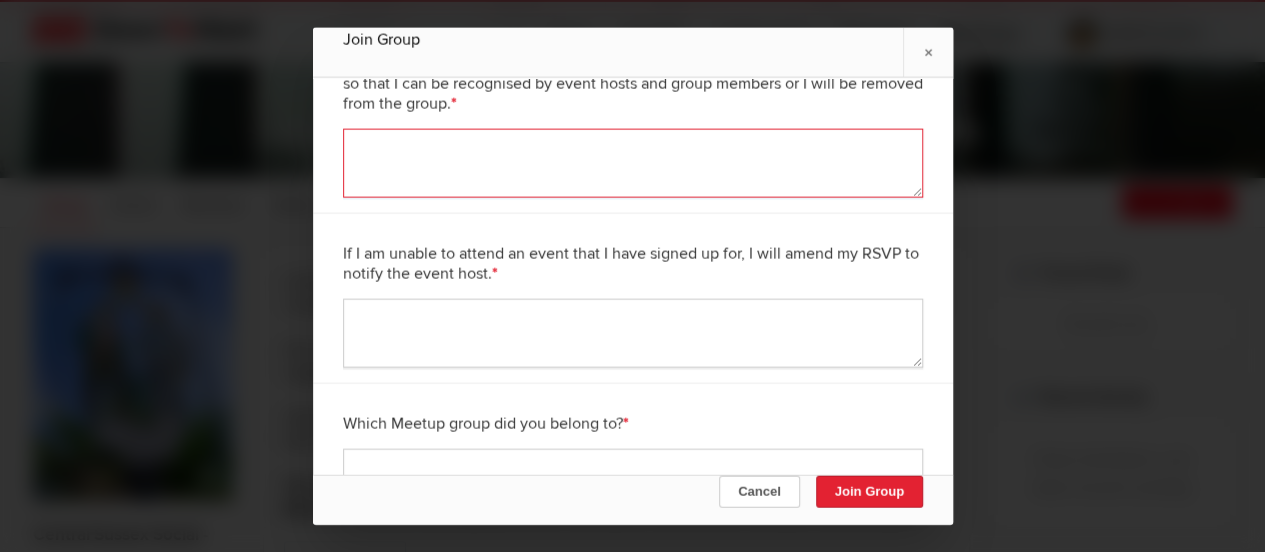 scroll, scrollTop: 186, scrollLeft: 0, axis: vertical 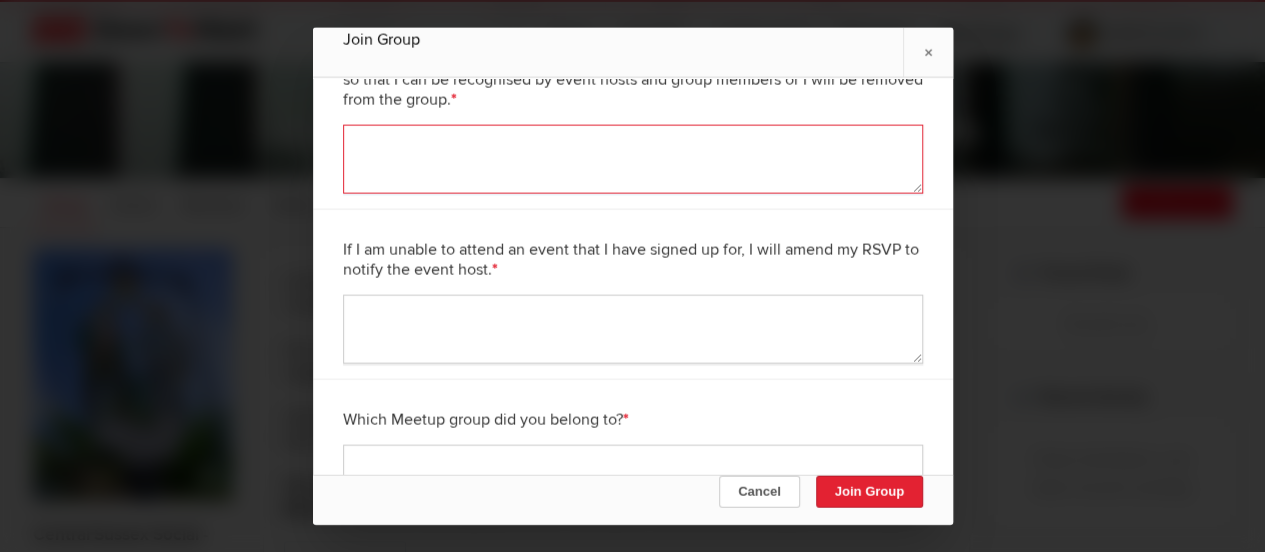click 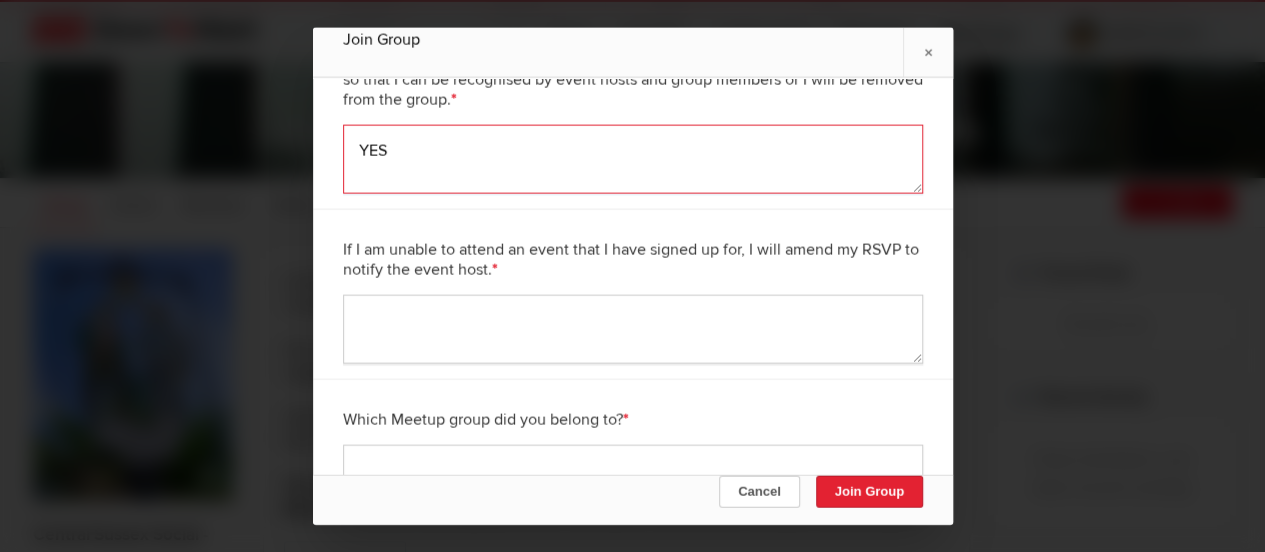 type on "YES" 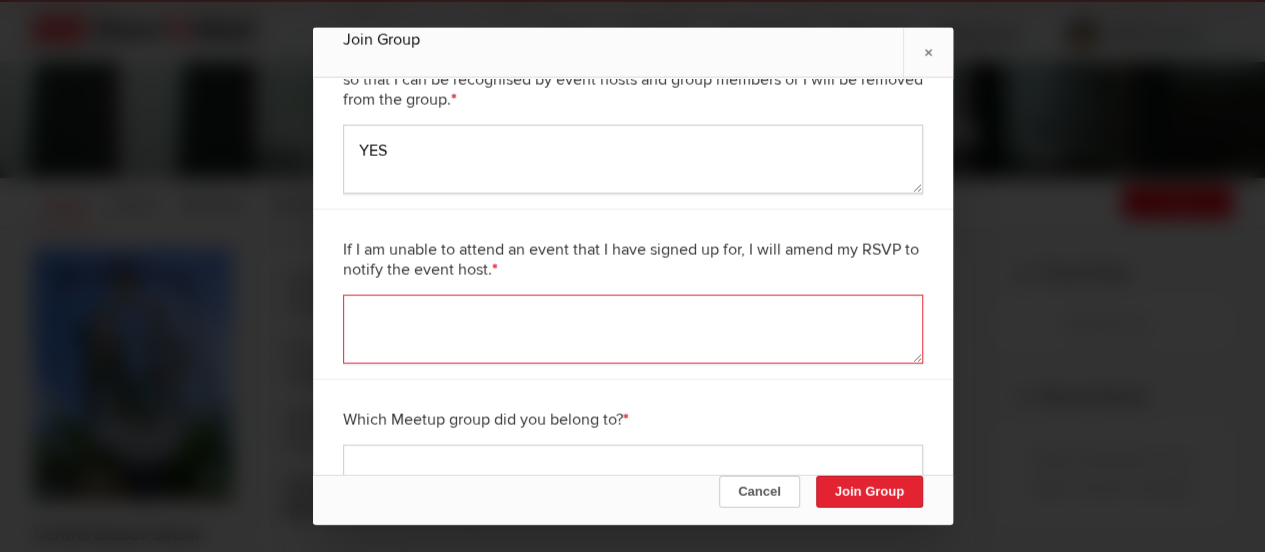 click 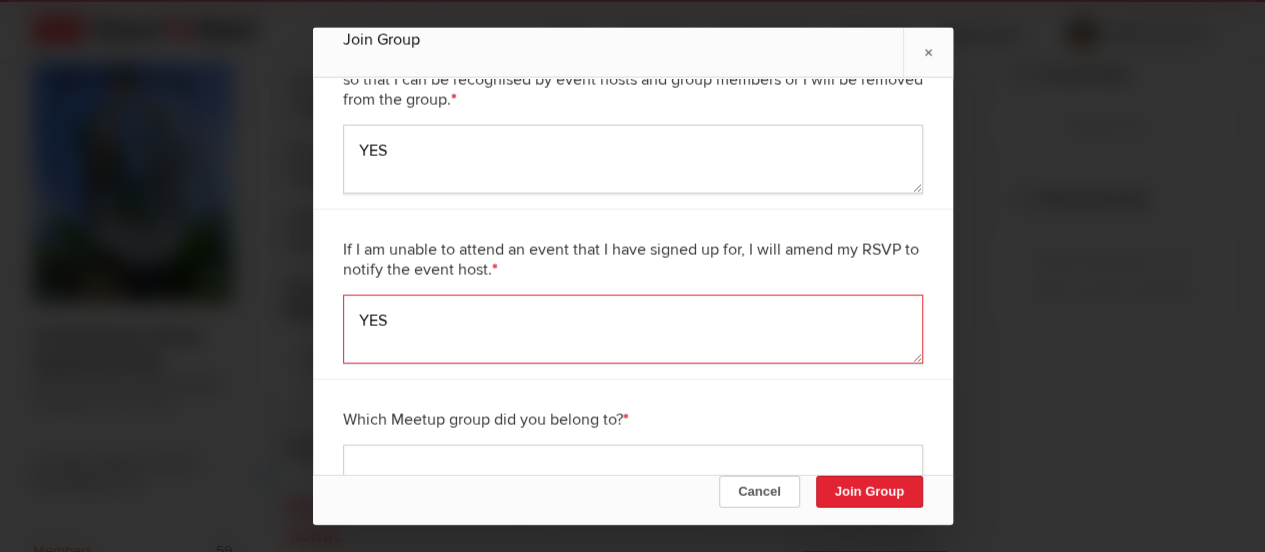 scroll, scrollTop: 400, scrollLeft: 0, axis: vertical 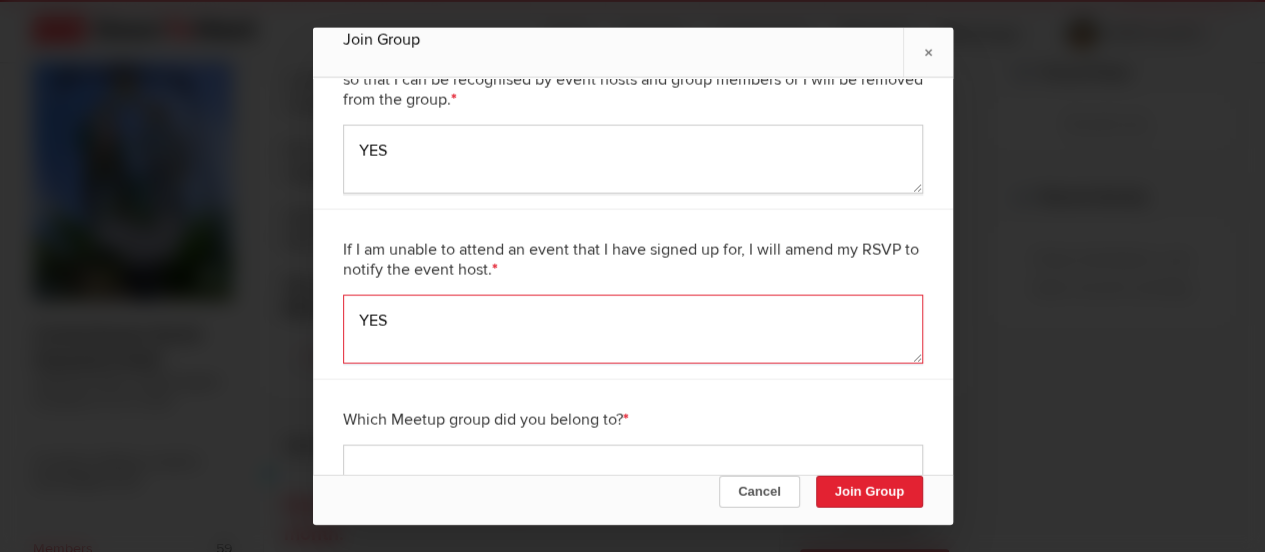 type on "YES" 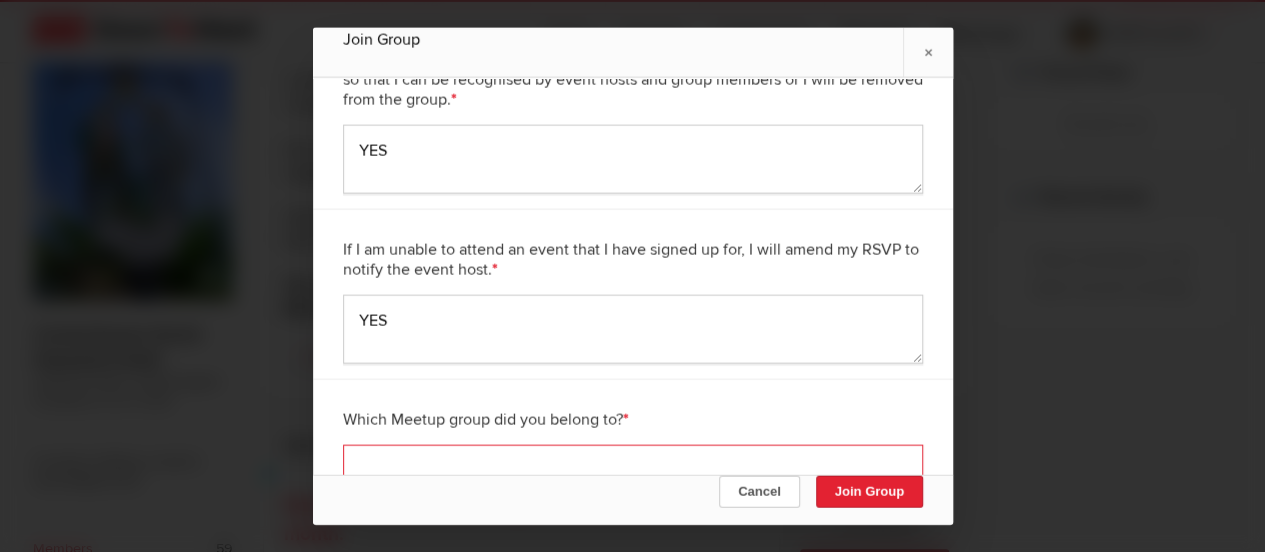 click 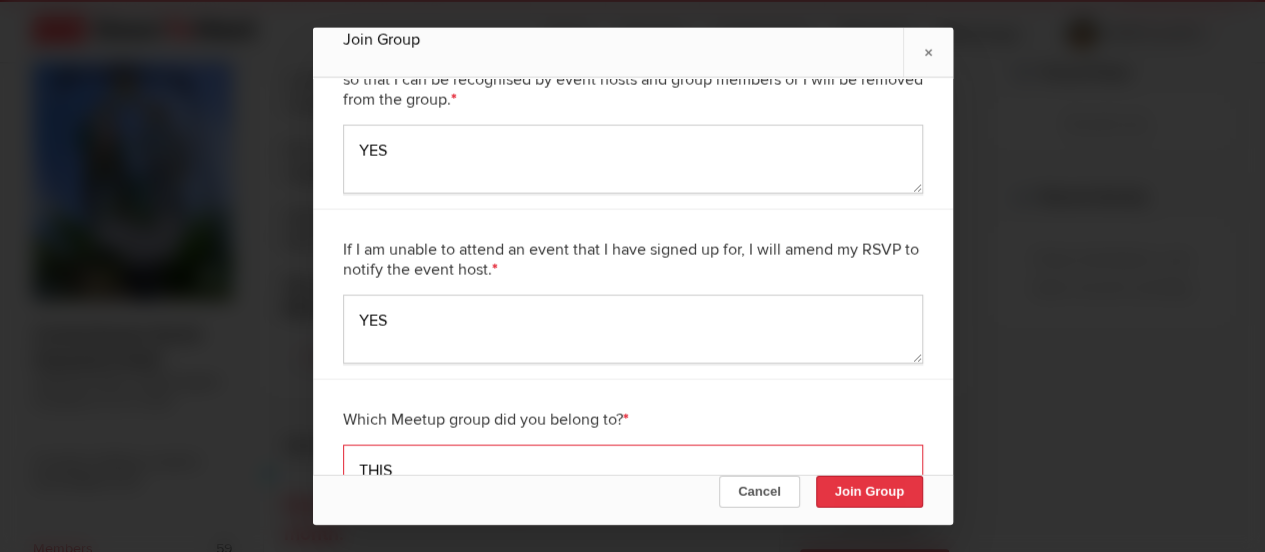 type on "THIS" 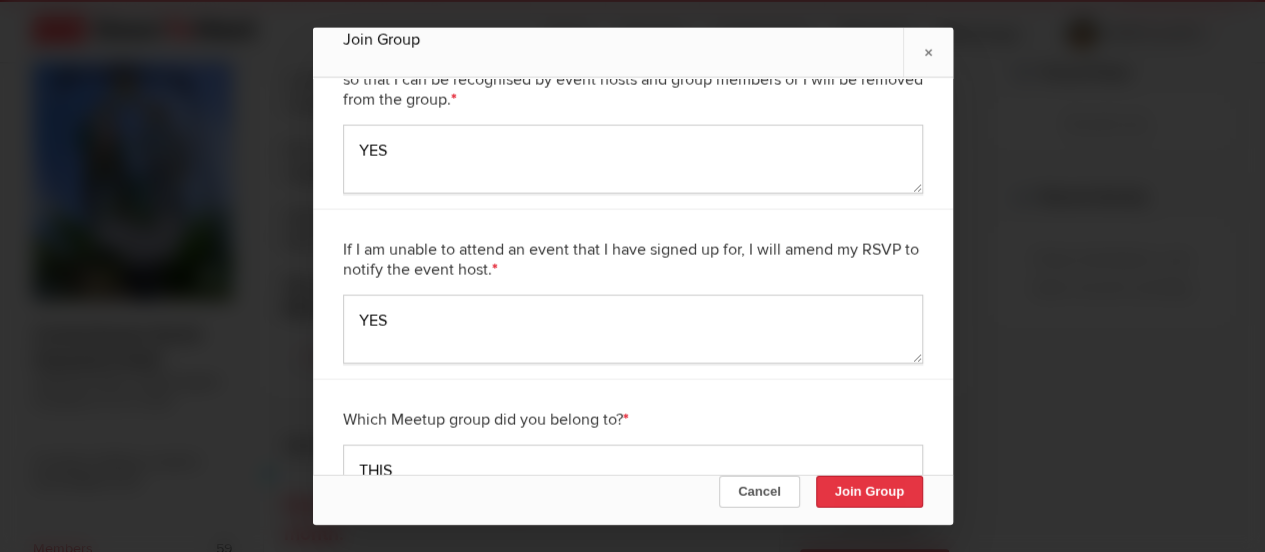 click on "Join Group" 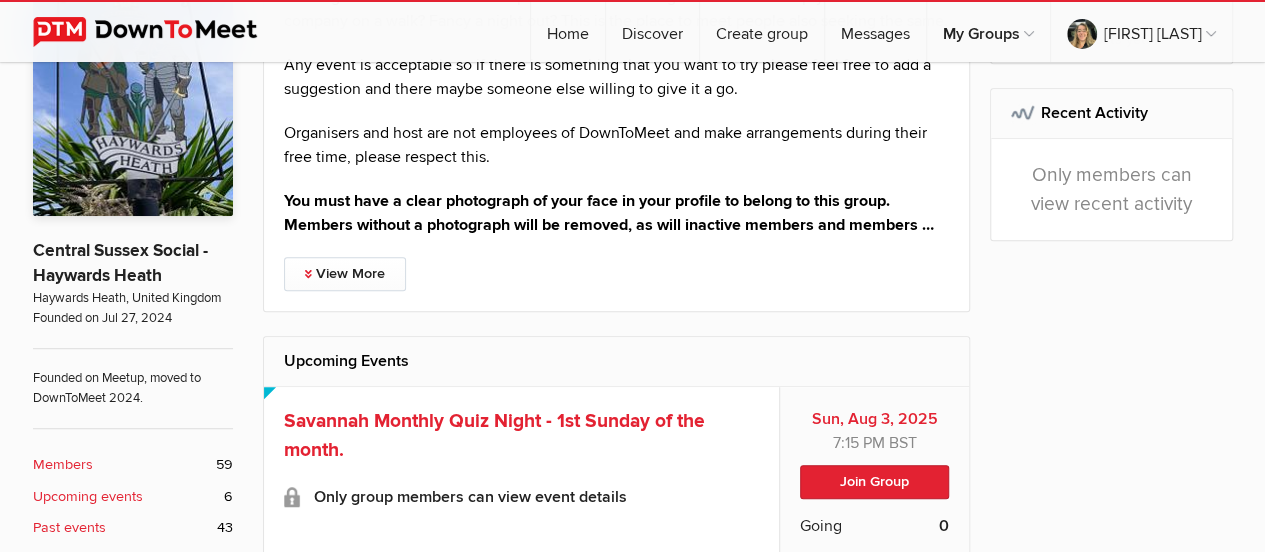 scroll, scrollTop: 600, scrollLeft: 0, axis: vertical 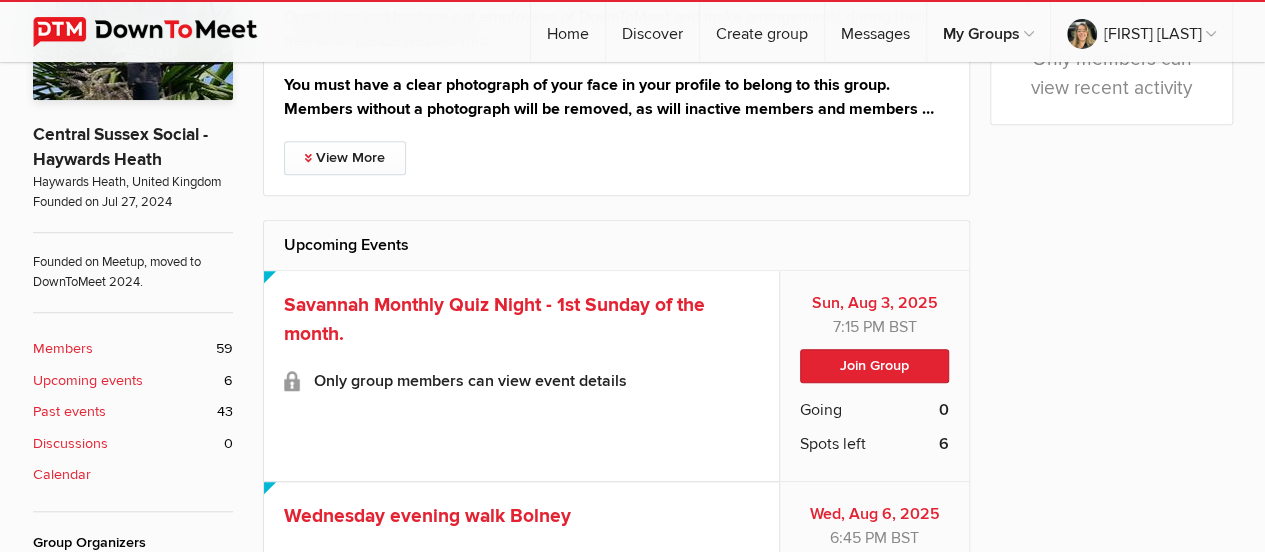 click on "Discussions" 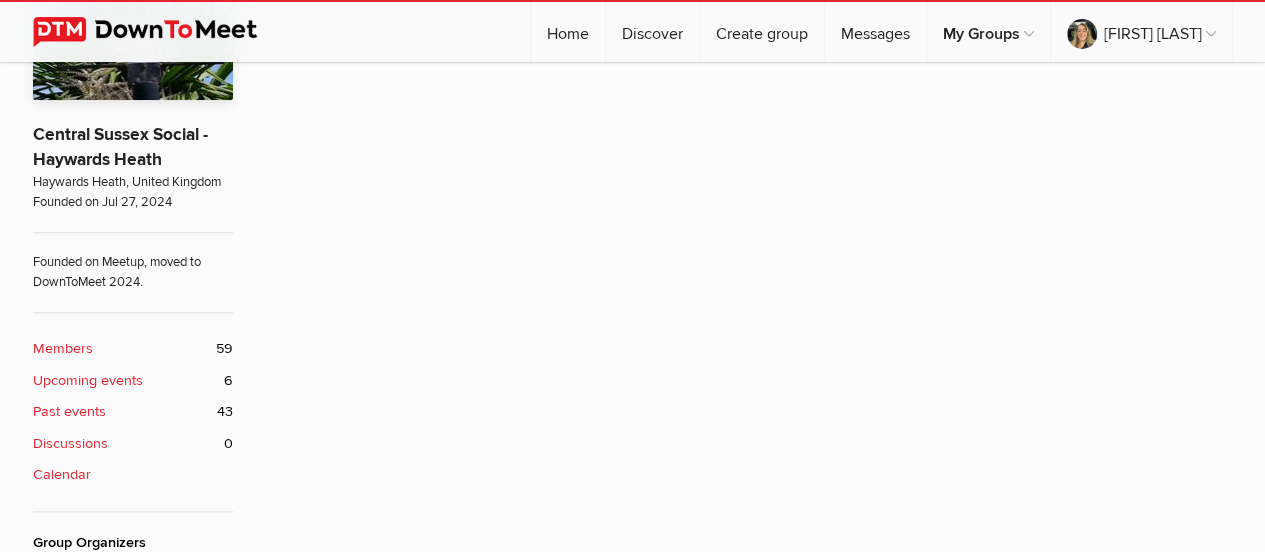 scroll, scrollTop: 378, scrollLeft: 0, axis: vertical 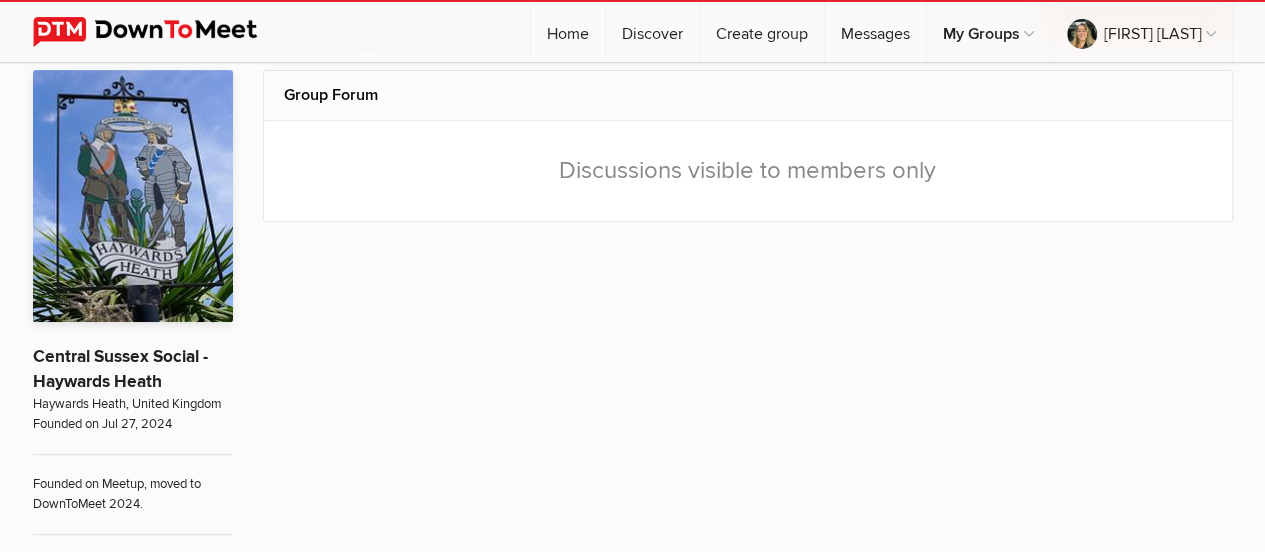 click on "Discussions visible to members only" 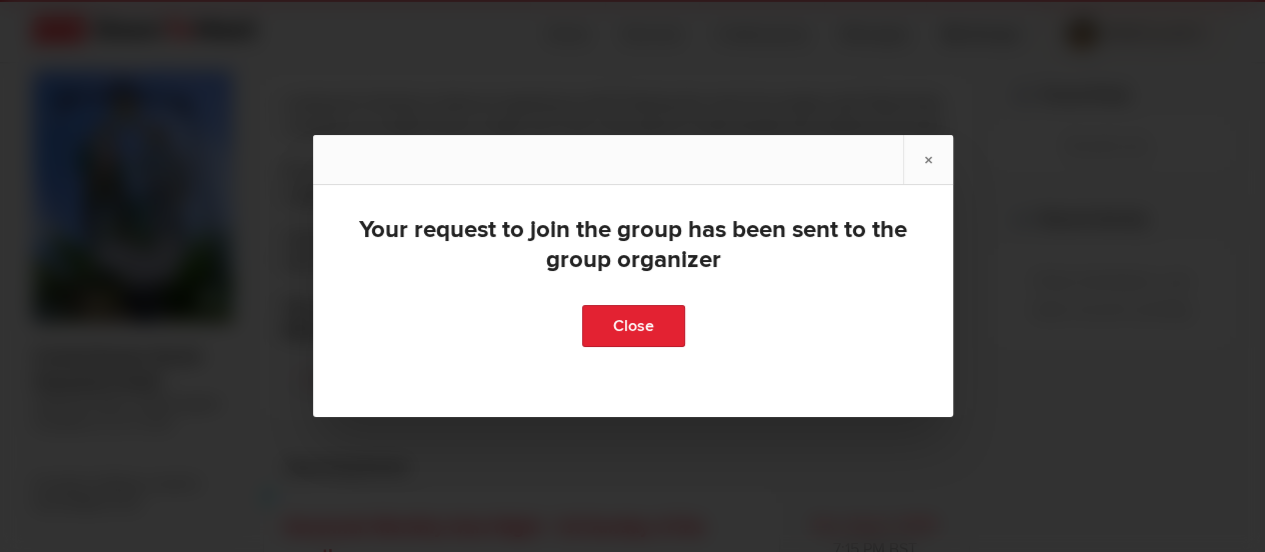 scroll, scrollTop: 0, scrollLeft: 0, axis: both 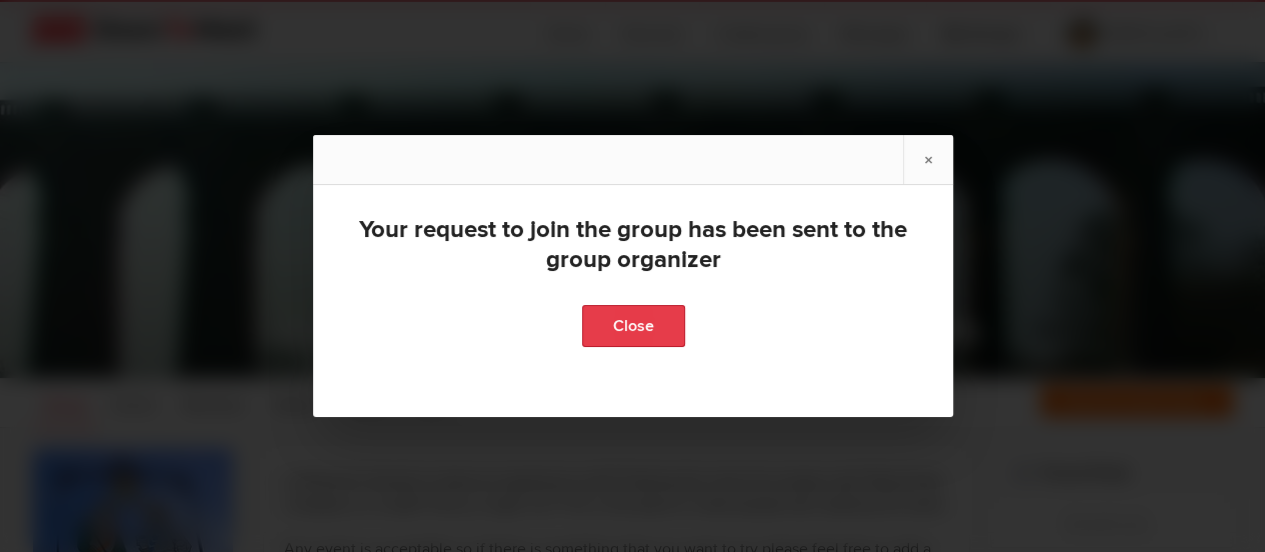 click on "Close" 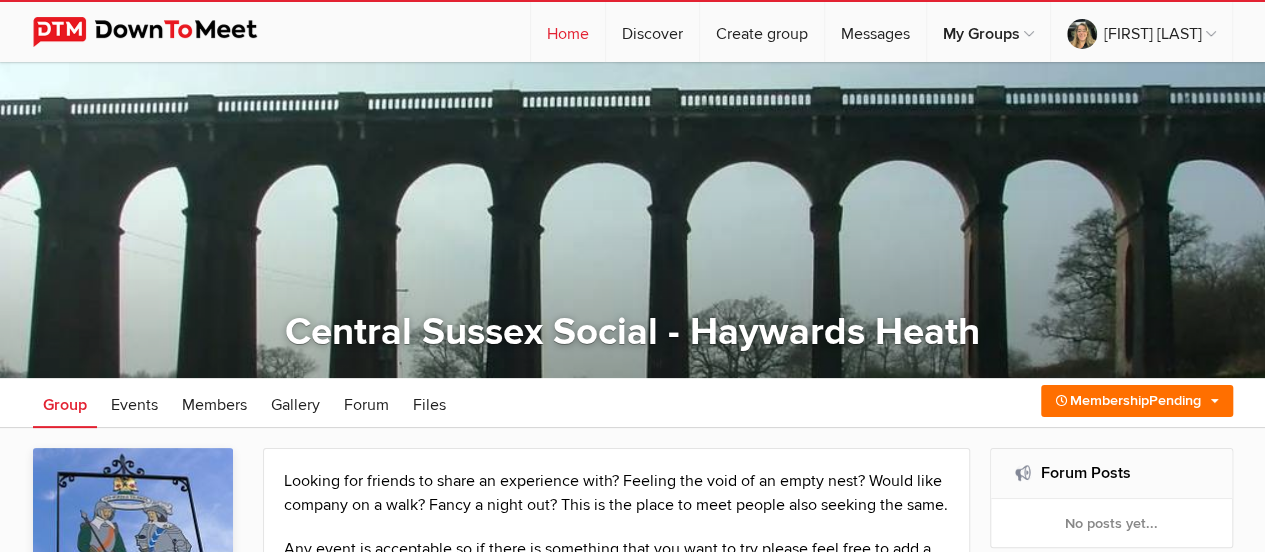 click on "Home" 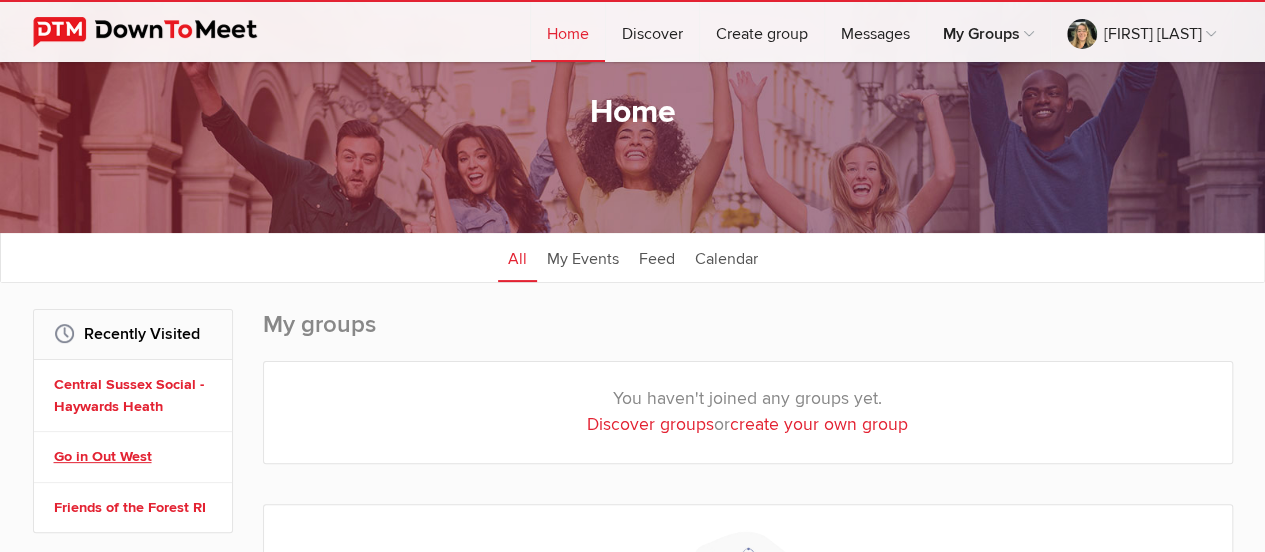 scroll, scrollTop: 0, scrollLeft: 0, axis: both 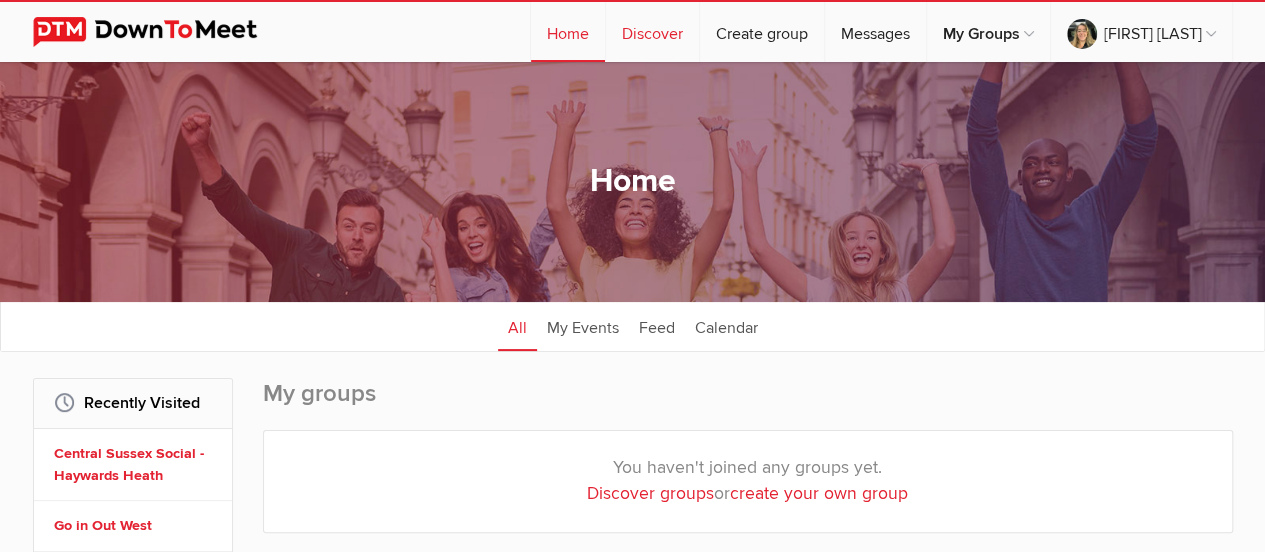 click on "Discover" 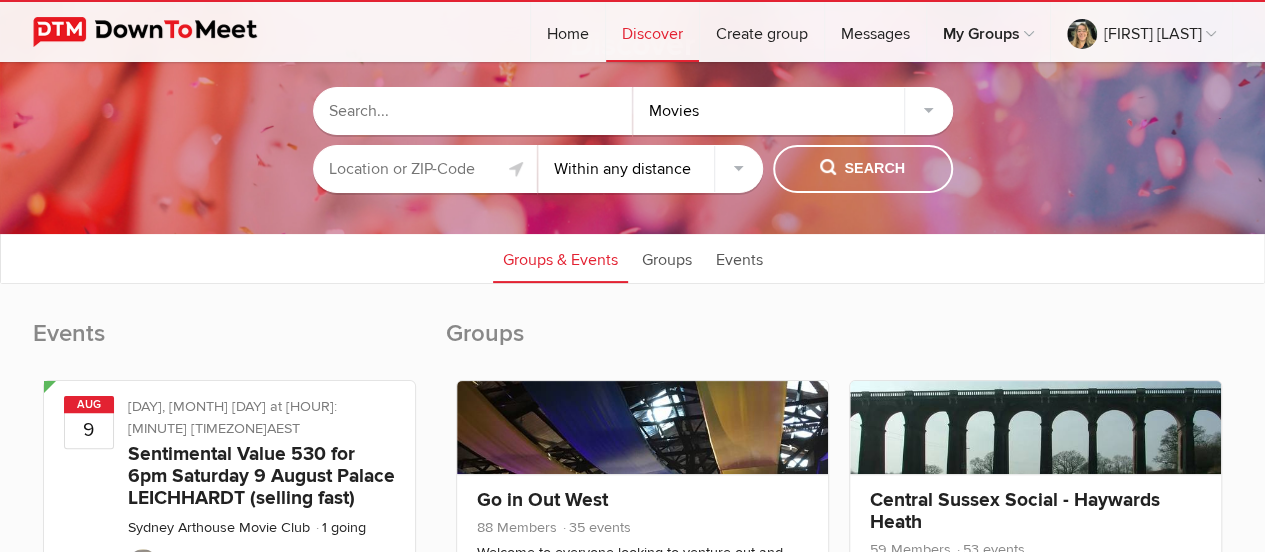 scroll, scrollTop: 100, scrollLeft: 0, axis: vertical 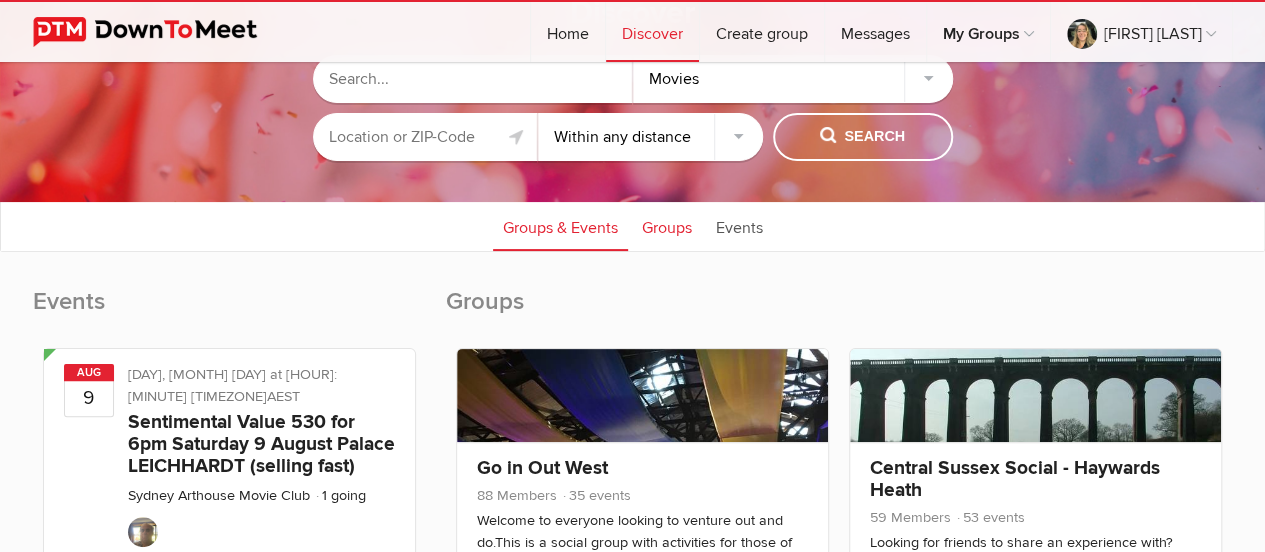 click on "Groups" 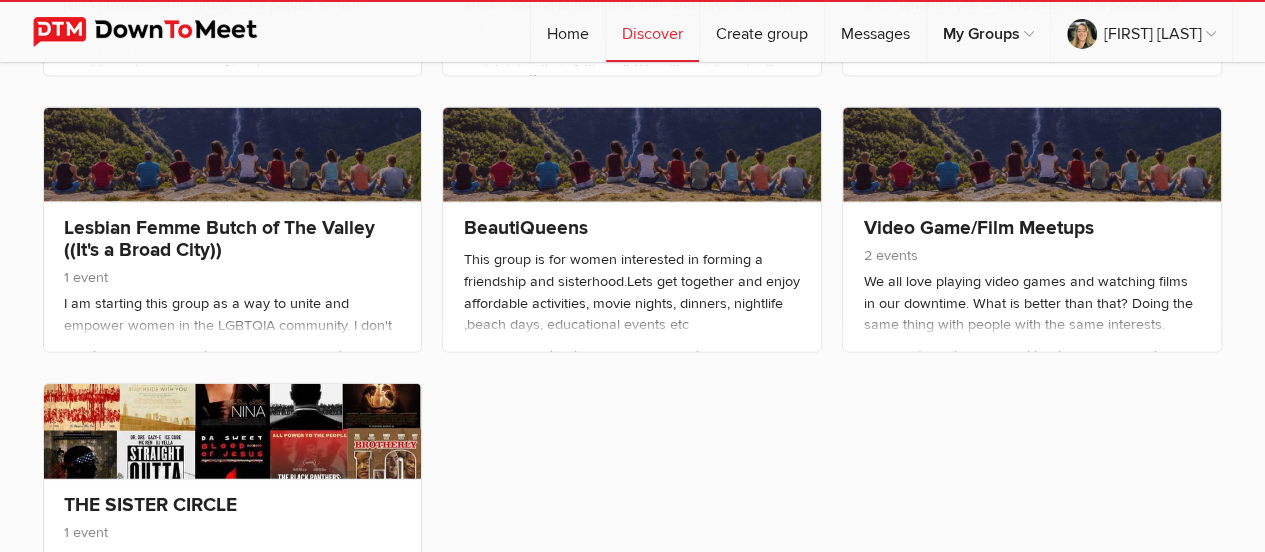 scroll, scrollTop: 2300, scrollLeft: 0, axis: vertical 